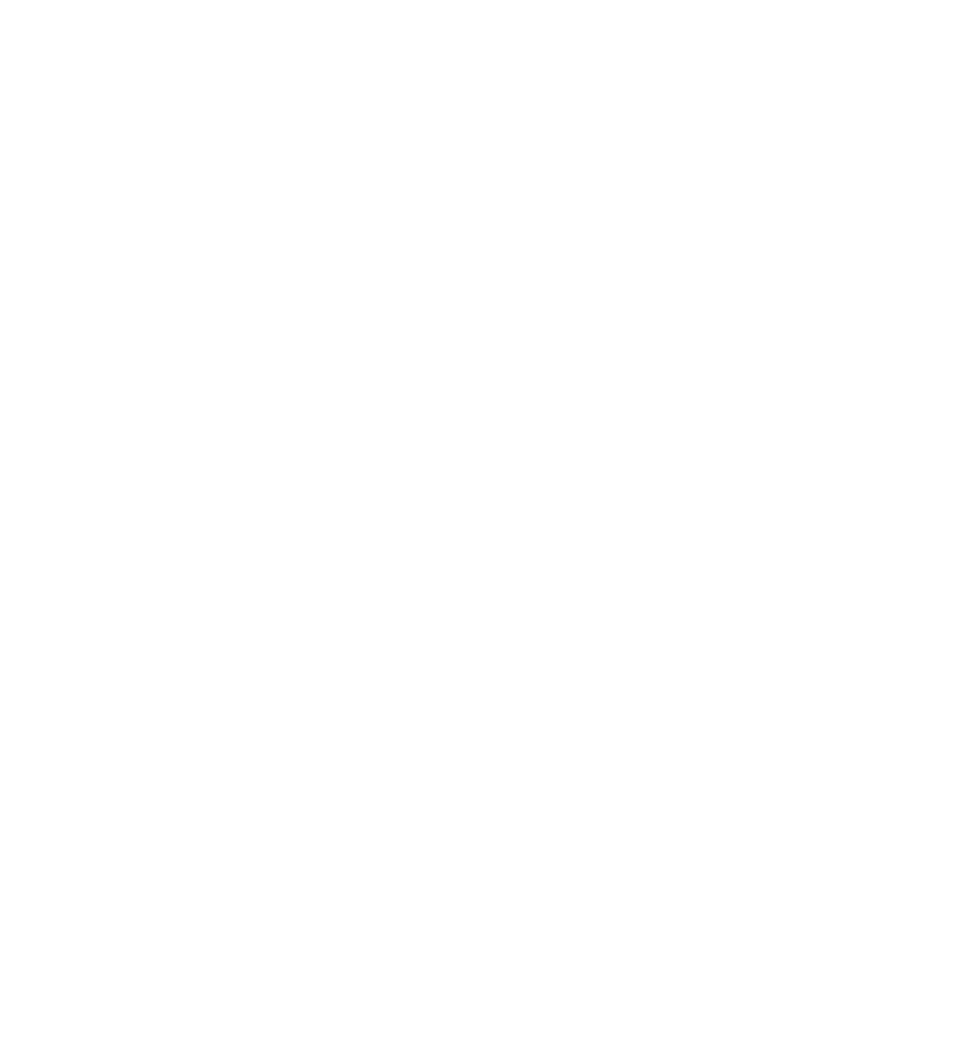 scroll, scrollTop: 0, scrollLeft: 0, axis: both 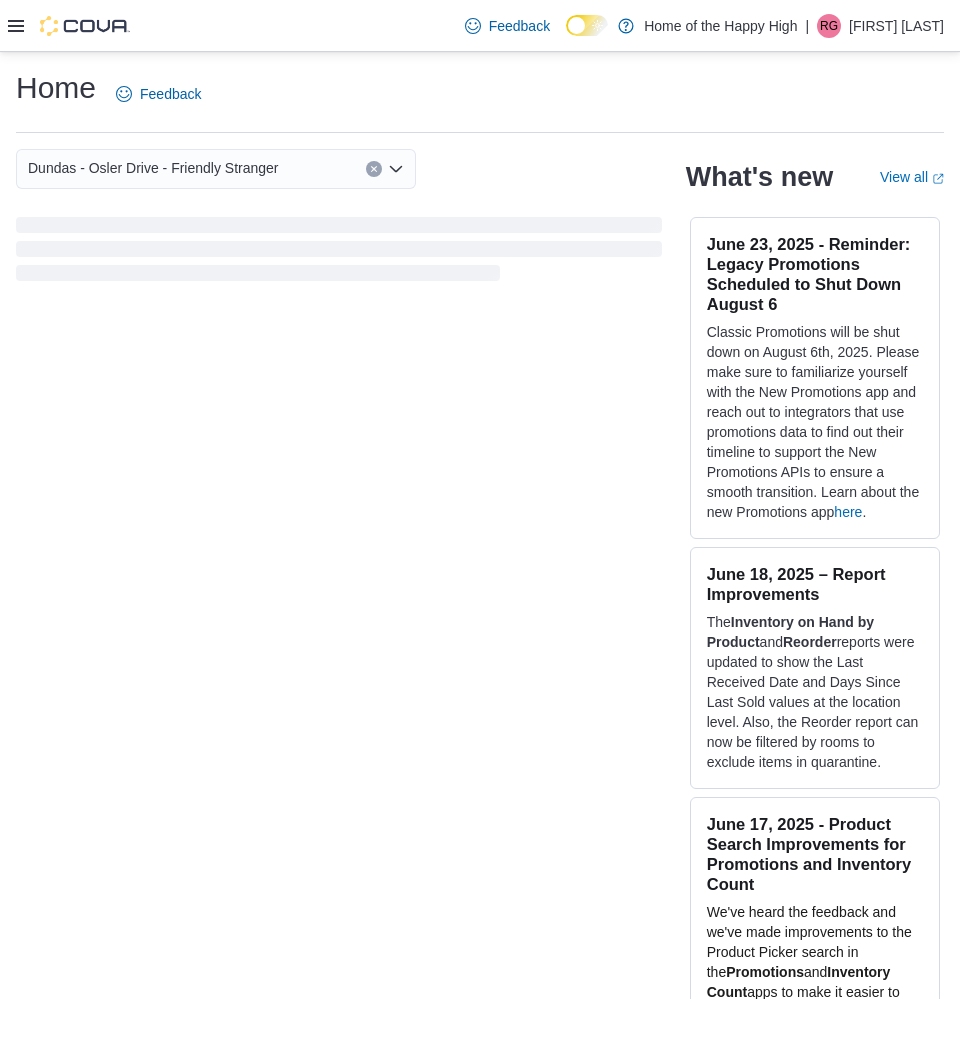 click 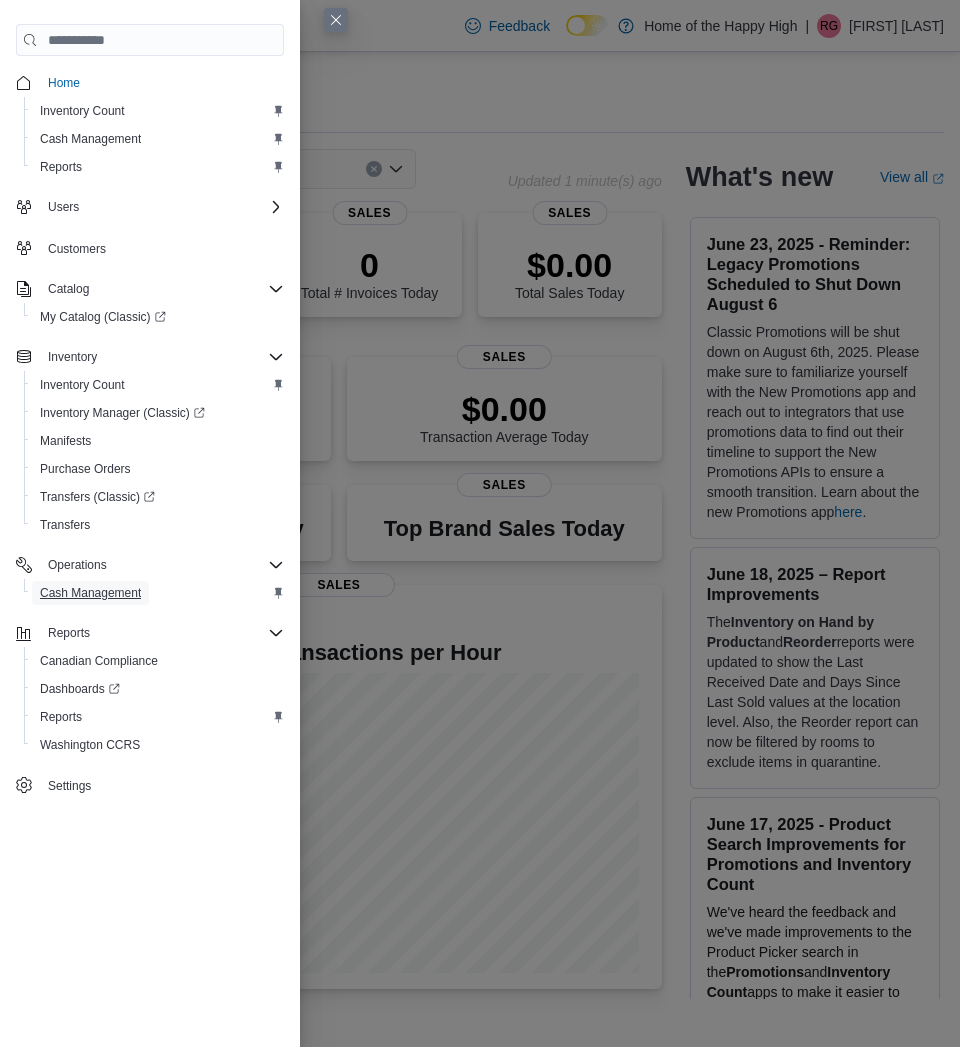 click on "Cash Management" at bounding box center [90, 593] 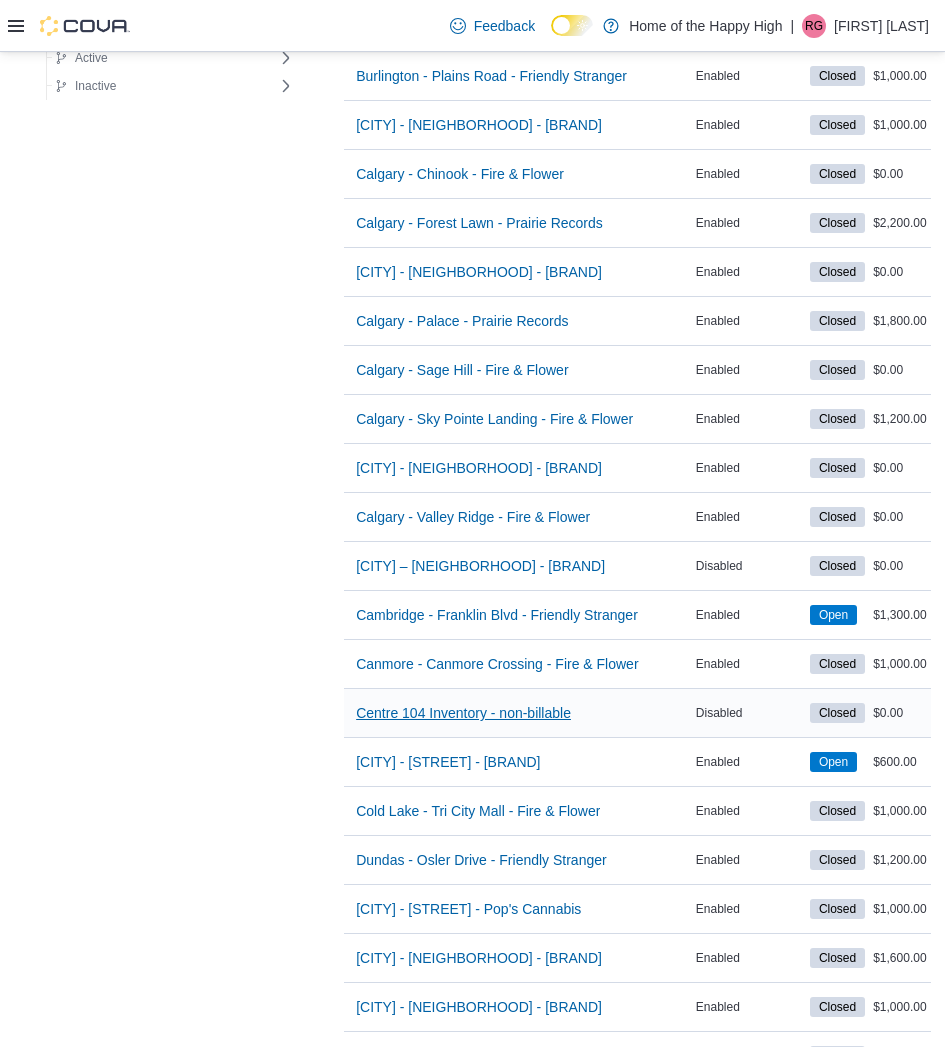 scroll, scrollTop: 800, scrollLeft: 0, axis: vertical 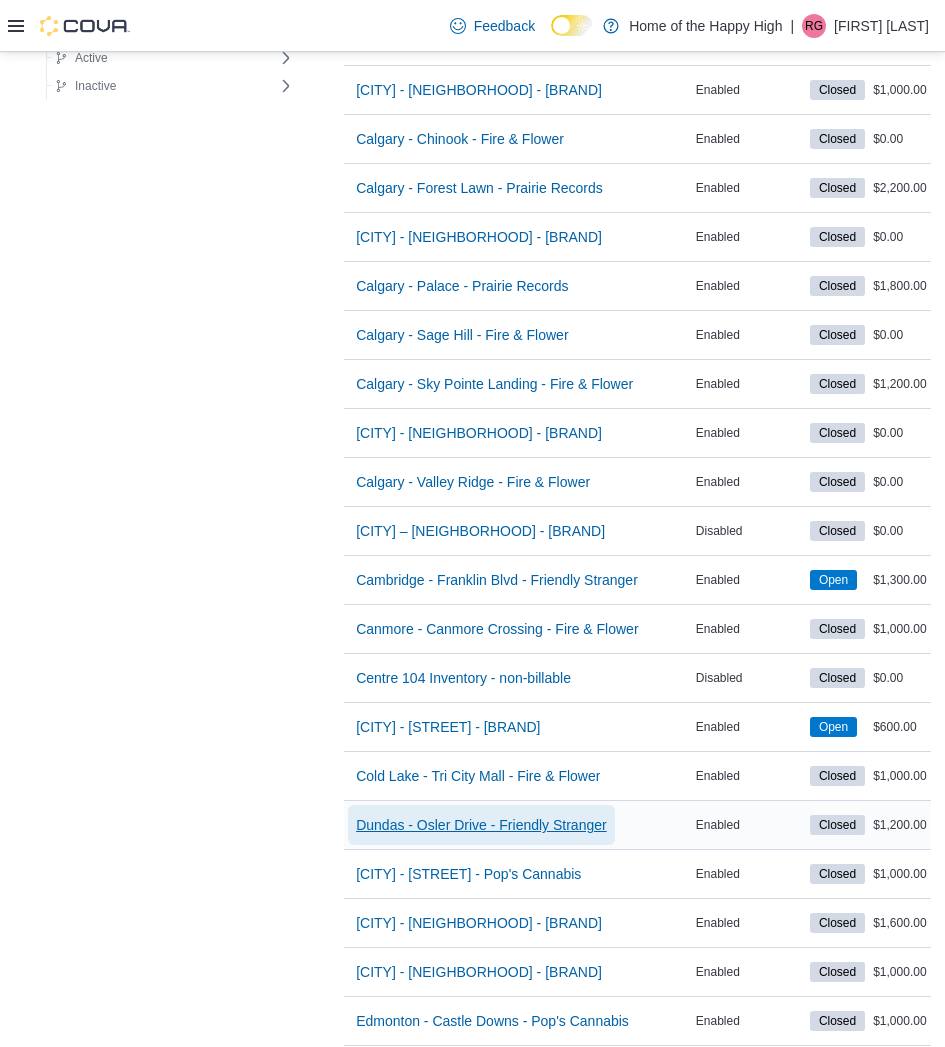 click on "Dundas - Osler Drive - Friendly Stranger" at bounding box center (481, 825) 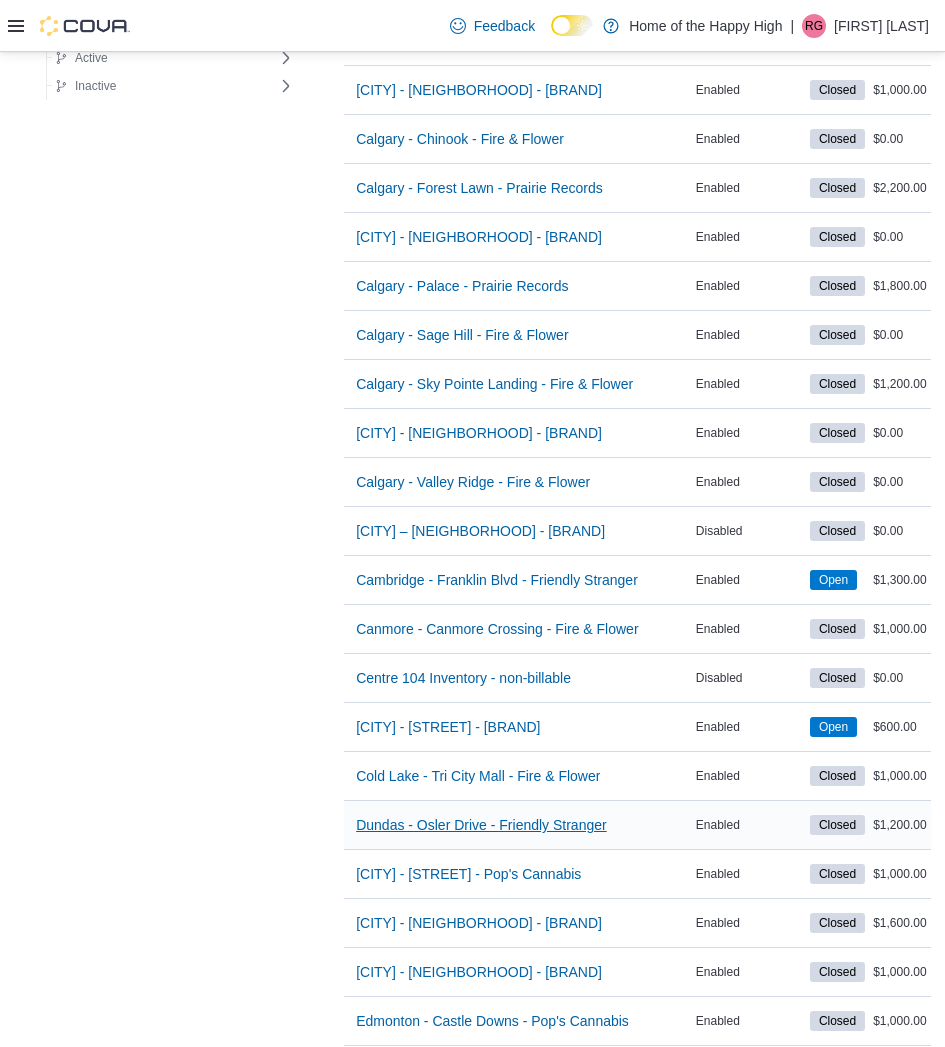 scroll, scrollTop: 0, scrollLeft: 0, axis: both 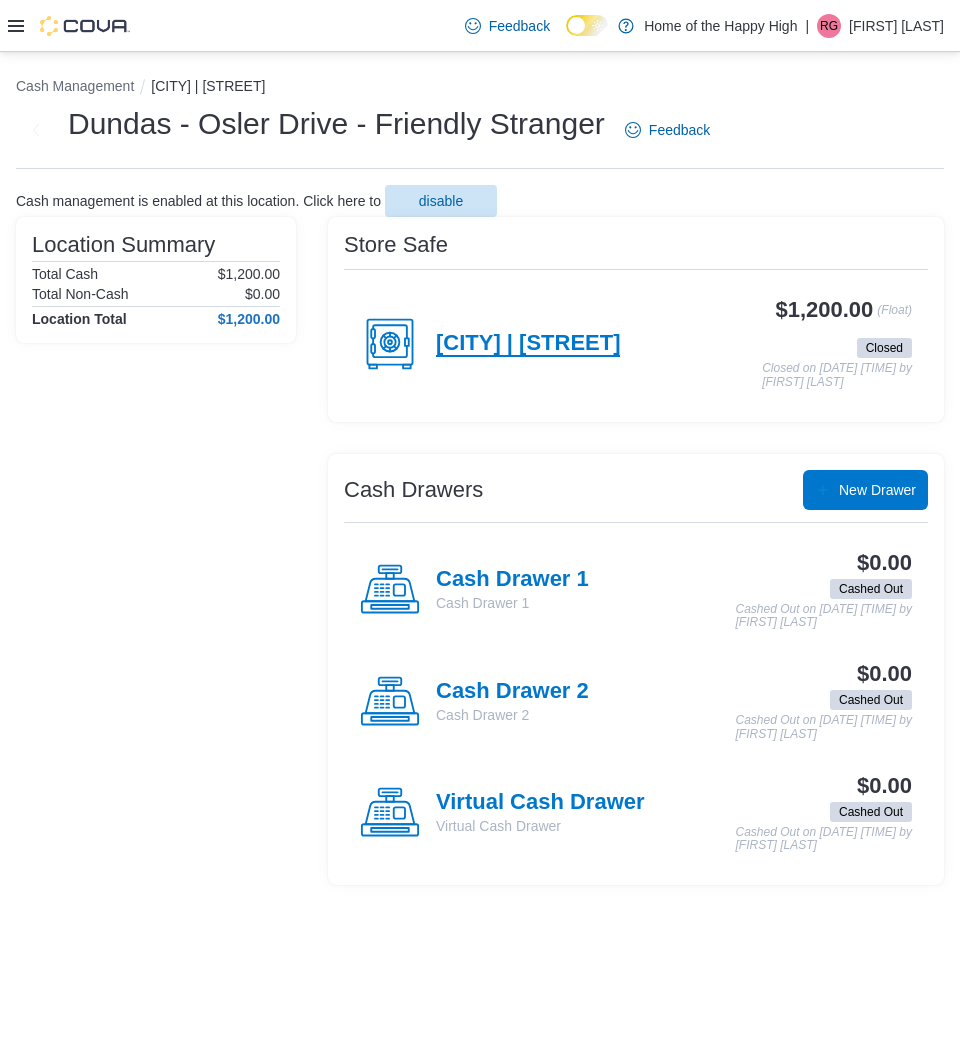 click on "[CITY] | [STREET]" at bounding box center [528, 344] 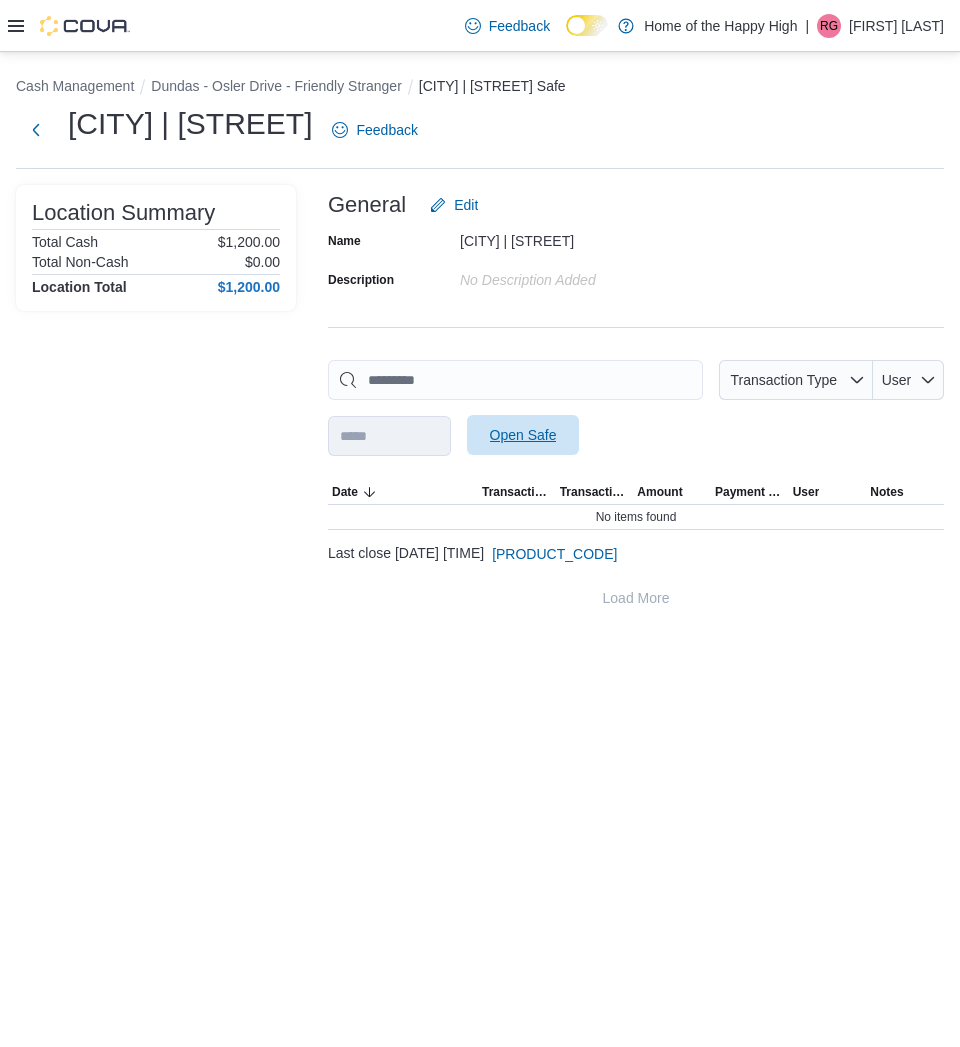 click on "Open Safe" at bounding box center [523, 435] 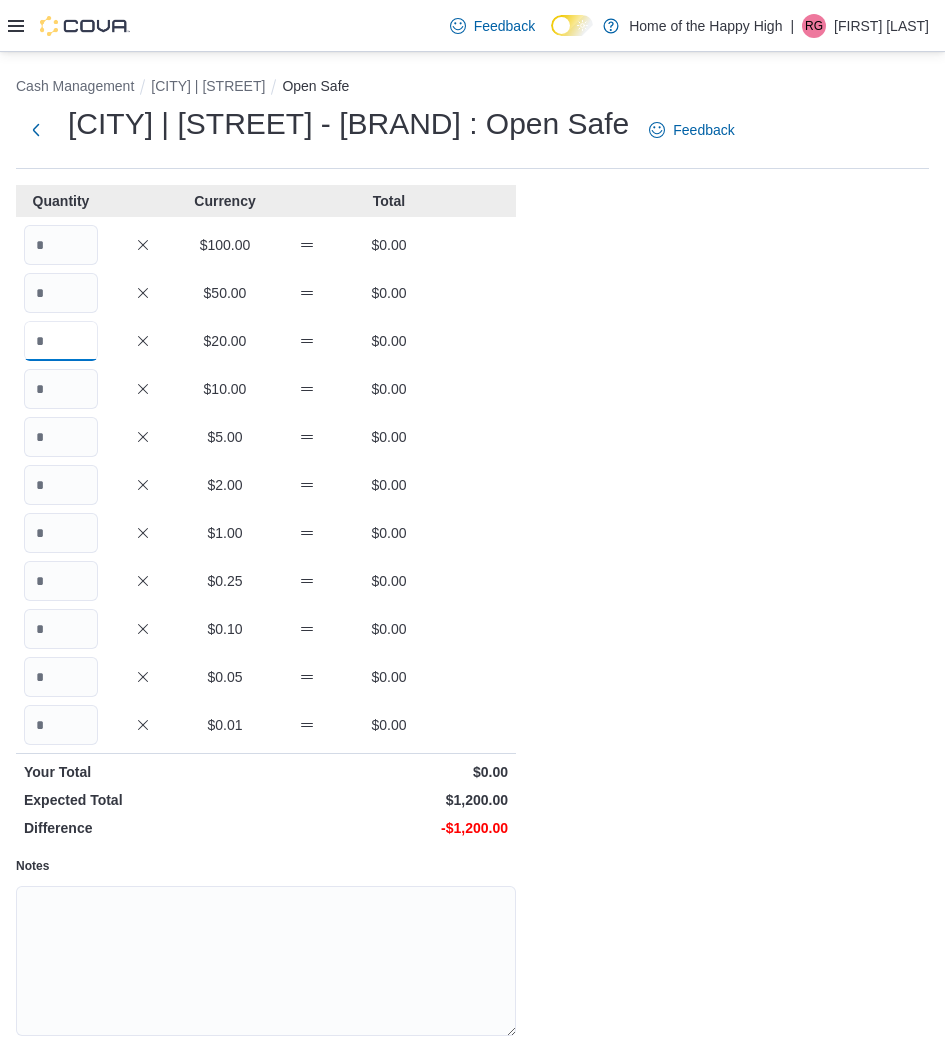 click at bounding box center (61, 341) 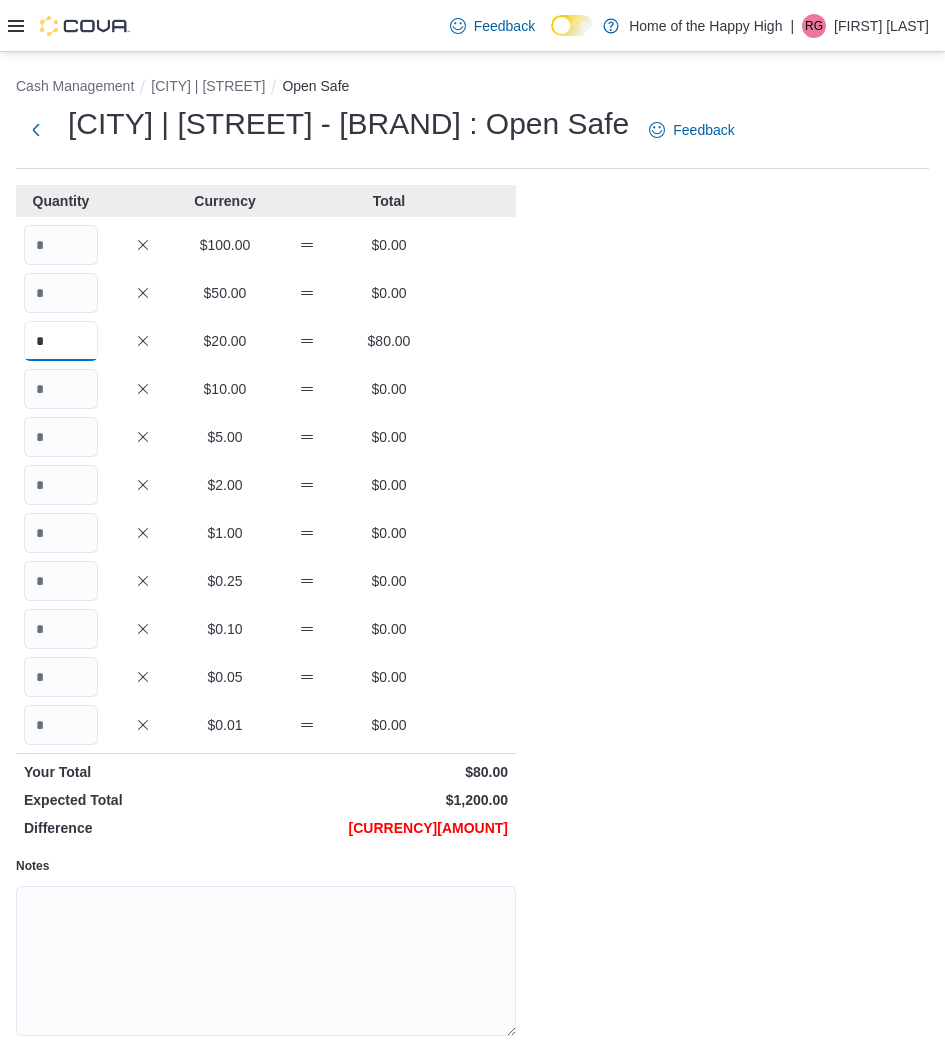 type on "*" 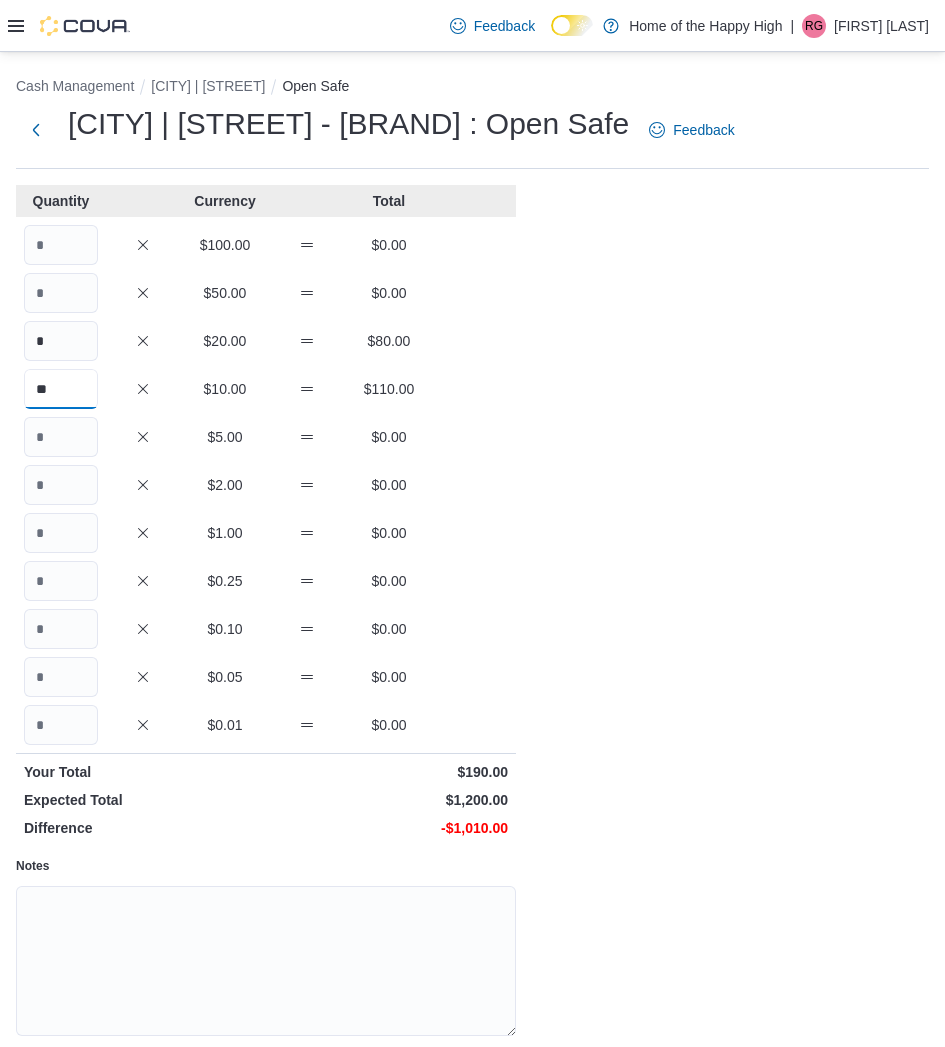 type on "**" 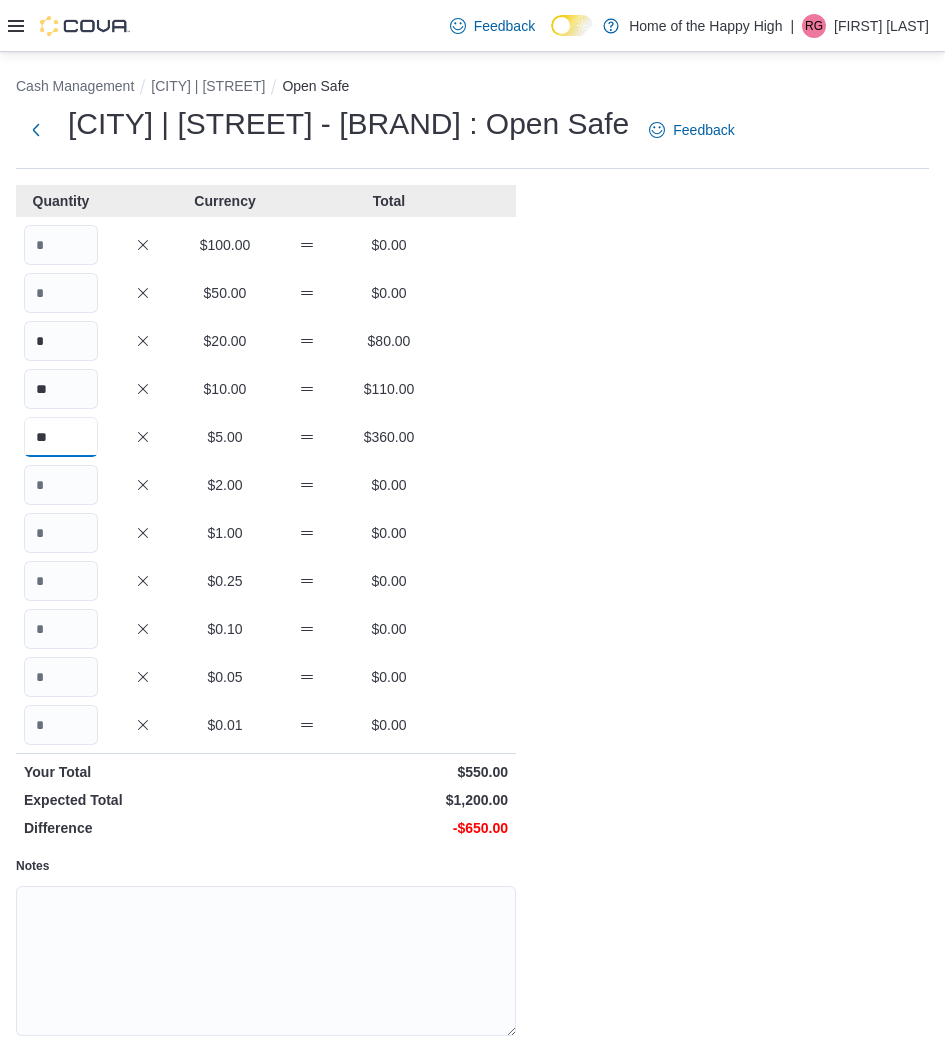 type on "**" 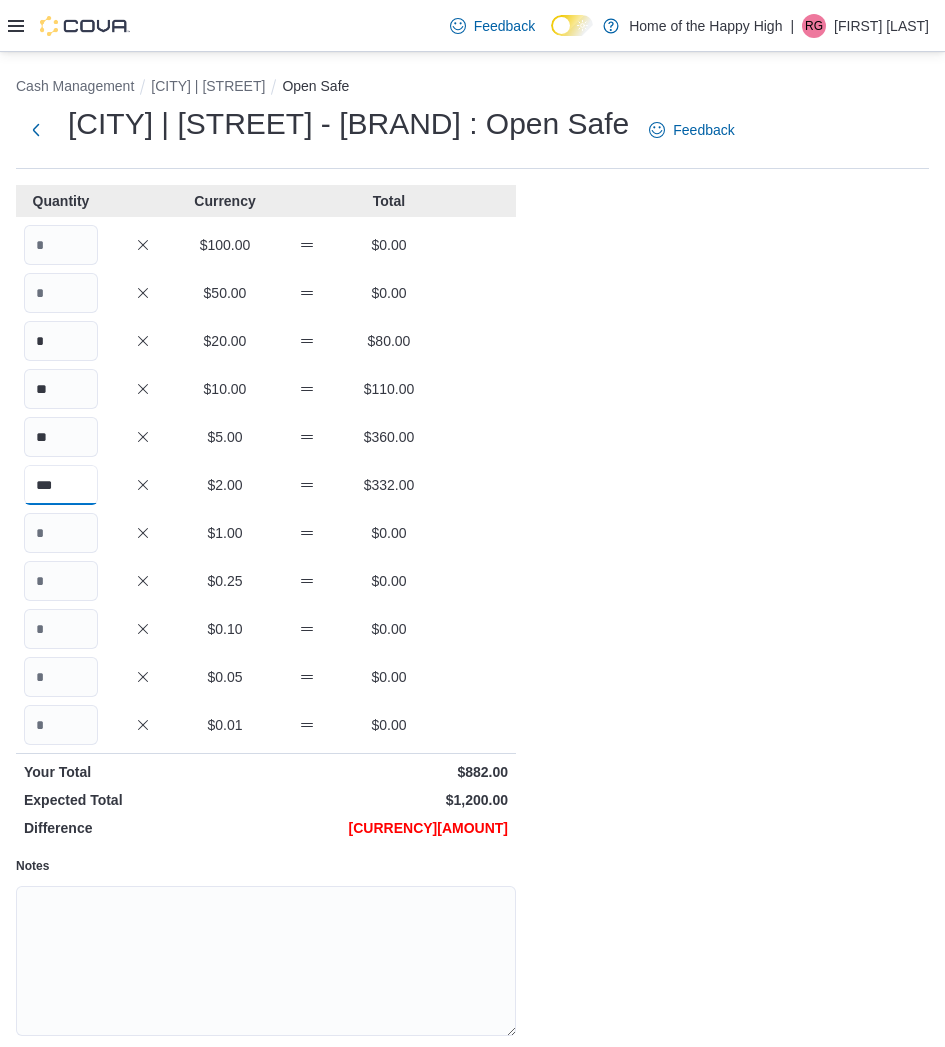 type on "***" 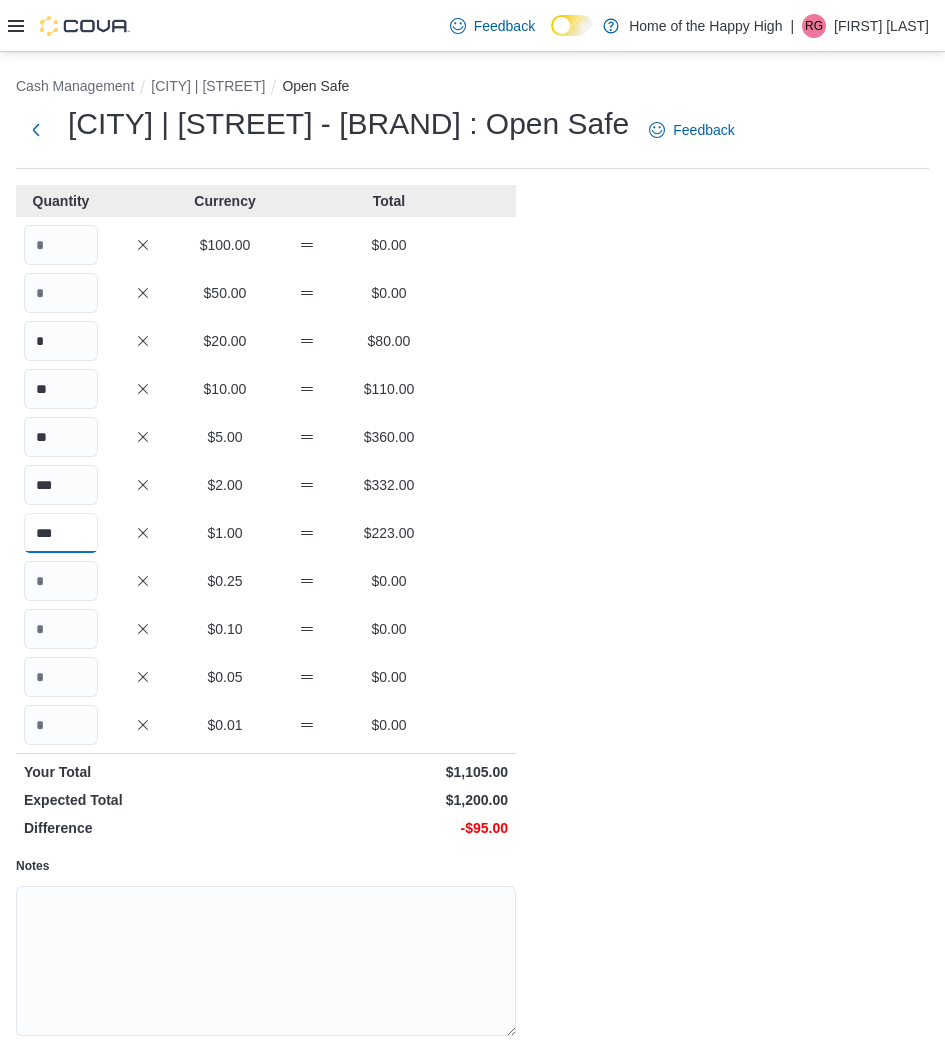 type on "***" 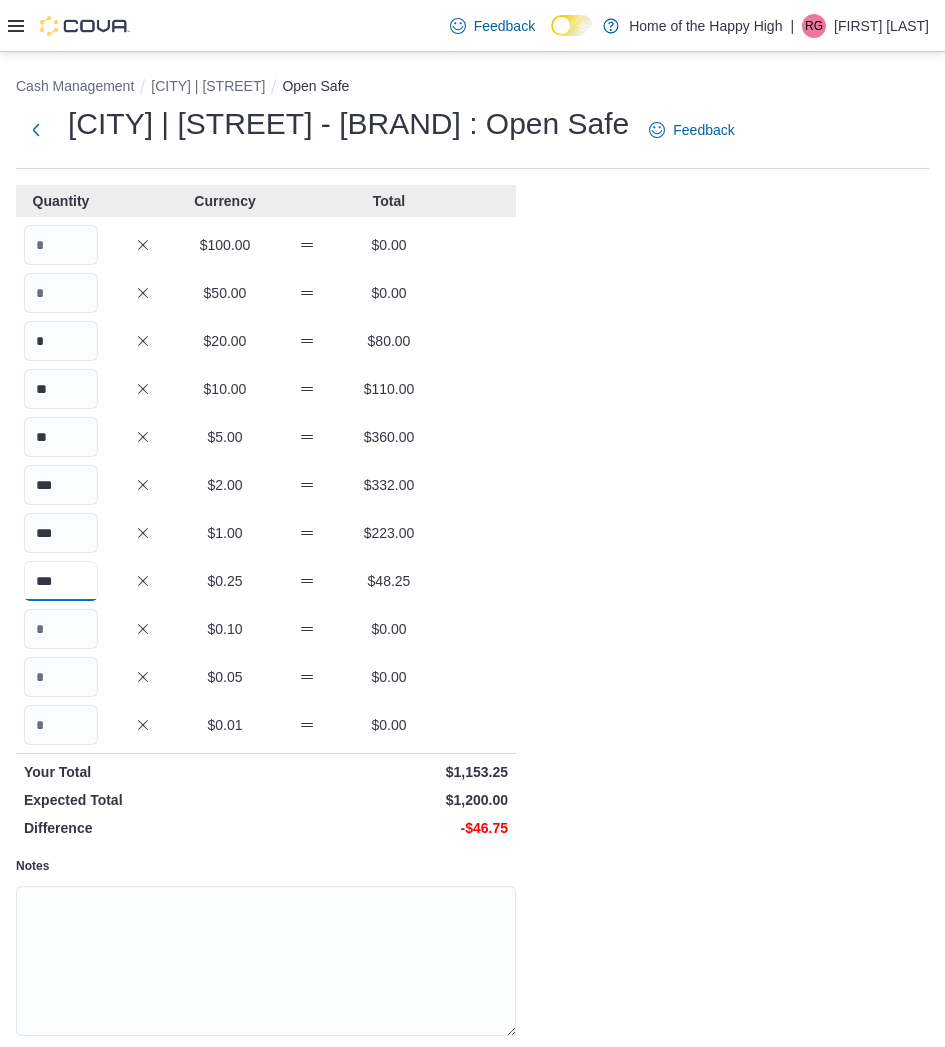 type on "***" 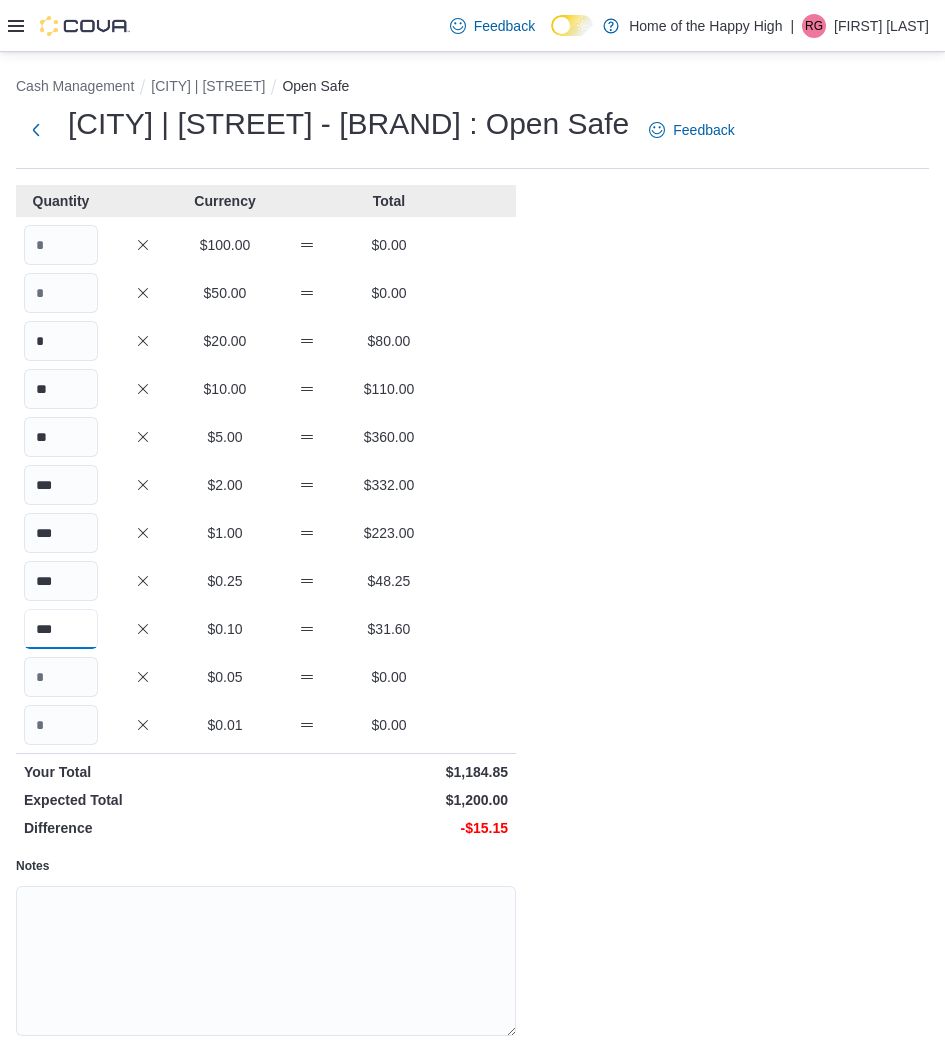 type on "***" 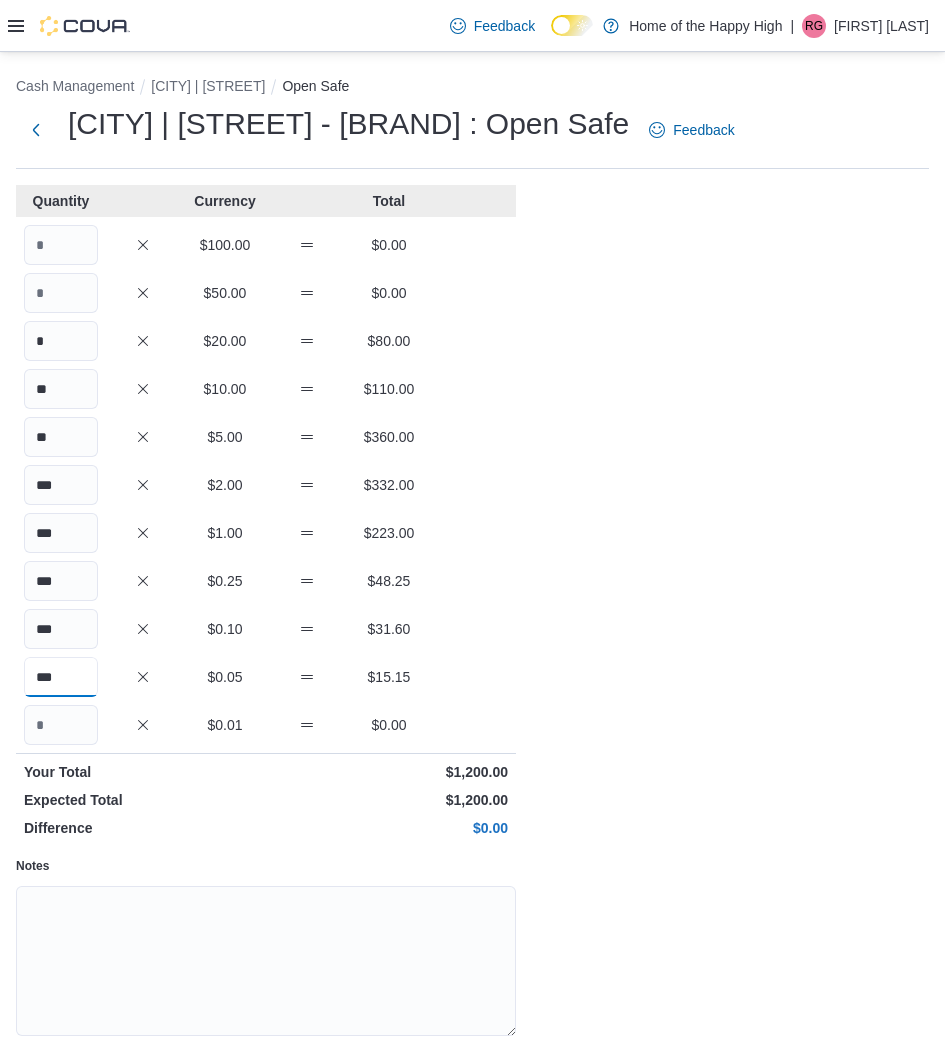 type on "***" 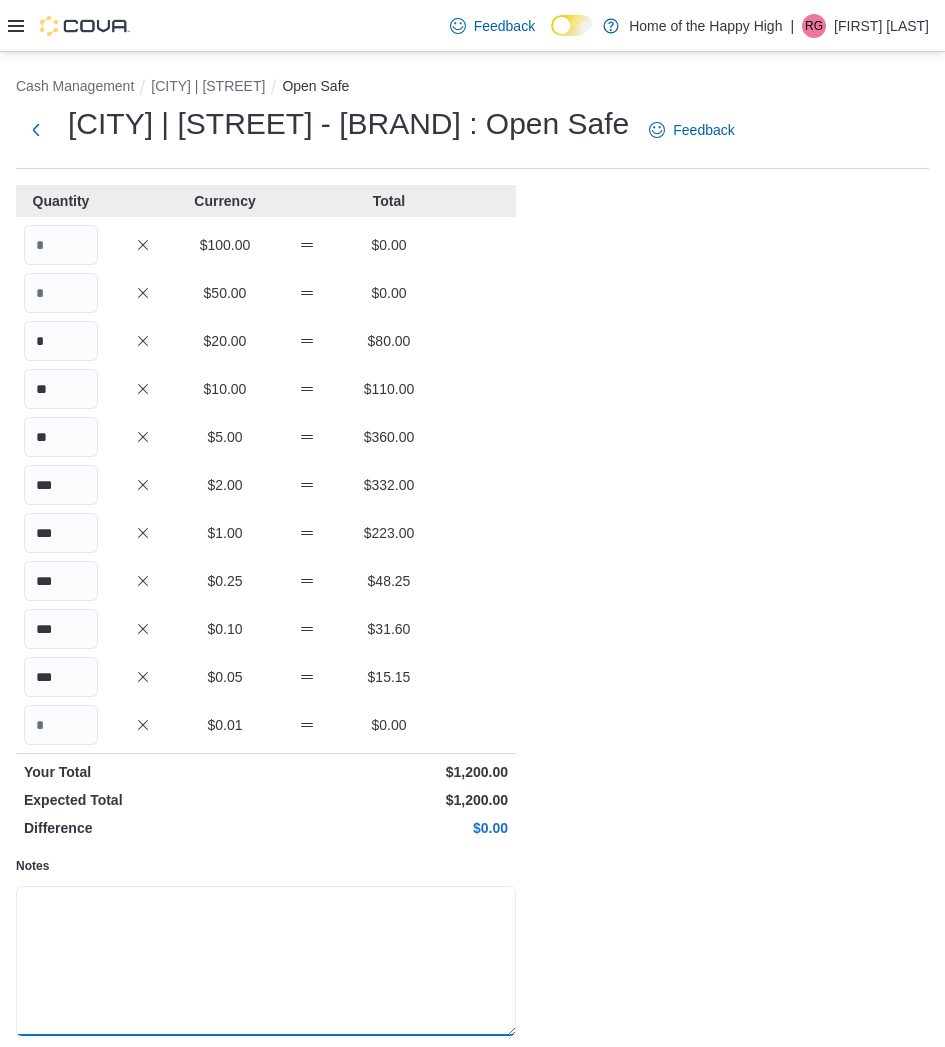 click on "Notes" at bounding box center [266, 961] 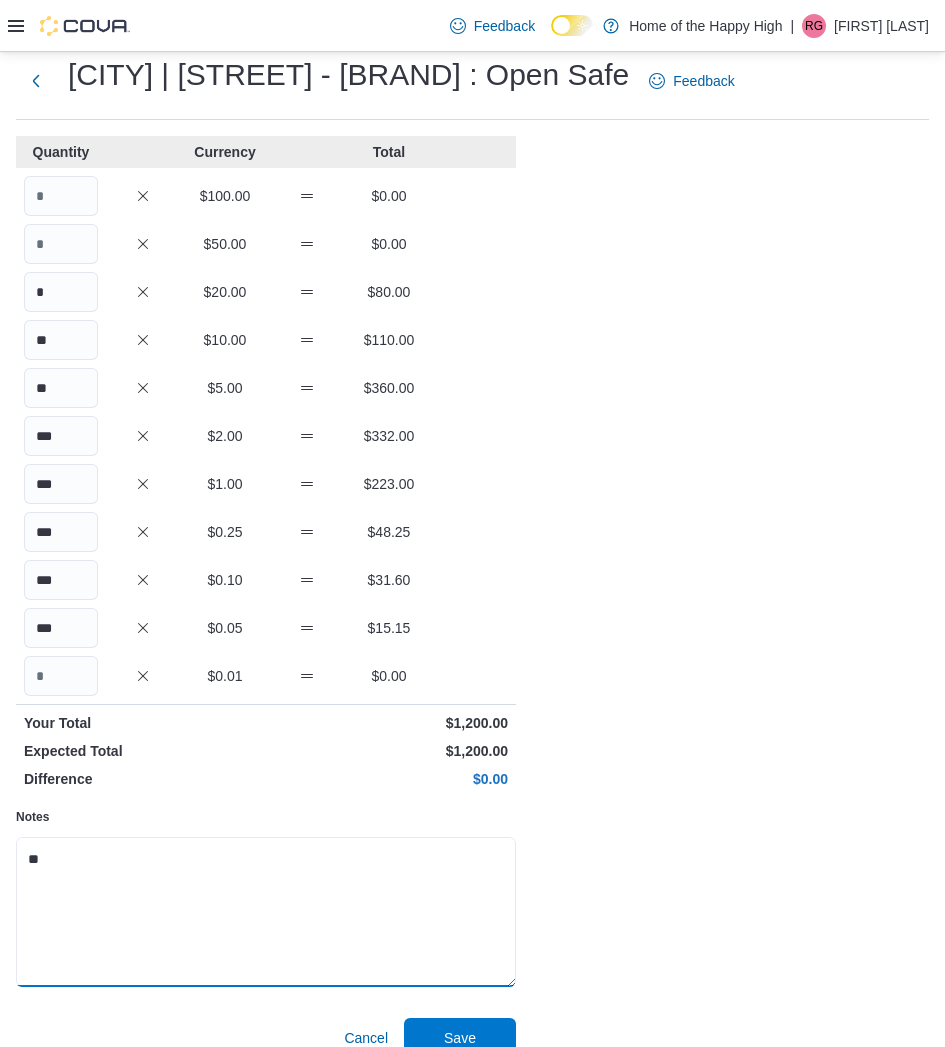 scroll, scrollTop: 76, scrollLeft: 0, axis: vertical 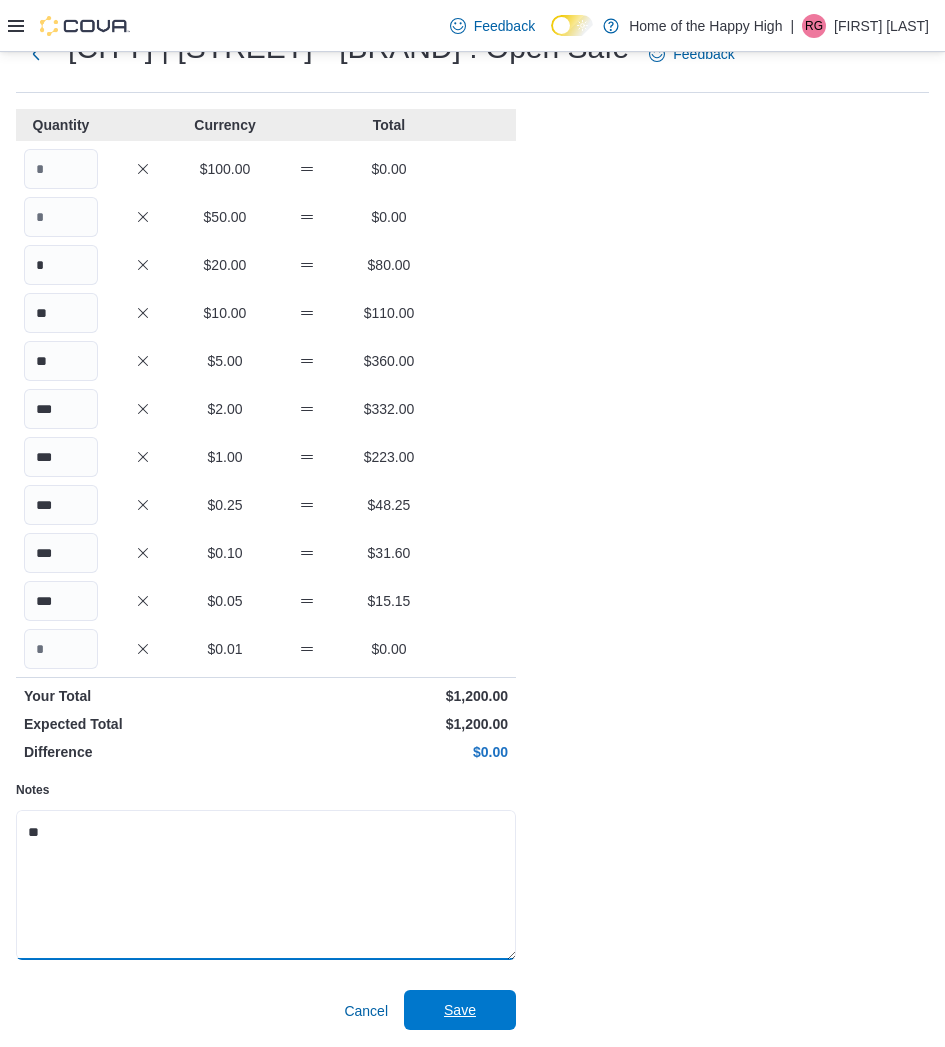 type on "**" 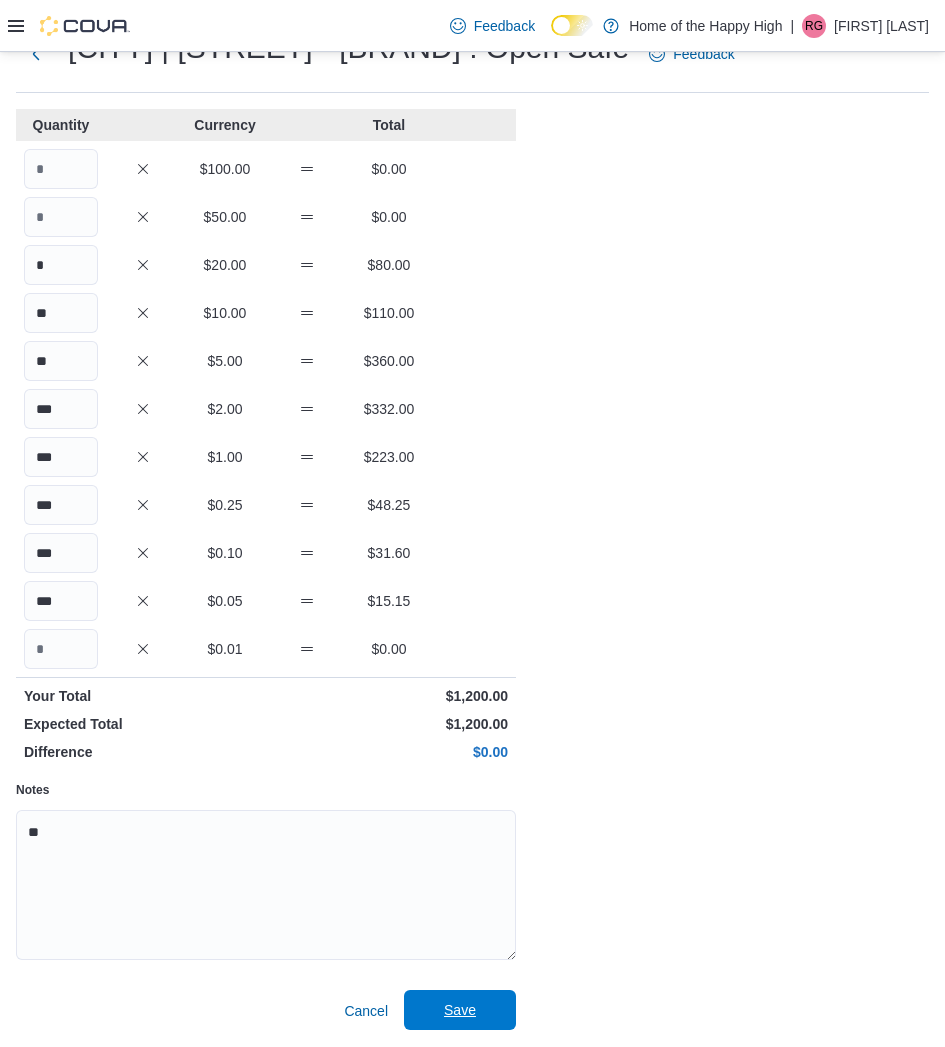 click on "Save" at bounding box center [460, 1010] 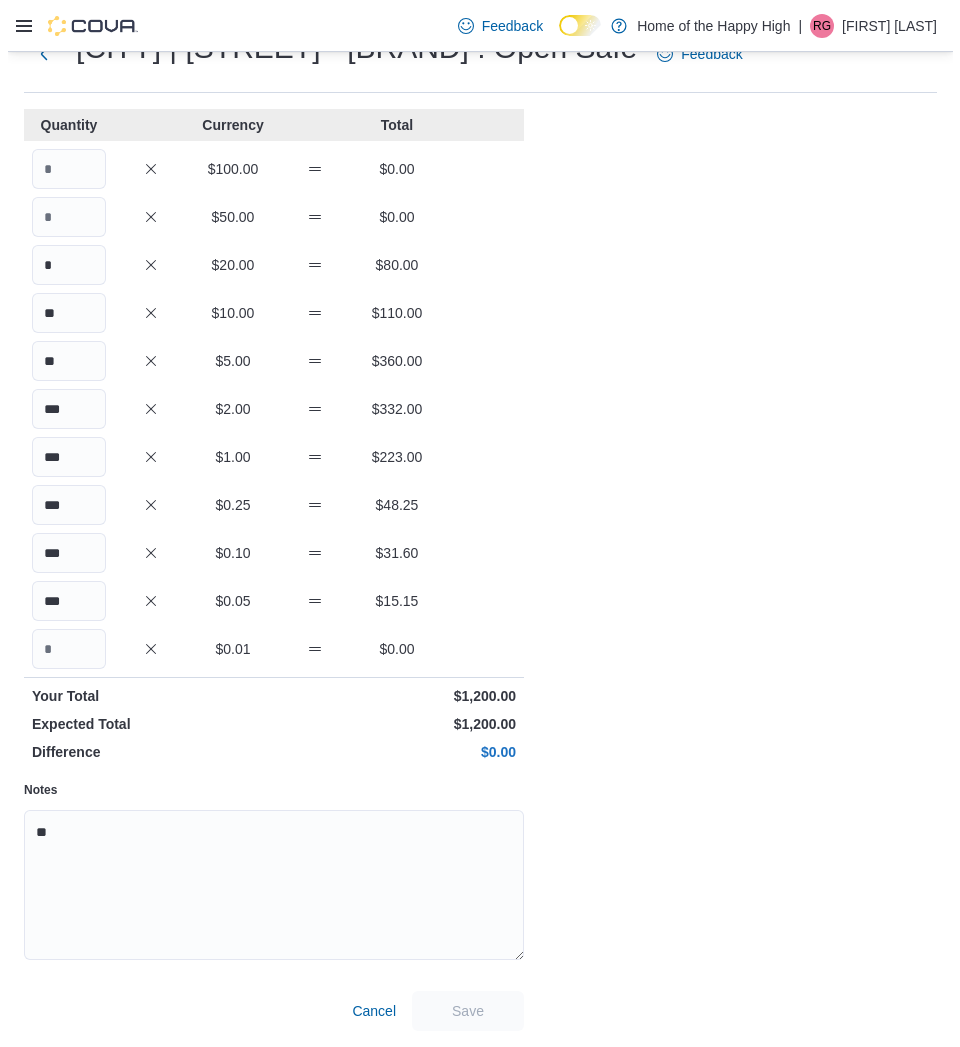 scroll, scrollTop: 0, scrollLeft: 0, axis: both 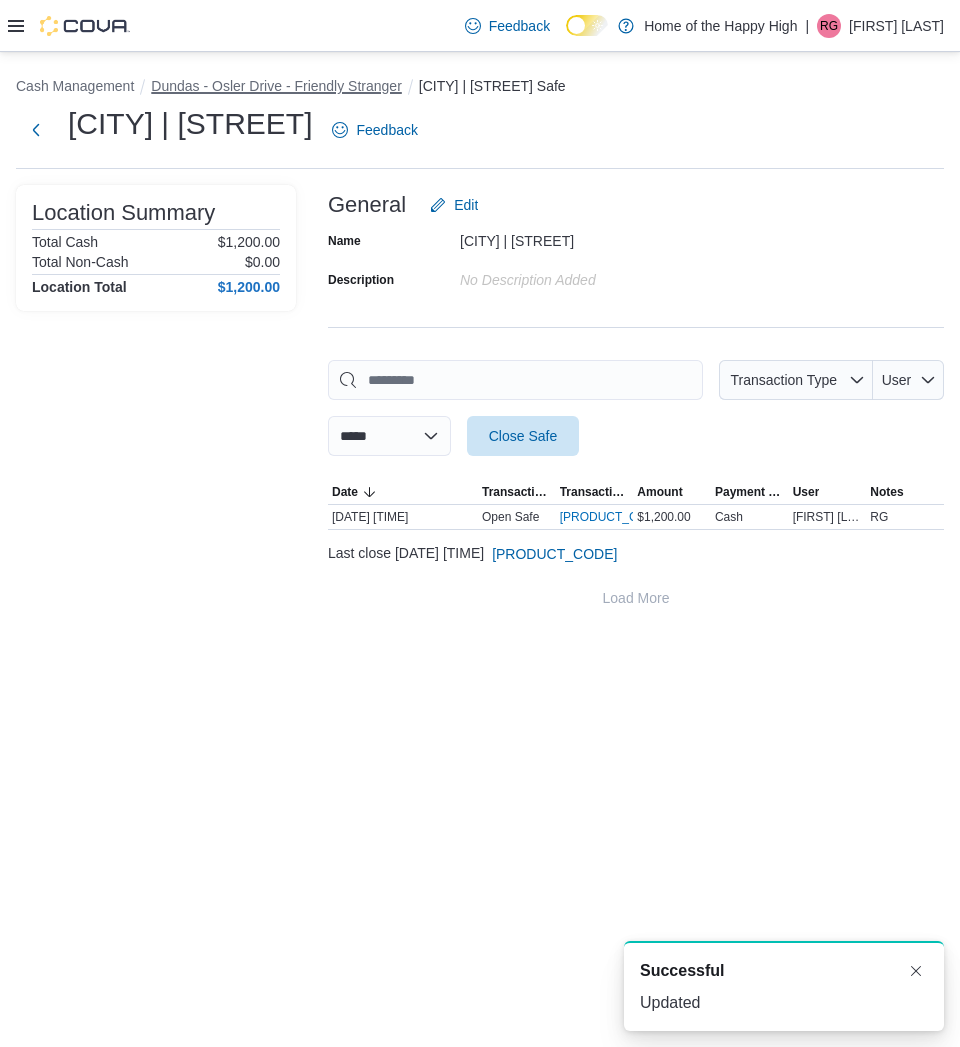 click on "Dundas - Osler Drive - Friendly Stranger" at bounding box center (276, 86) 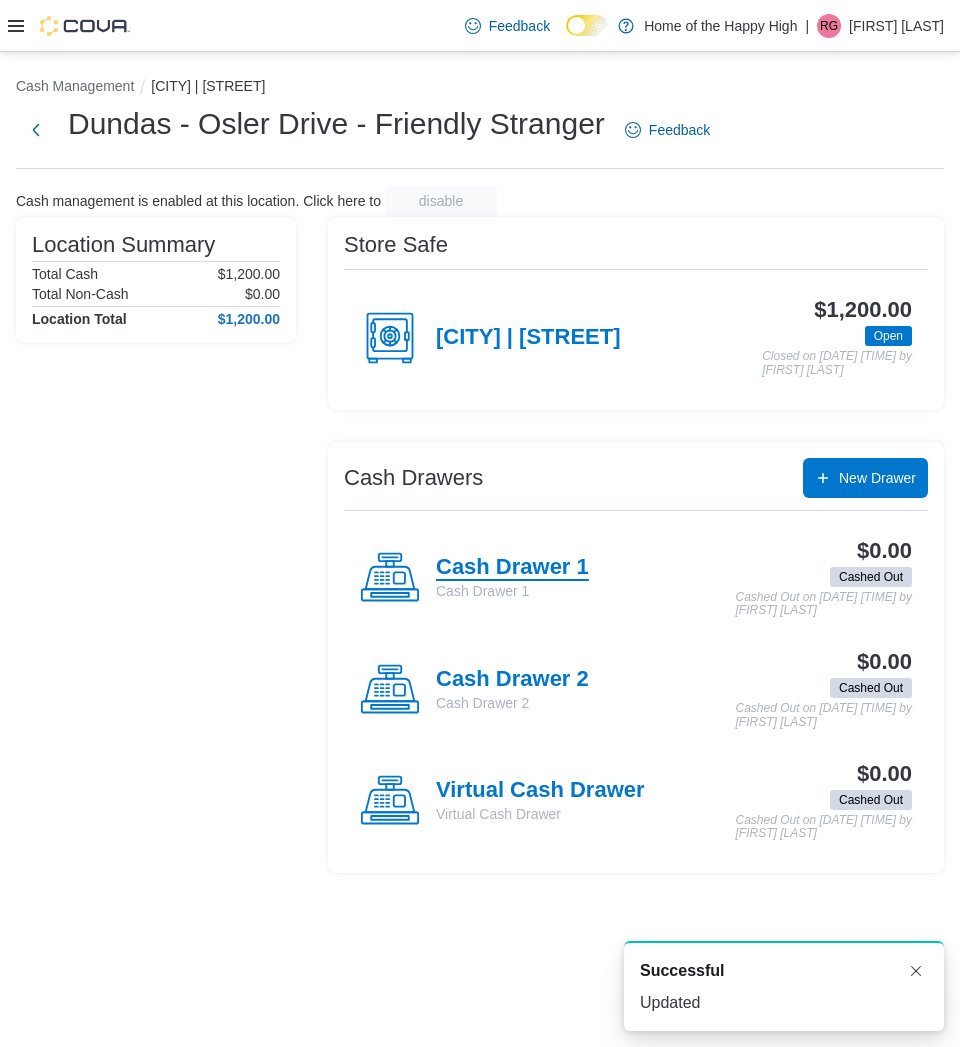click on "Cash Drawer 1" at bounding box center [512, 568] 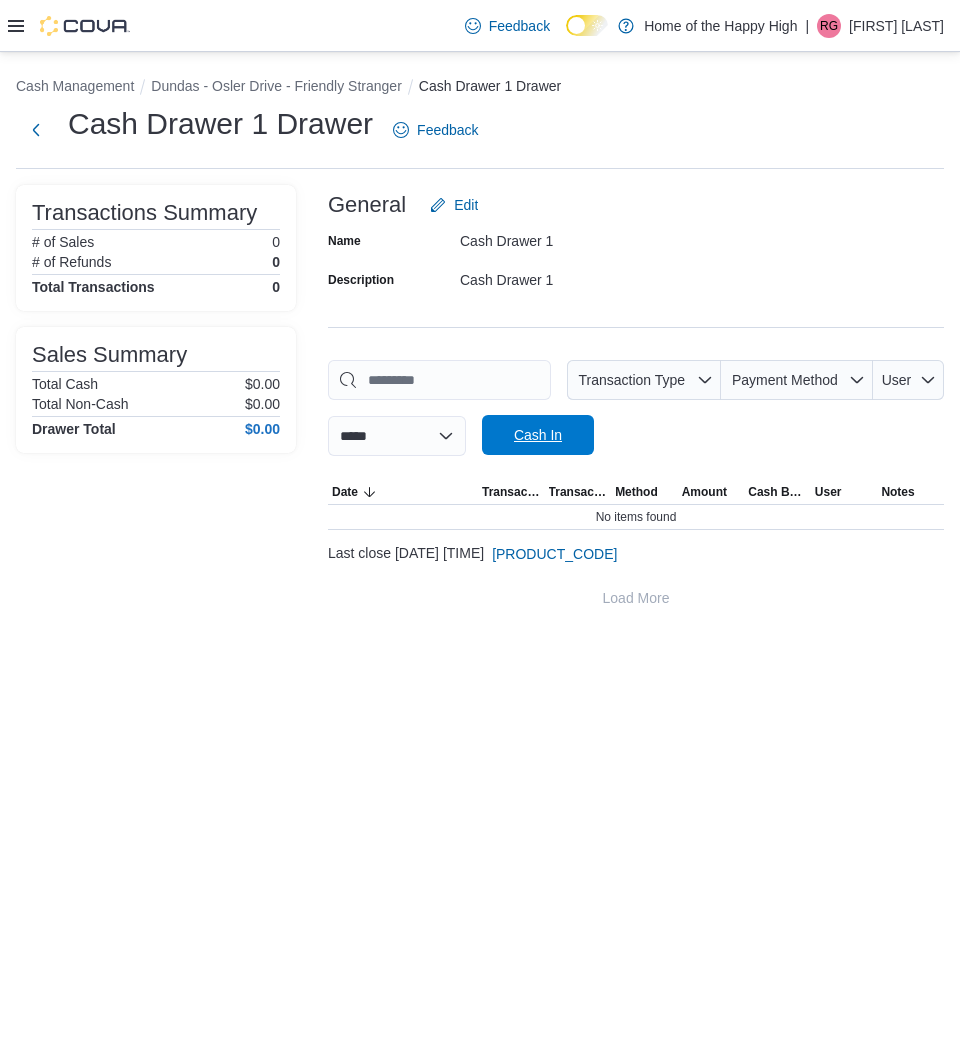 click on "Cash In" at bounding box center [538, 435] 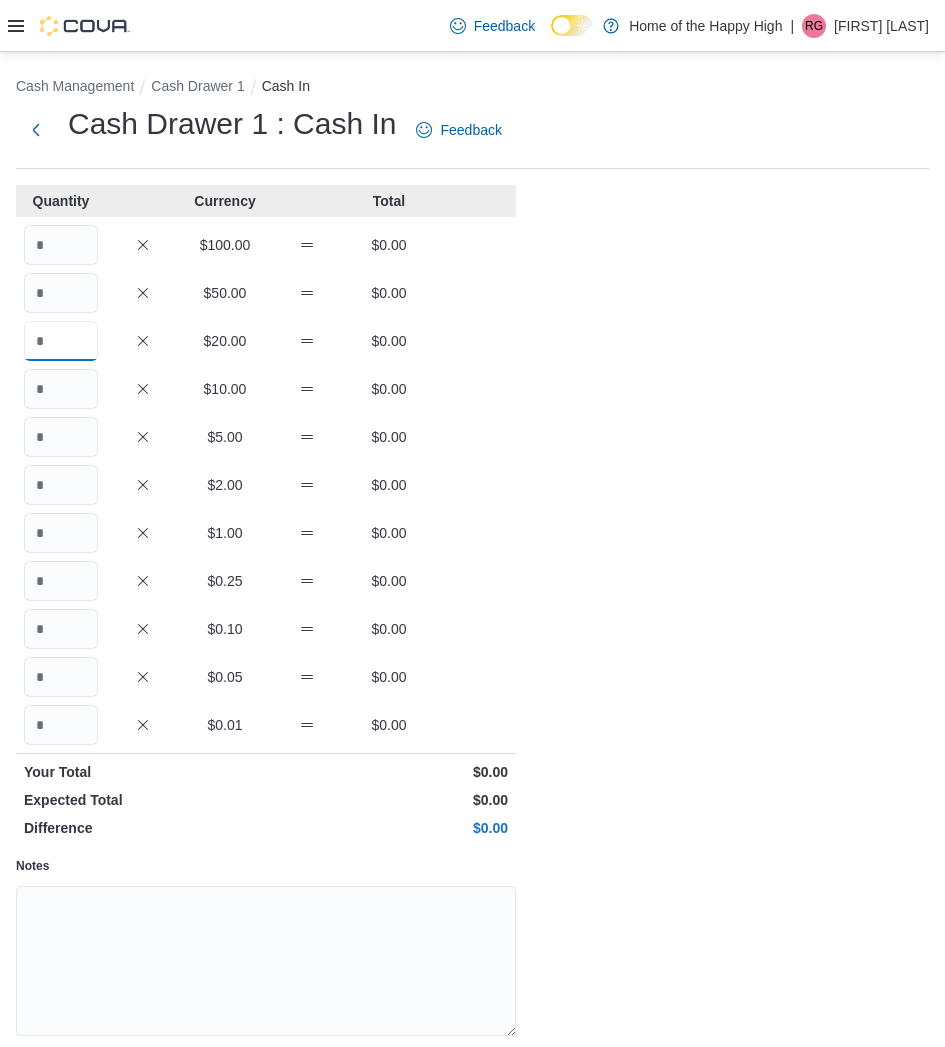 click at bounding box center [61, 341] 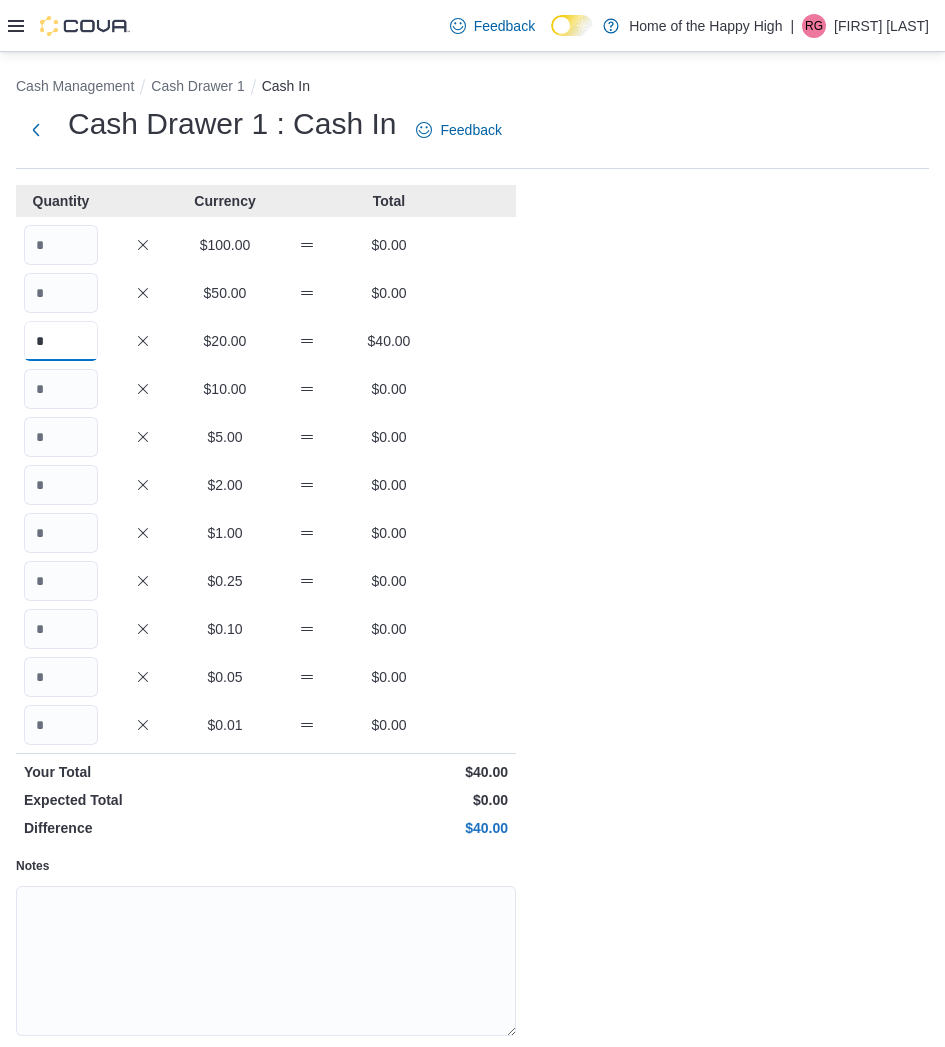 type on "*" 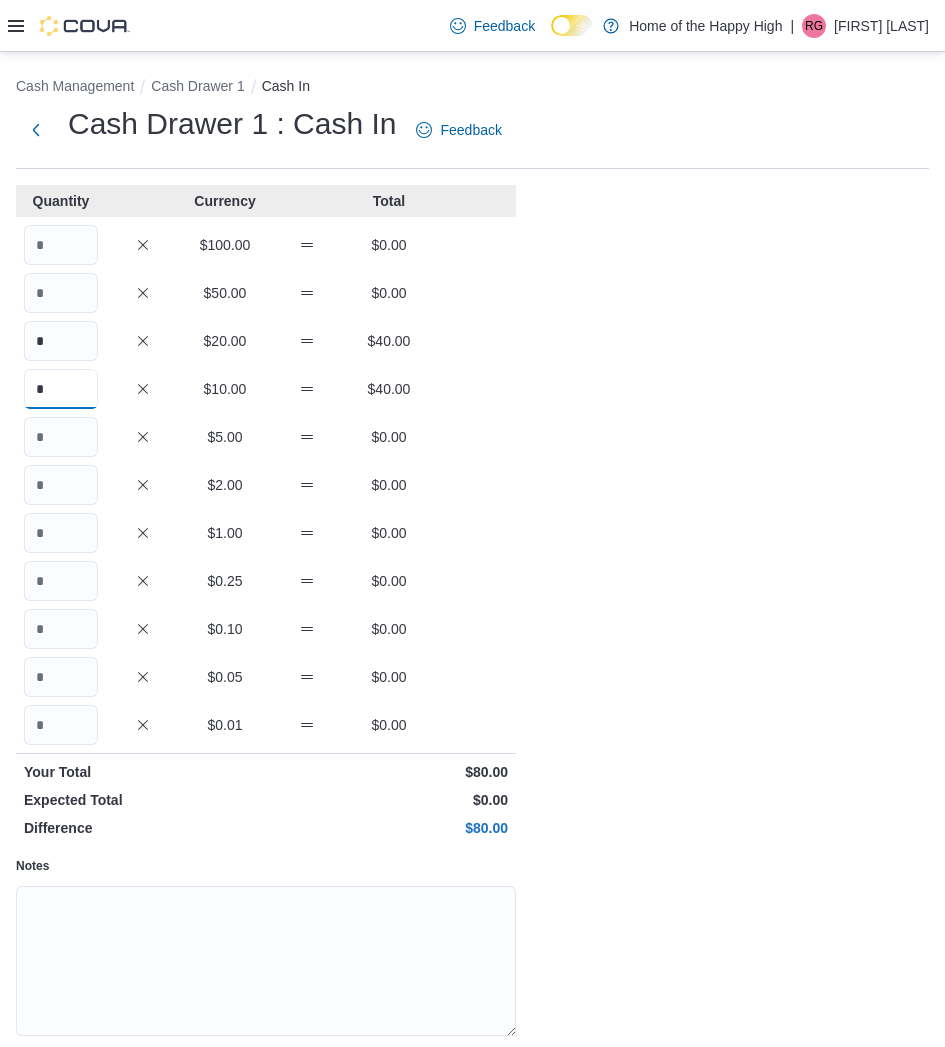 type on "*" 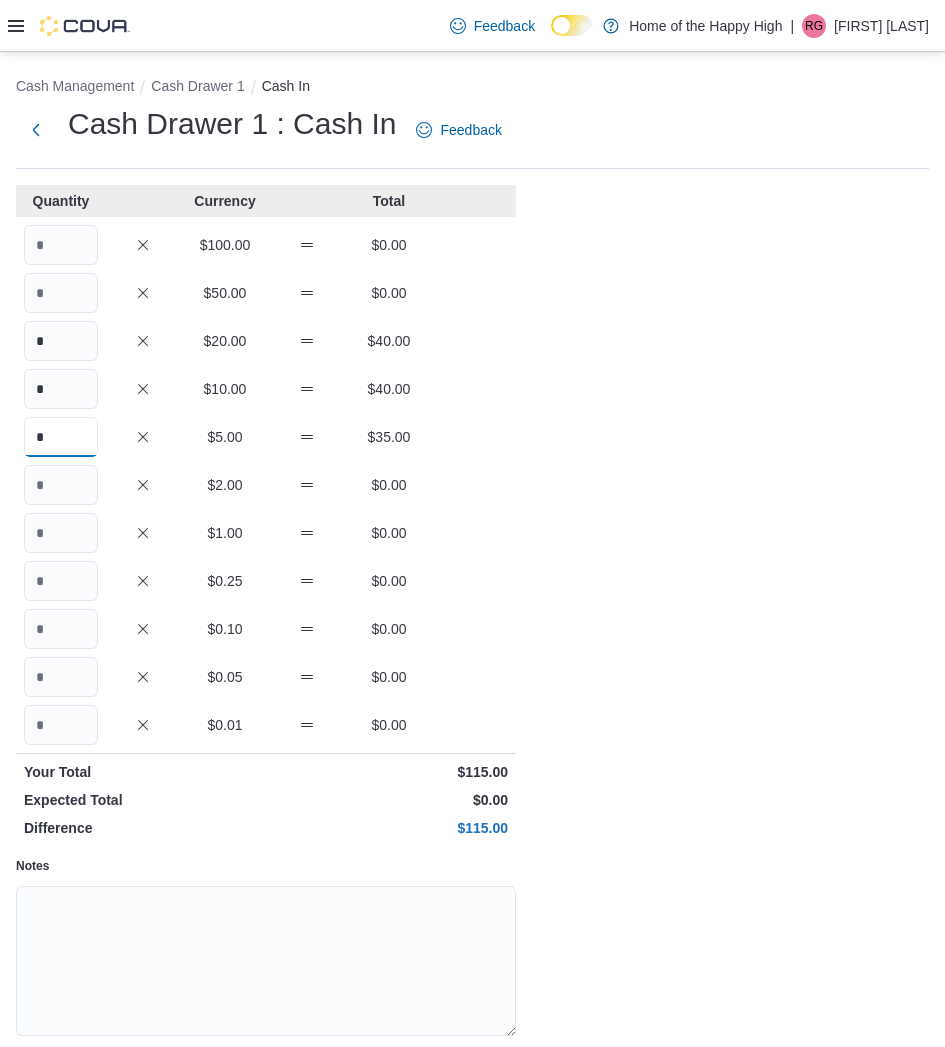 type on "*" 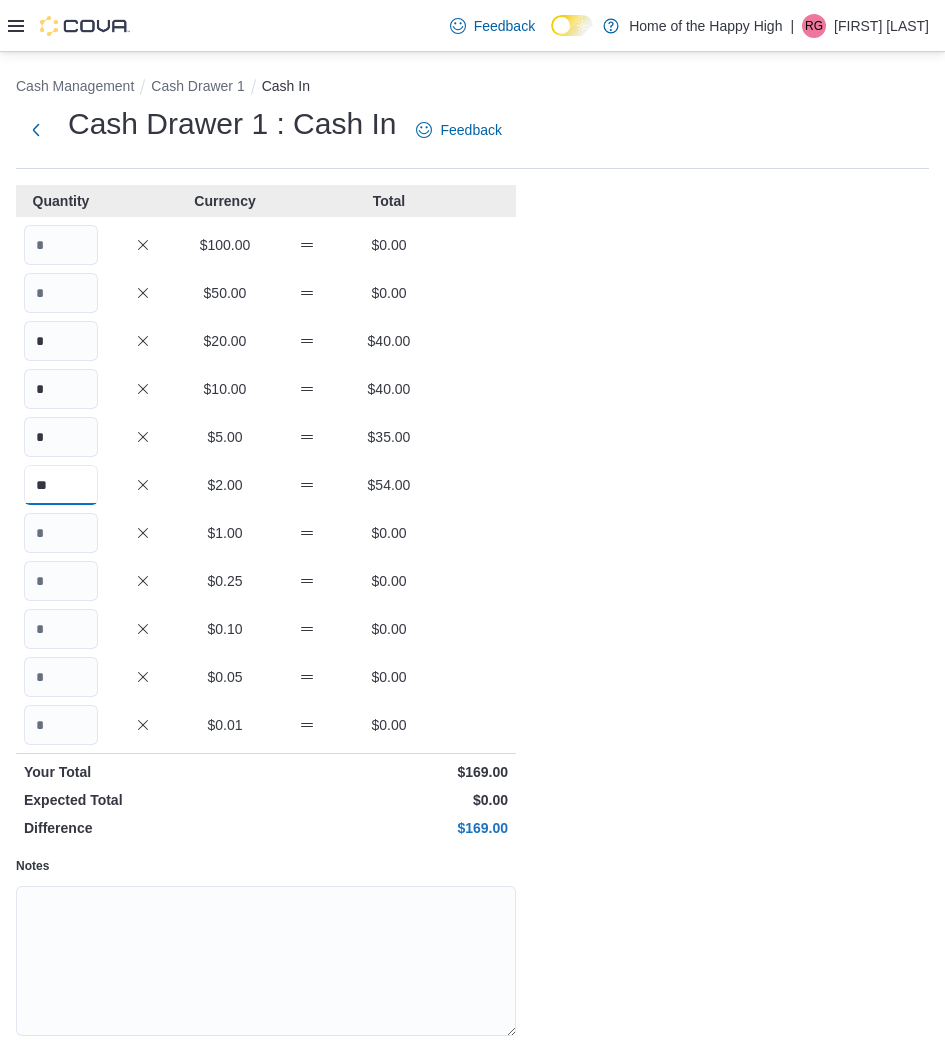 type on "**" 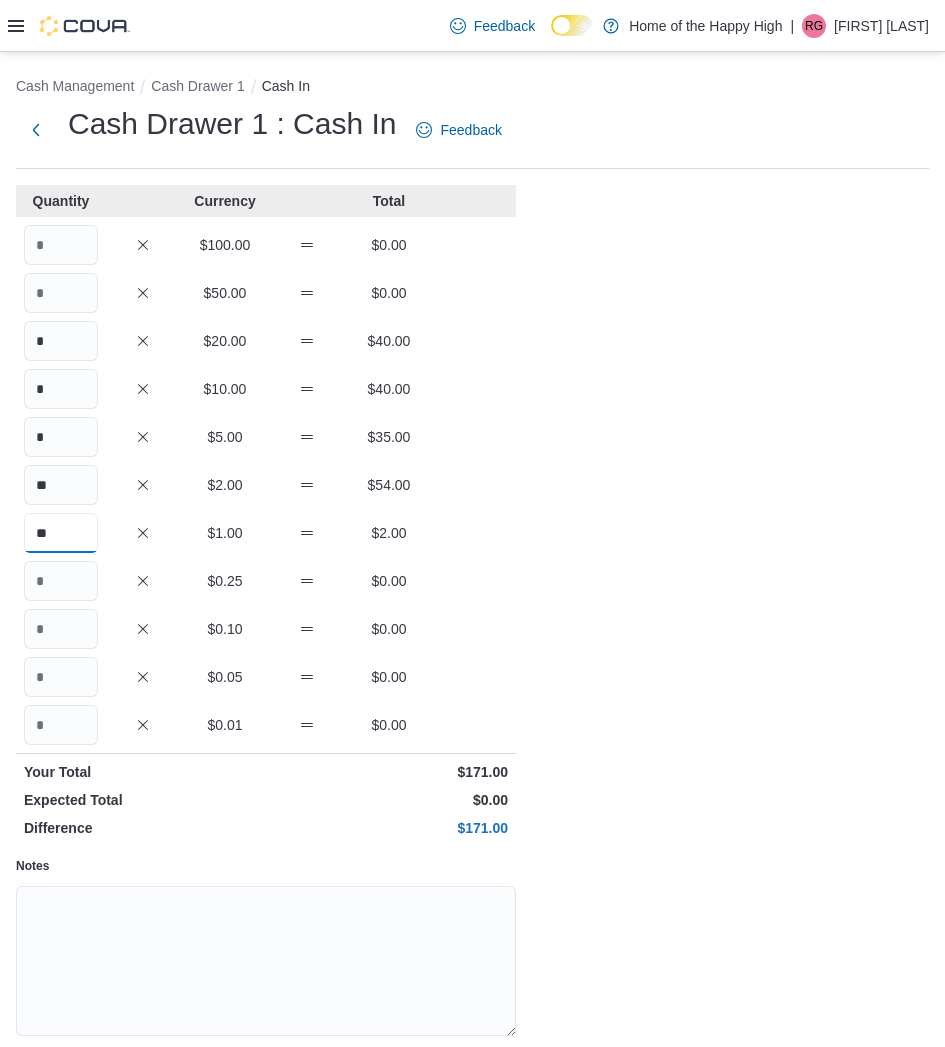 type on "**" 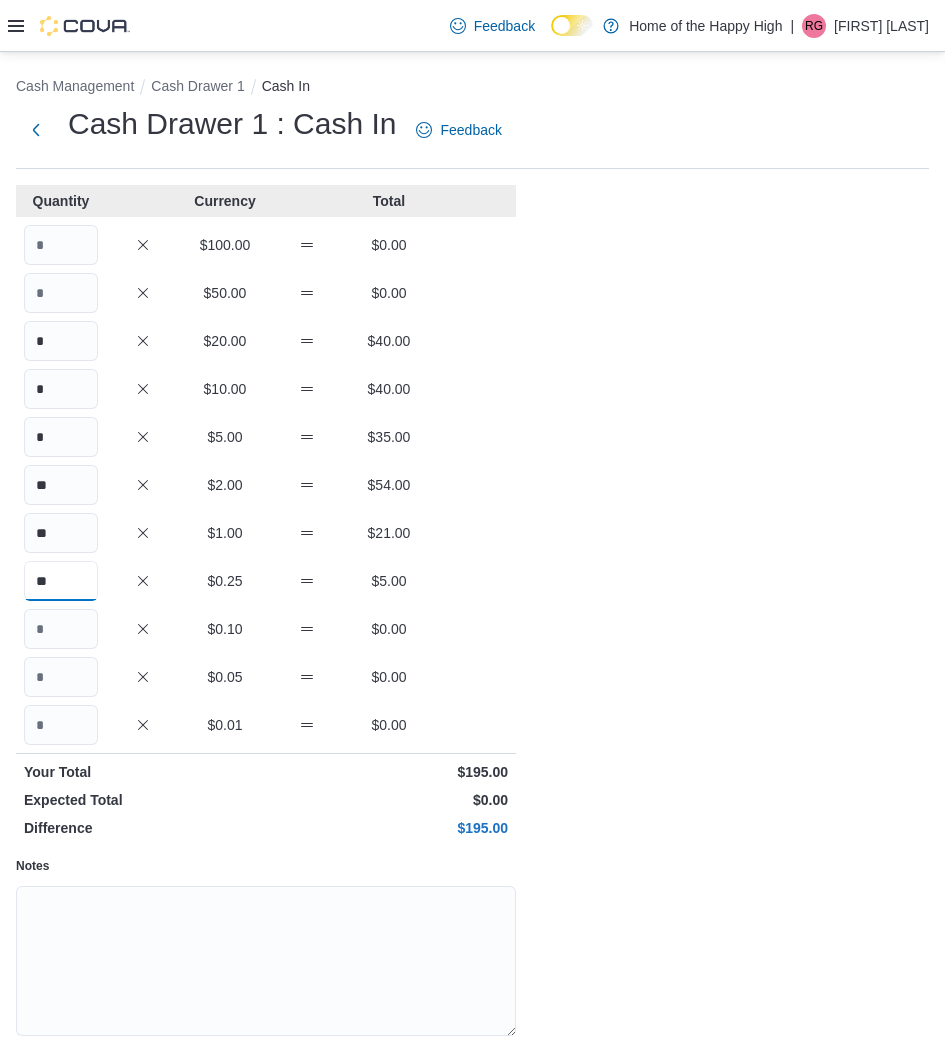 type on "**" 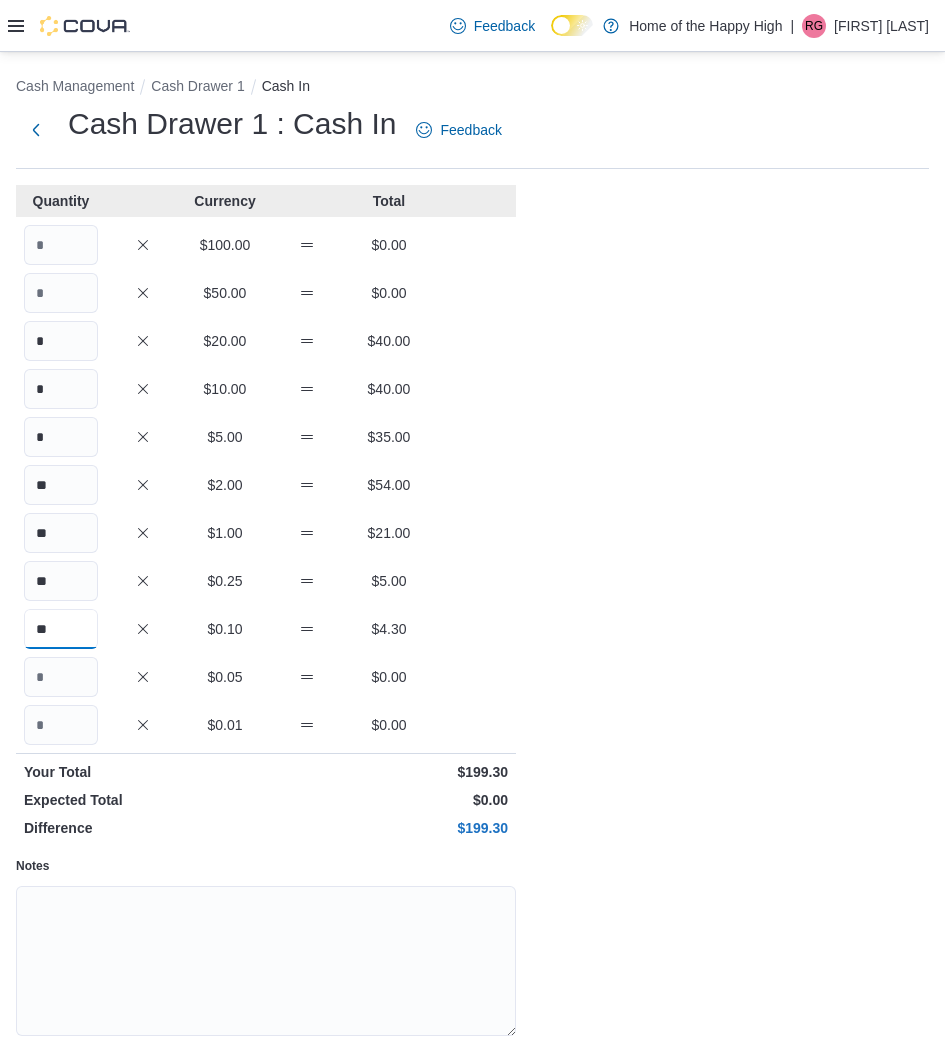type on "**" 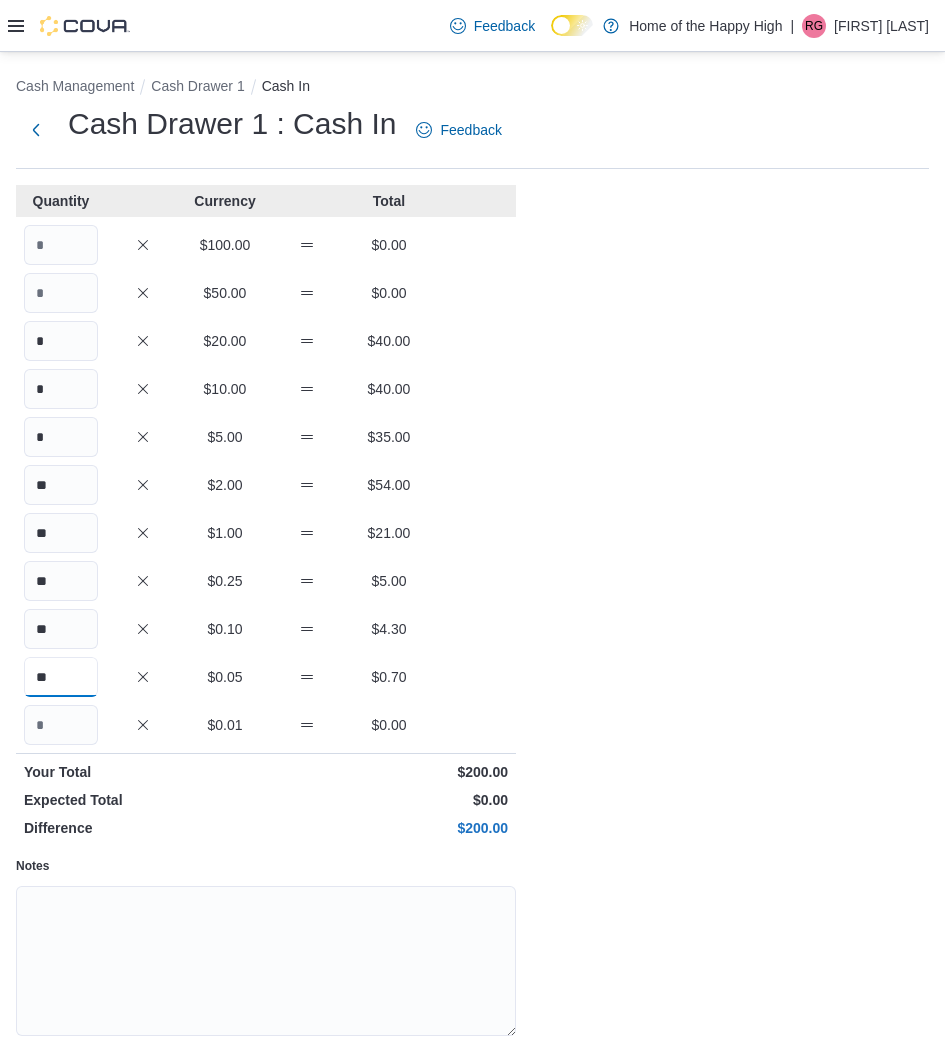 type on "**" 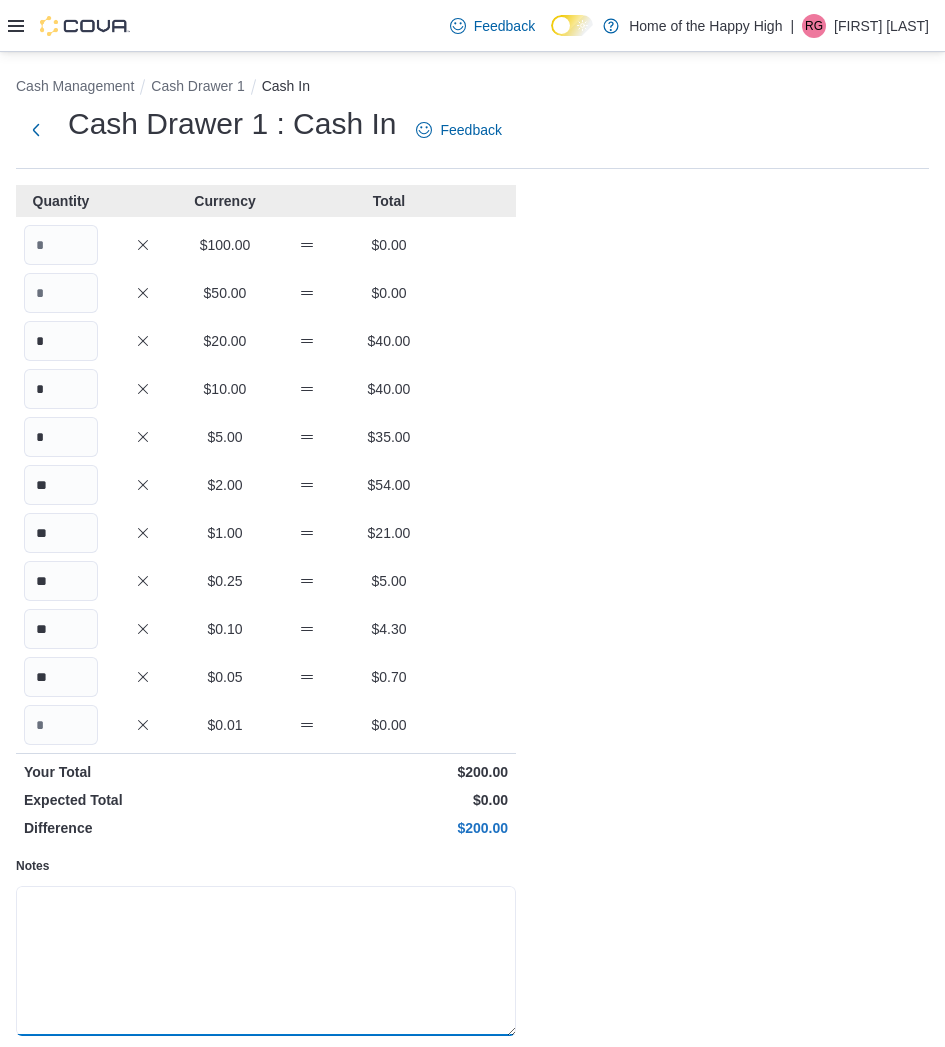 click on "Notes" at bounding box center (266, 961) 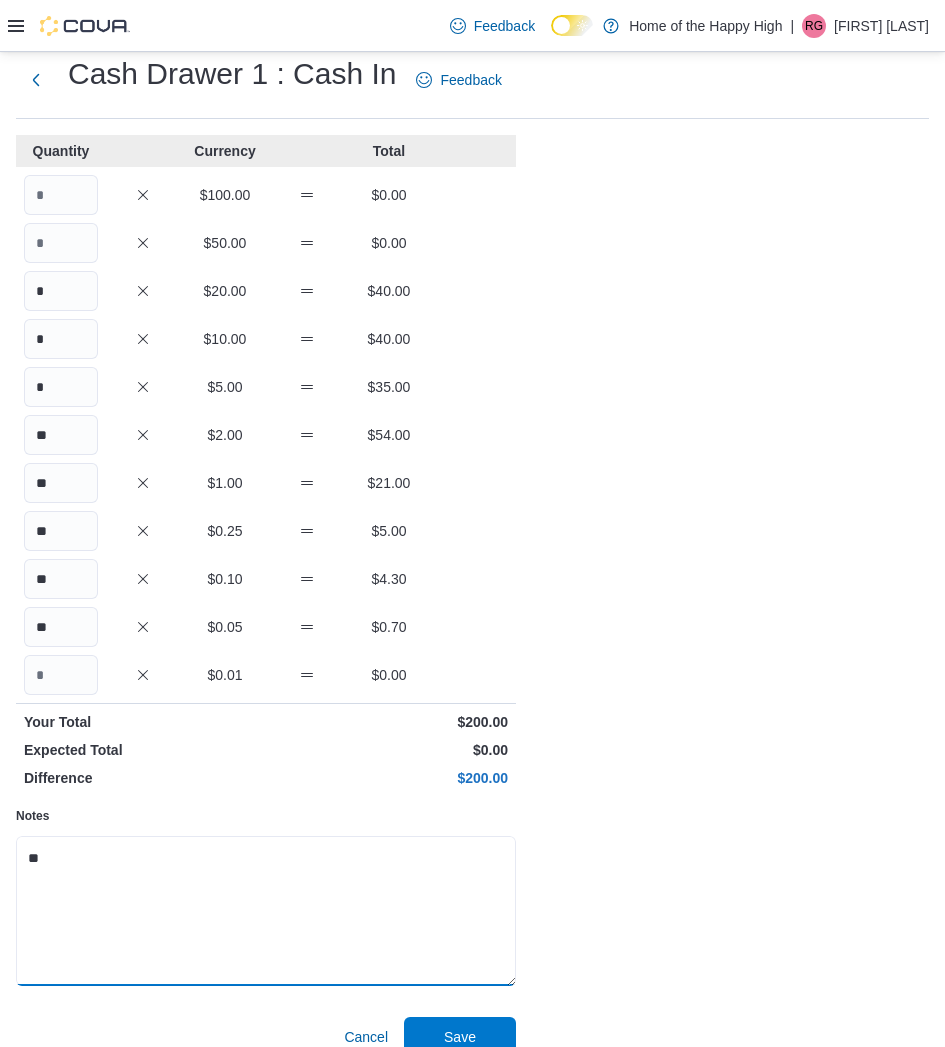 scroll, scrollTop: 76, scrollLeft: 0, axis: vertical 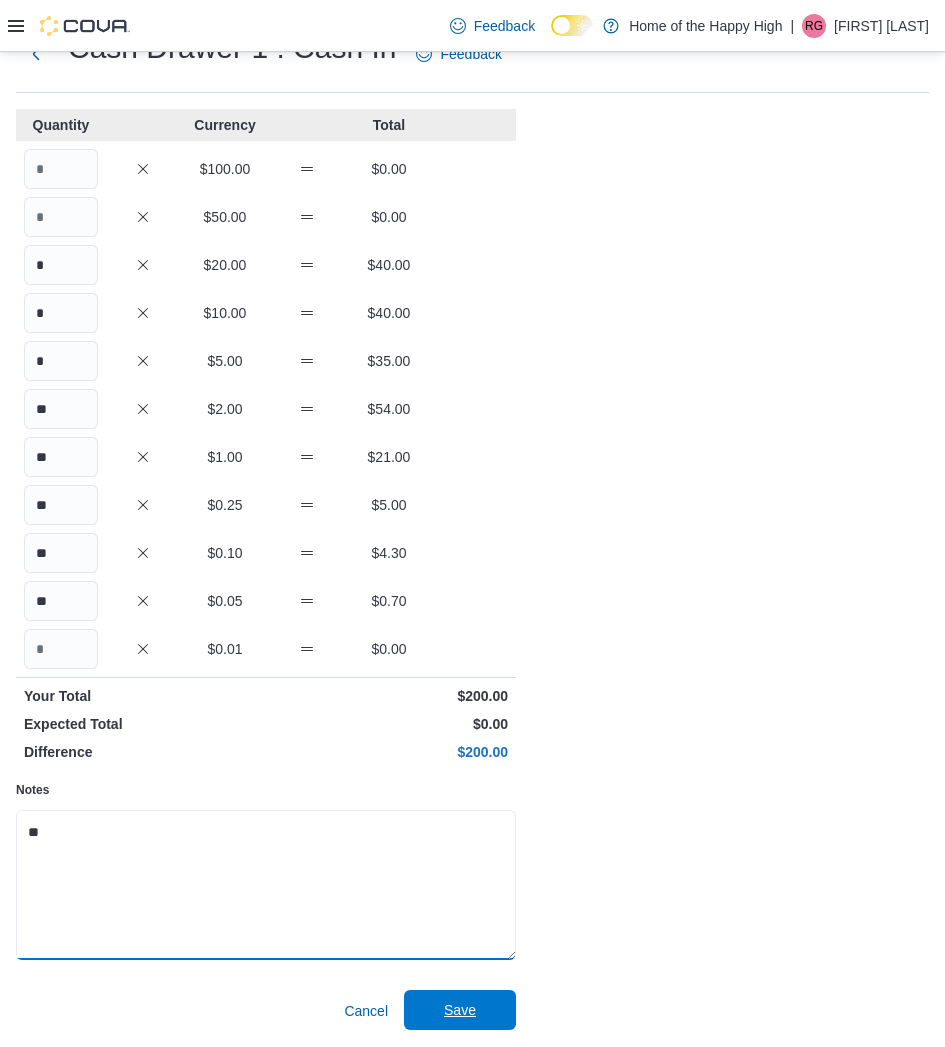 type on "**" 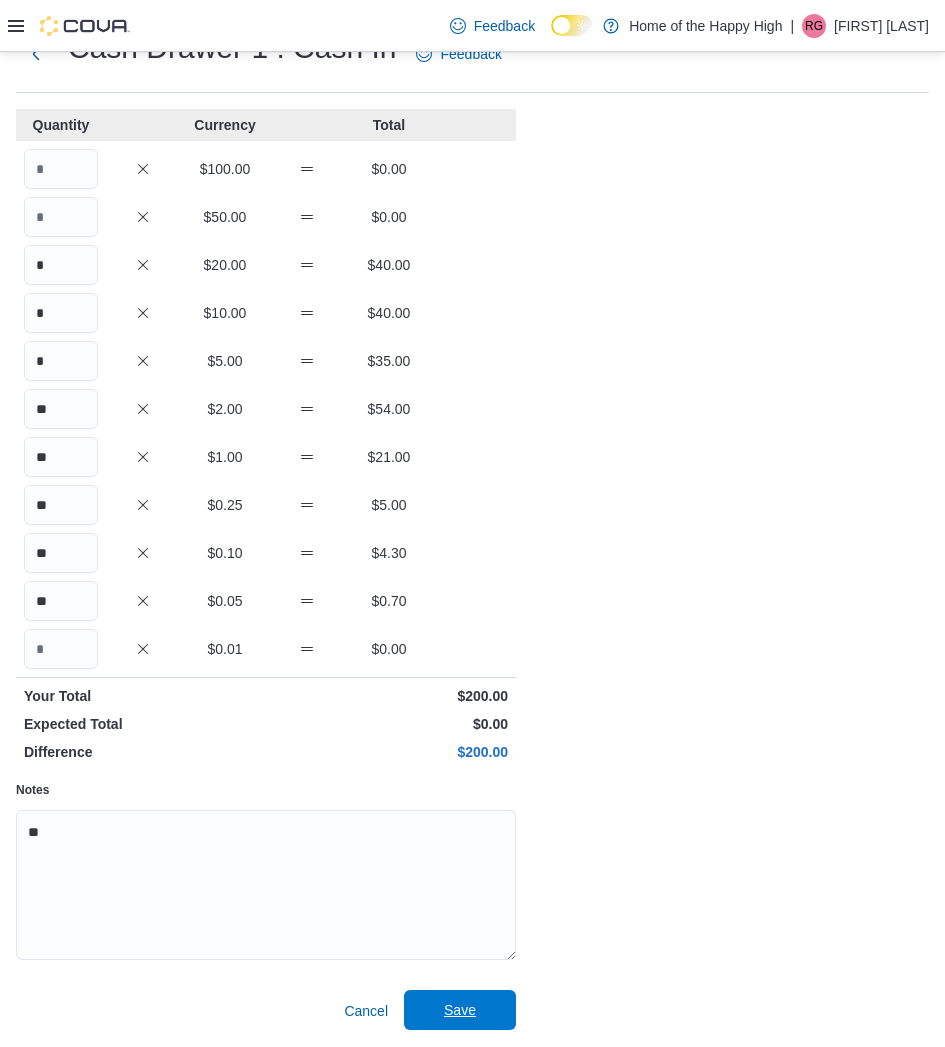 click on "Save" at bounding box center [460, 1010] 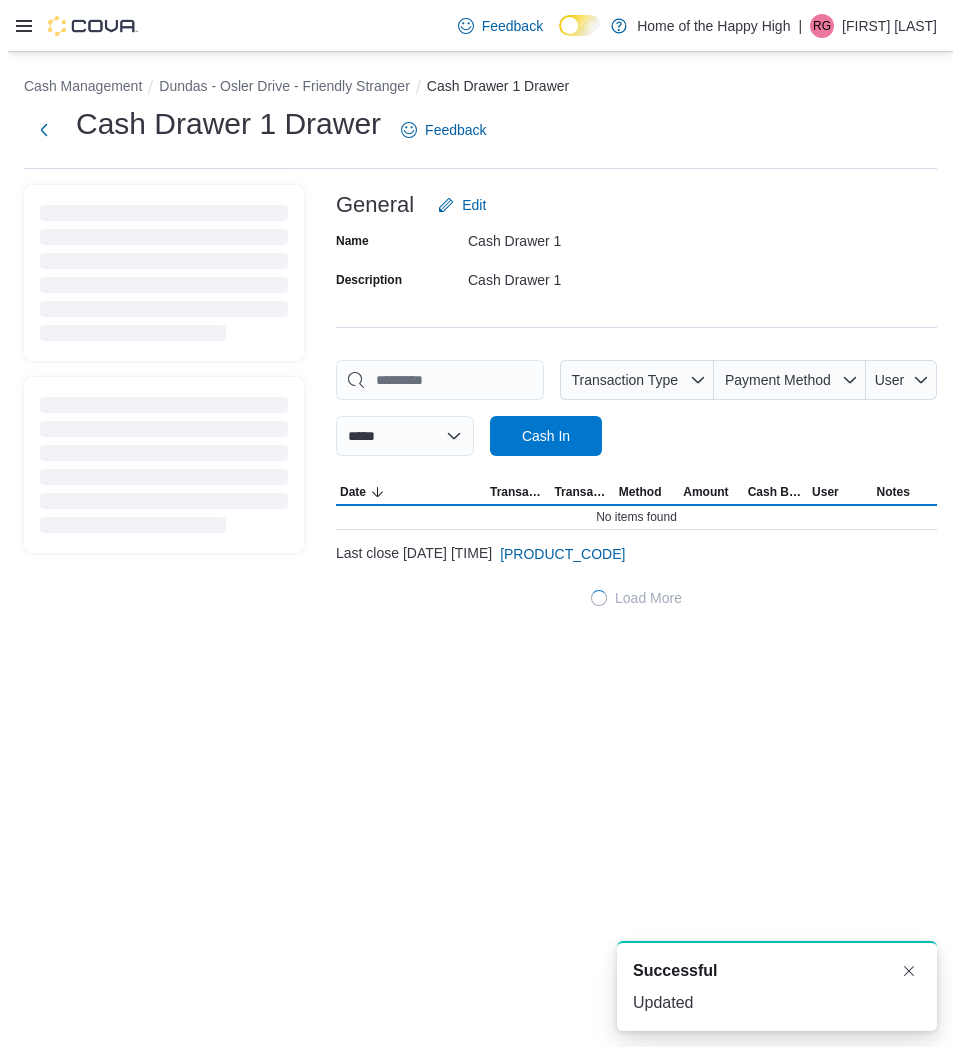 scroll, scrollTop: 0, scrollLeft: 0, axis: both 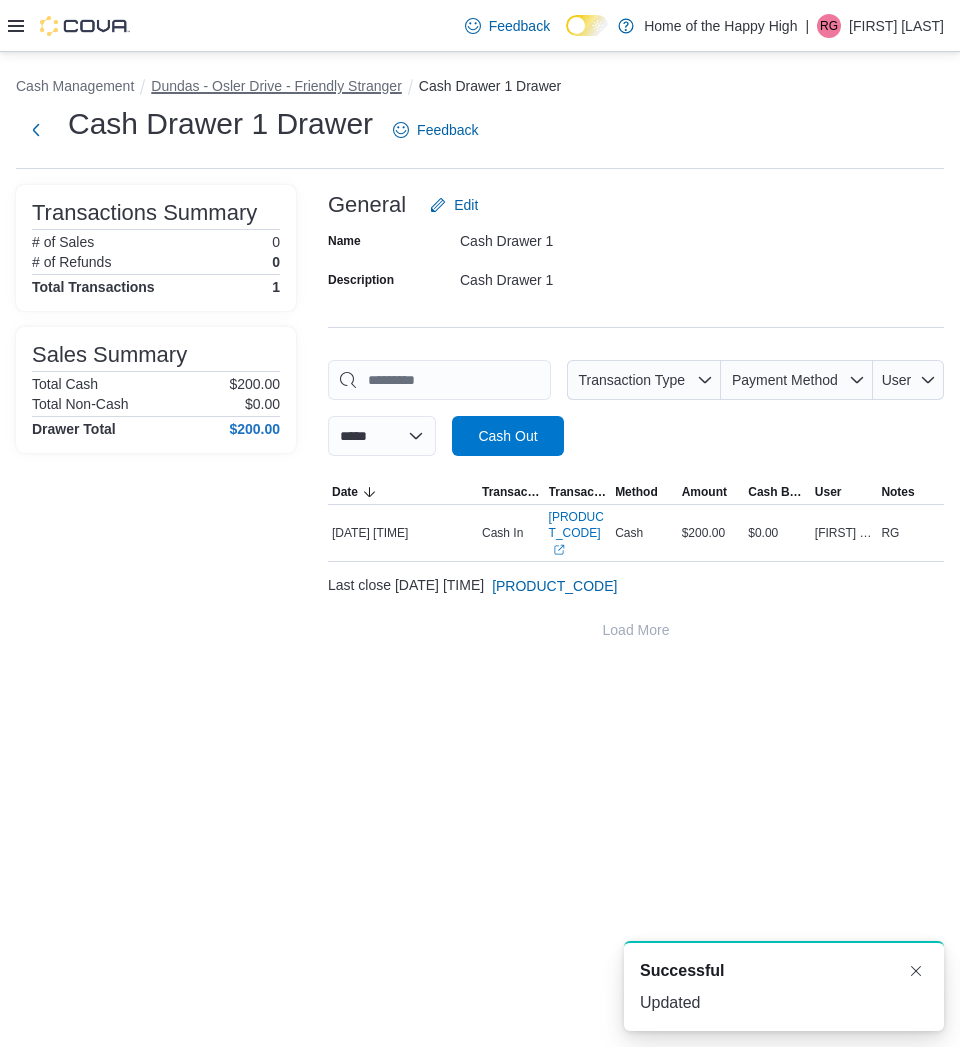 click on "Dundas - Osler Drive - Friendly Stranger" at bounding box center [276, 86] 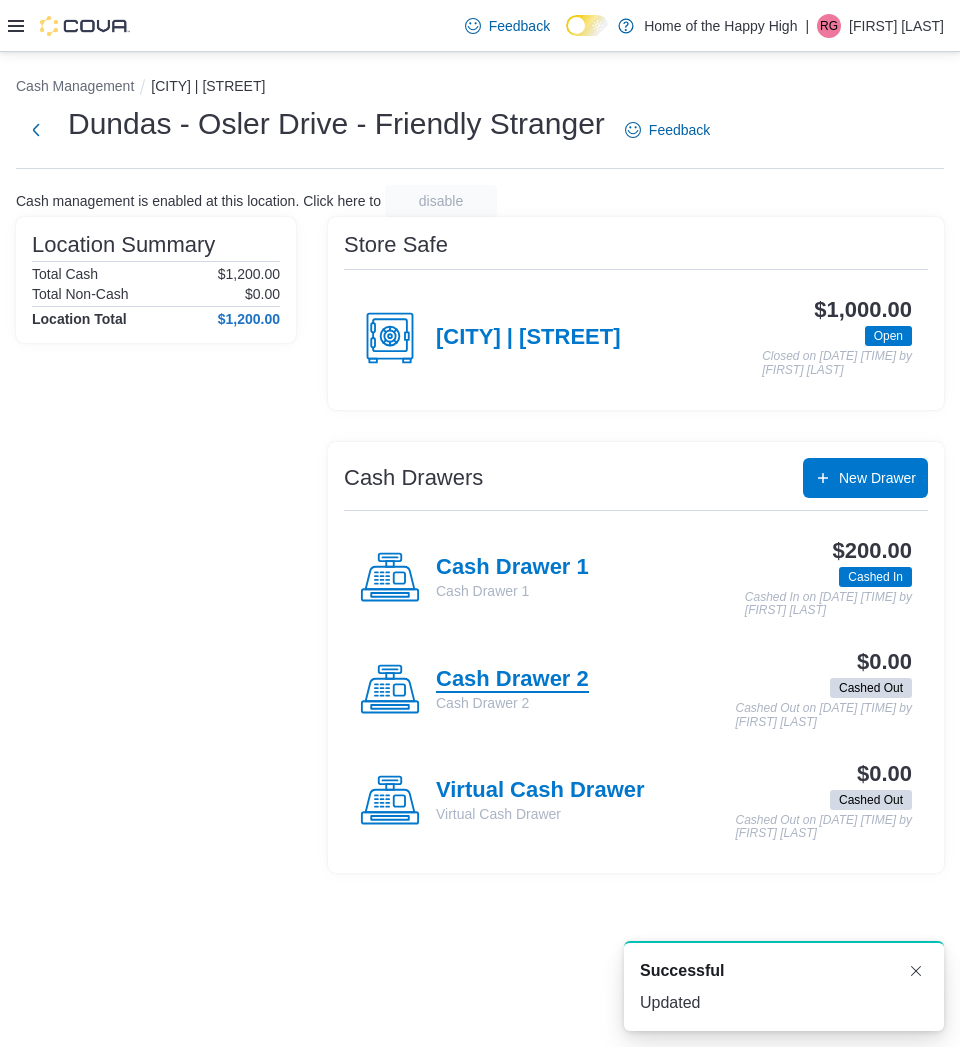 click on "Cash Drawer 2" at bounding box center (512, 680) 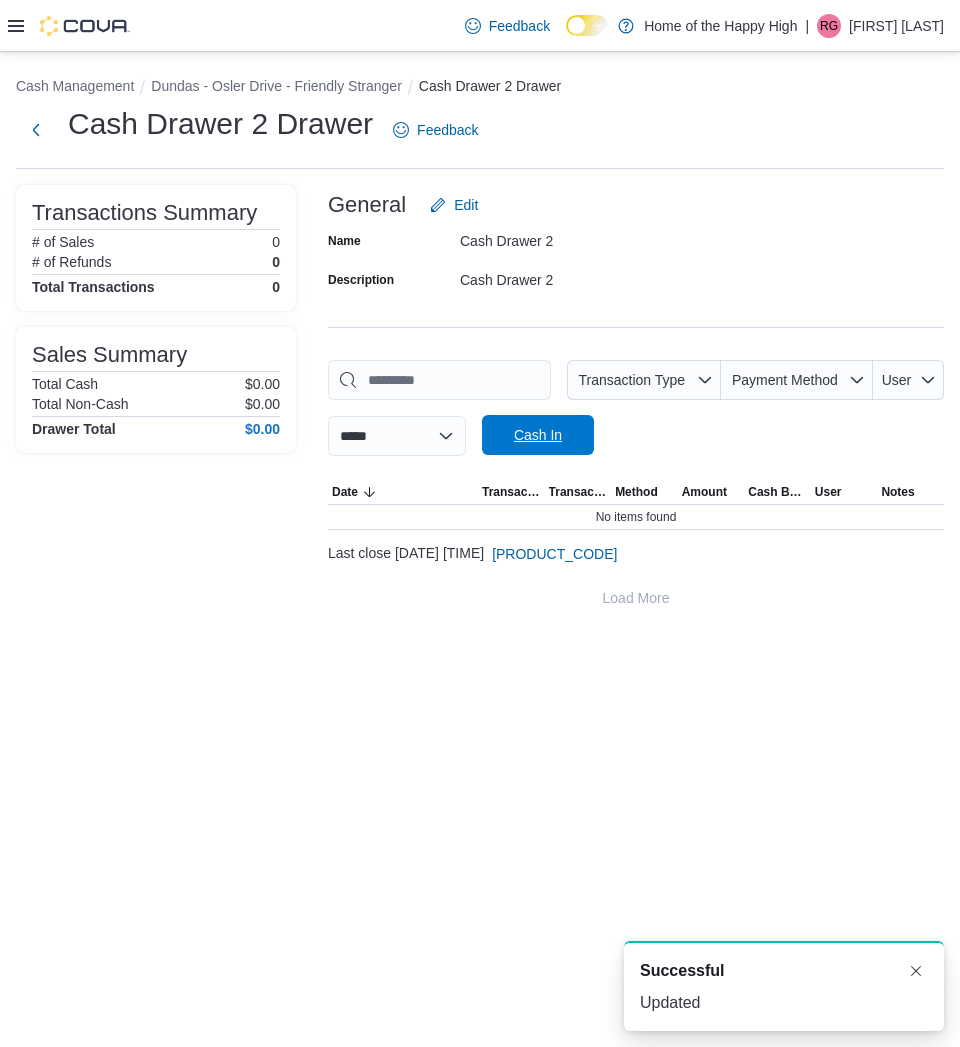 click on "Cash In" at bounding box center (538, 435) 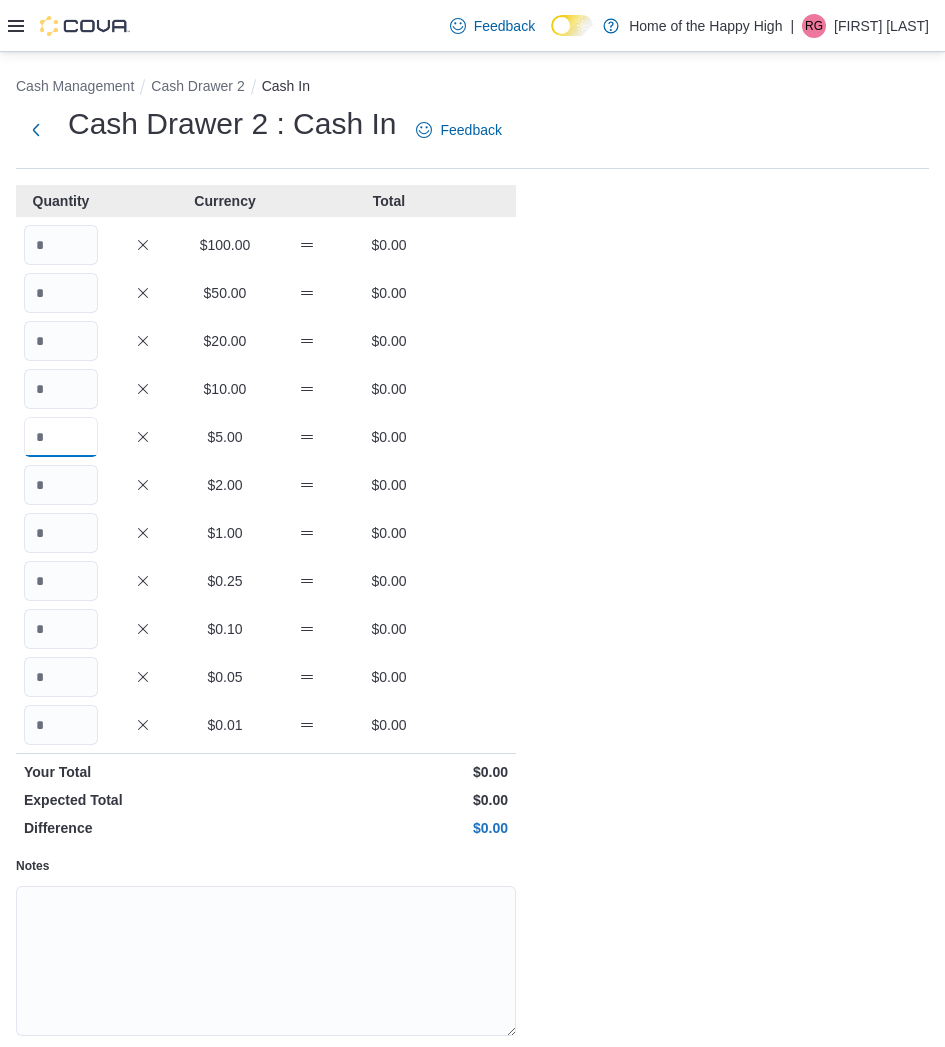 click at bounding box center (61, 437) 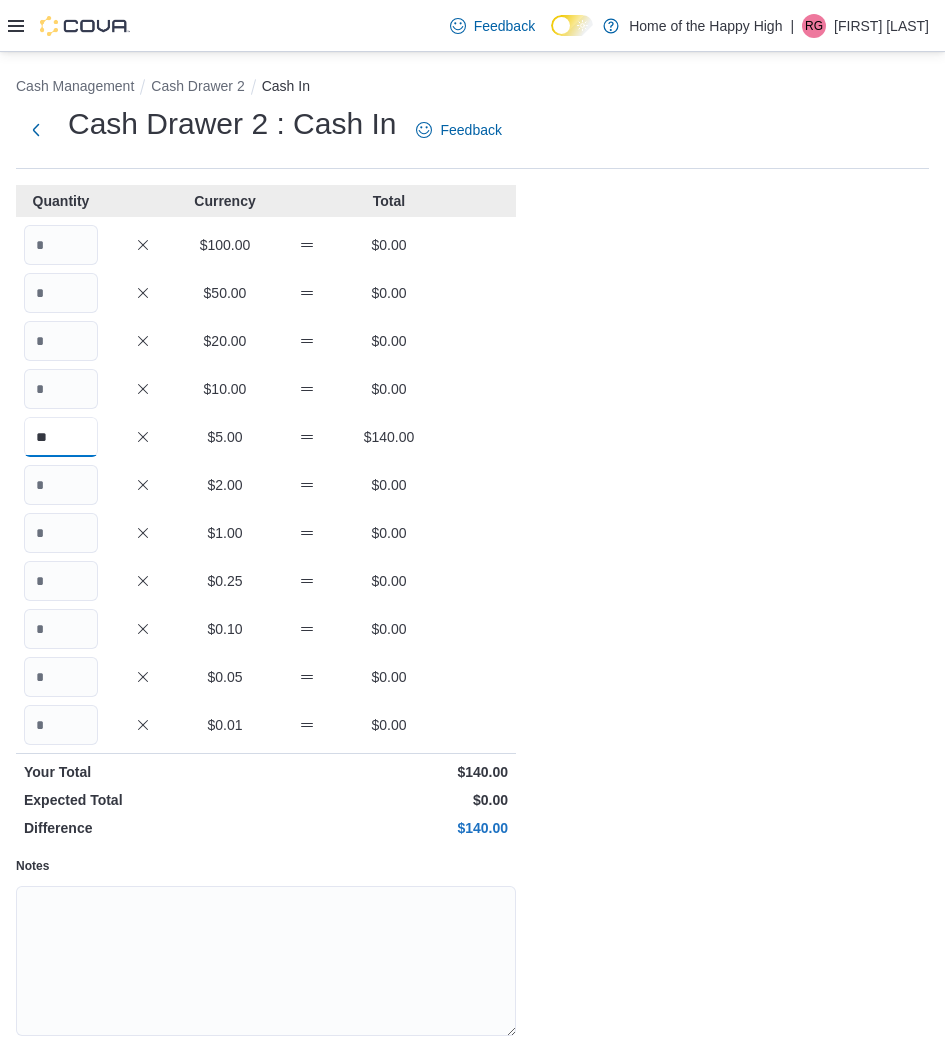 type on "**" 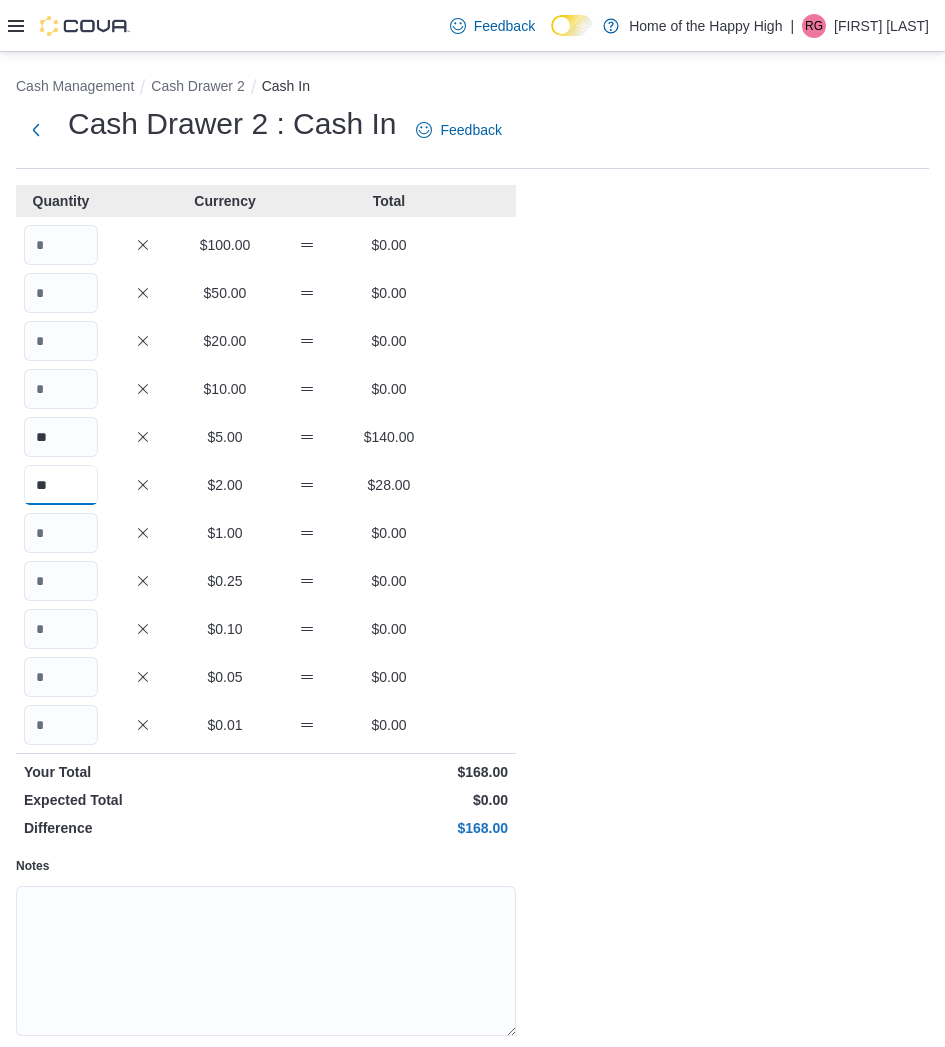 type on "**" 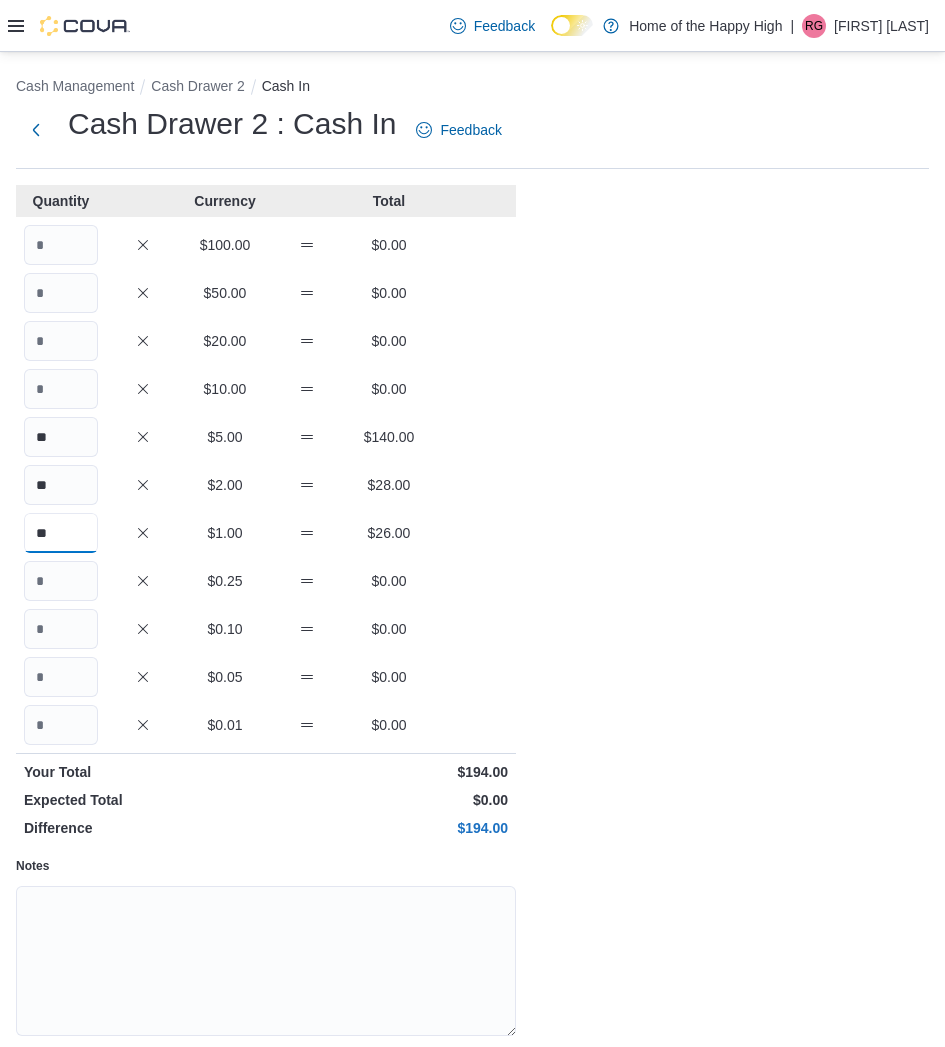 type on "**" 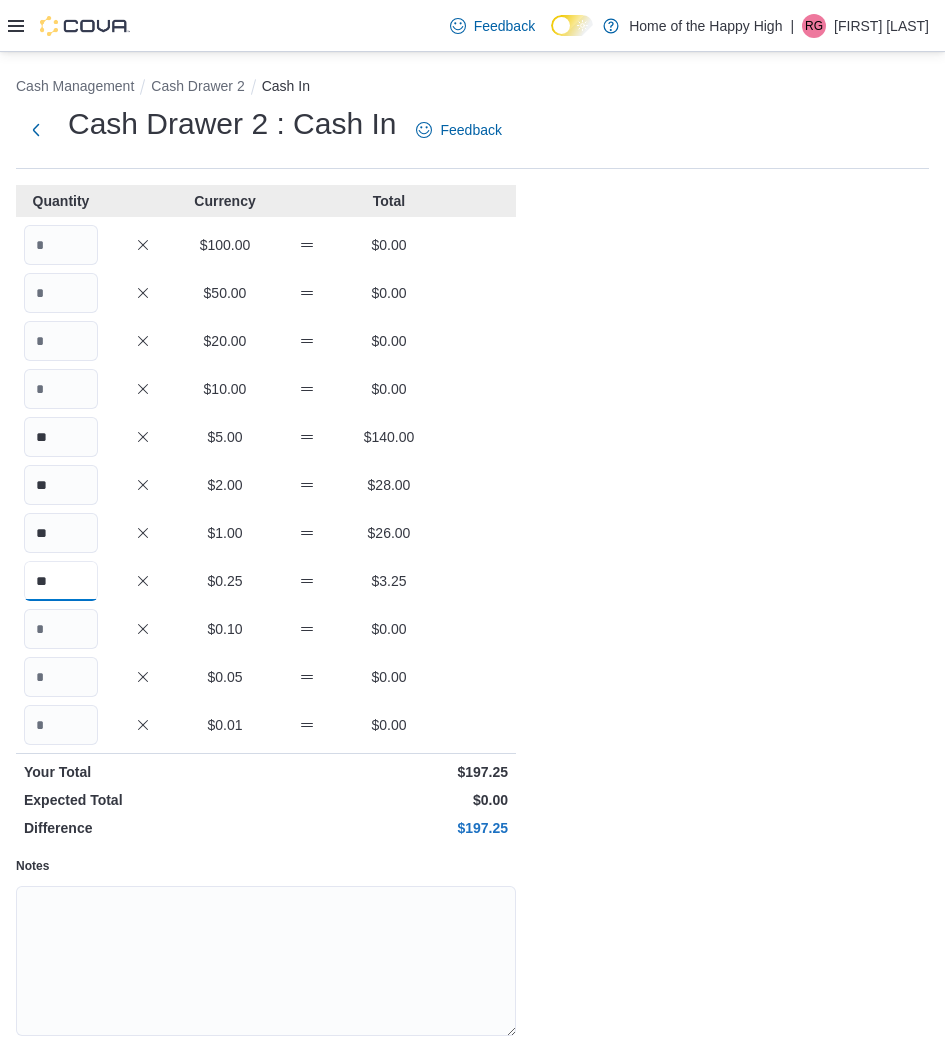 type on "**" 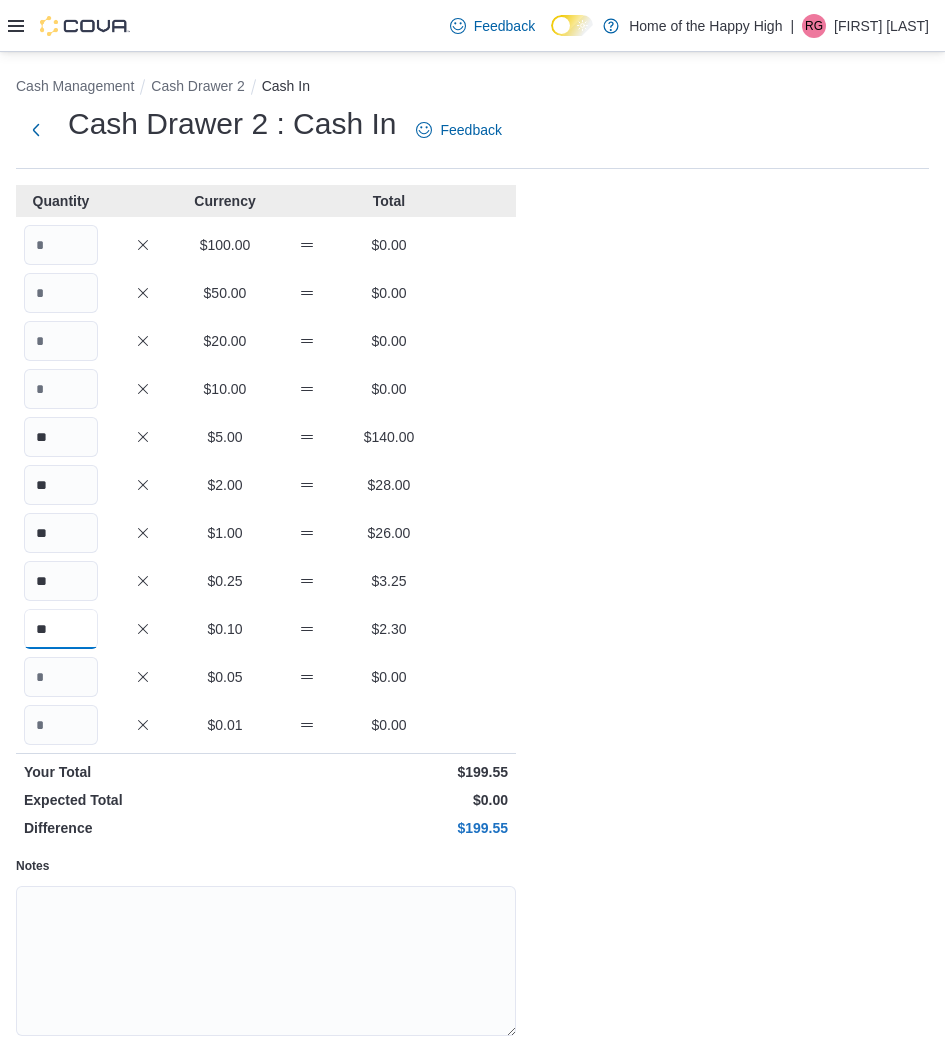type on "**" 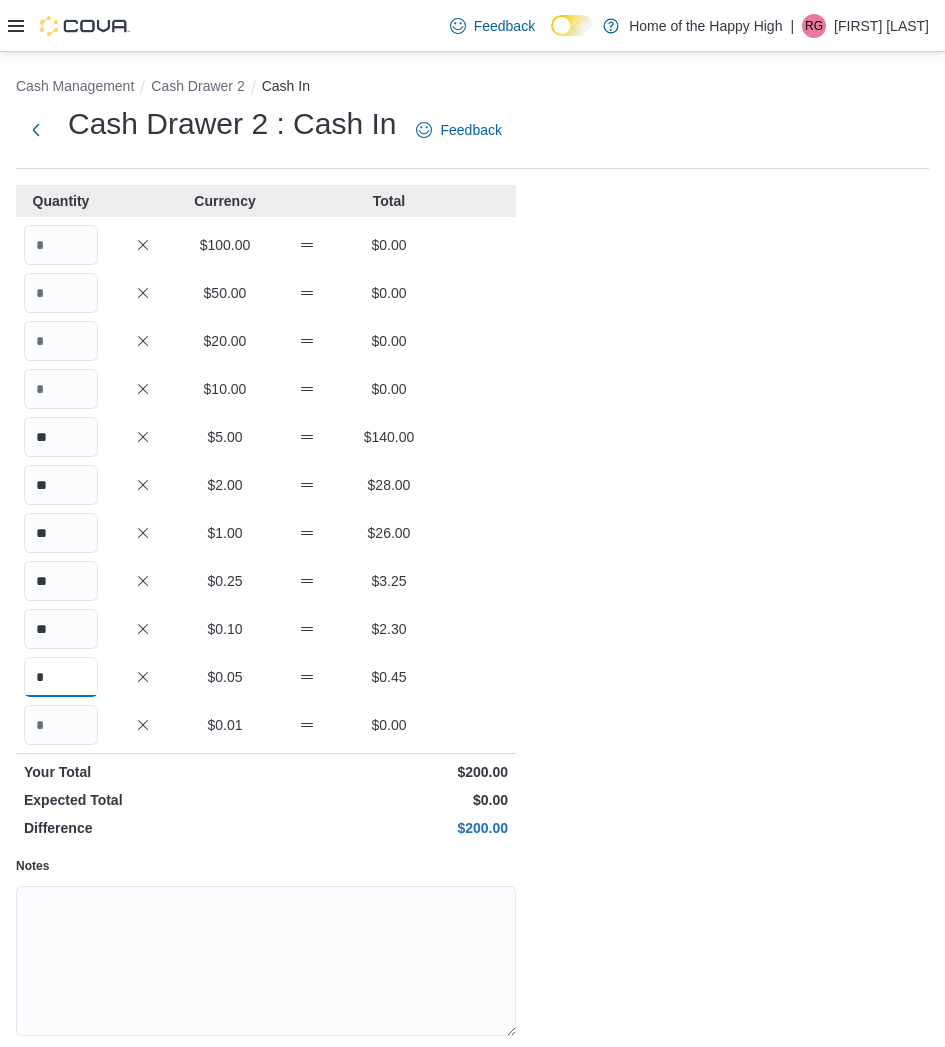 type on "*" 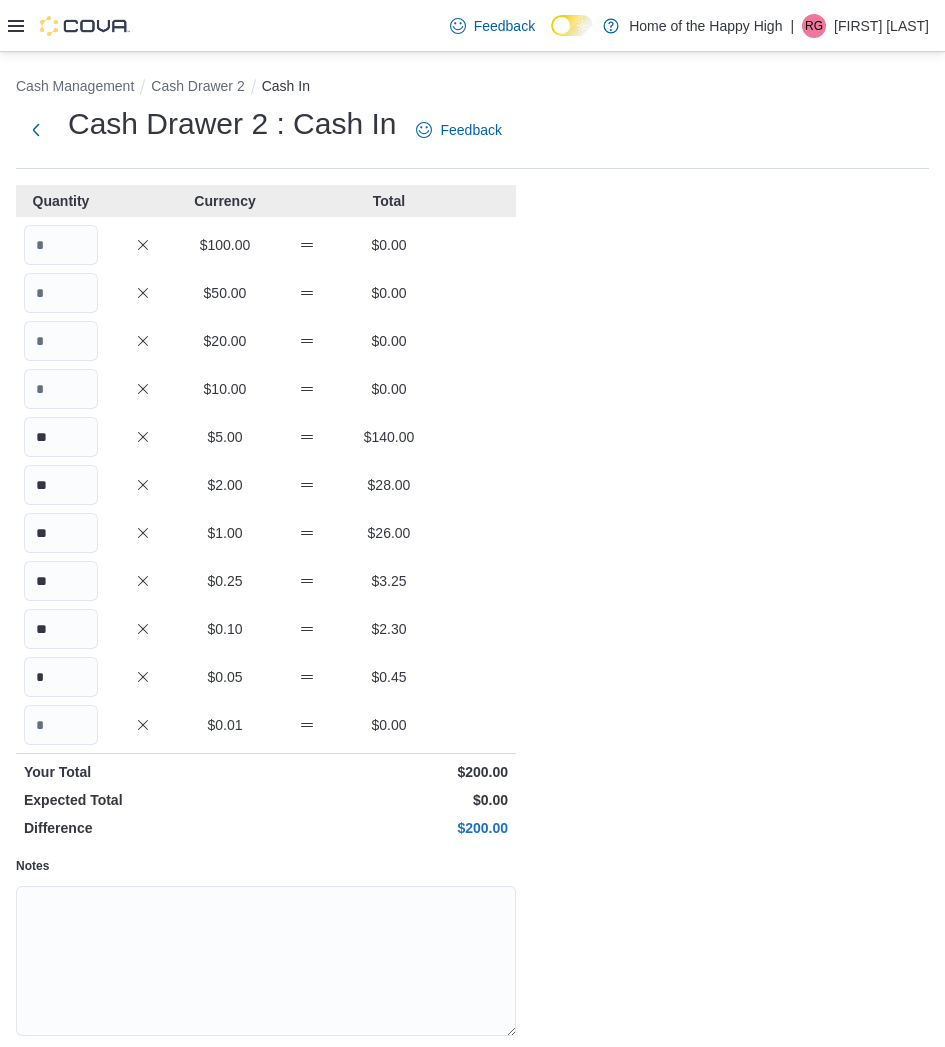 click on "Notes" at bounding box center [266, 948] 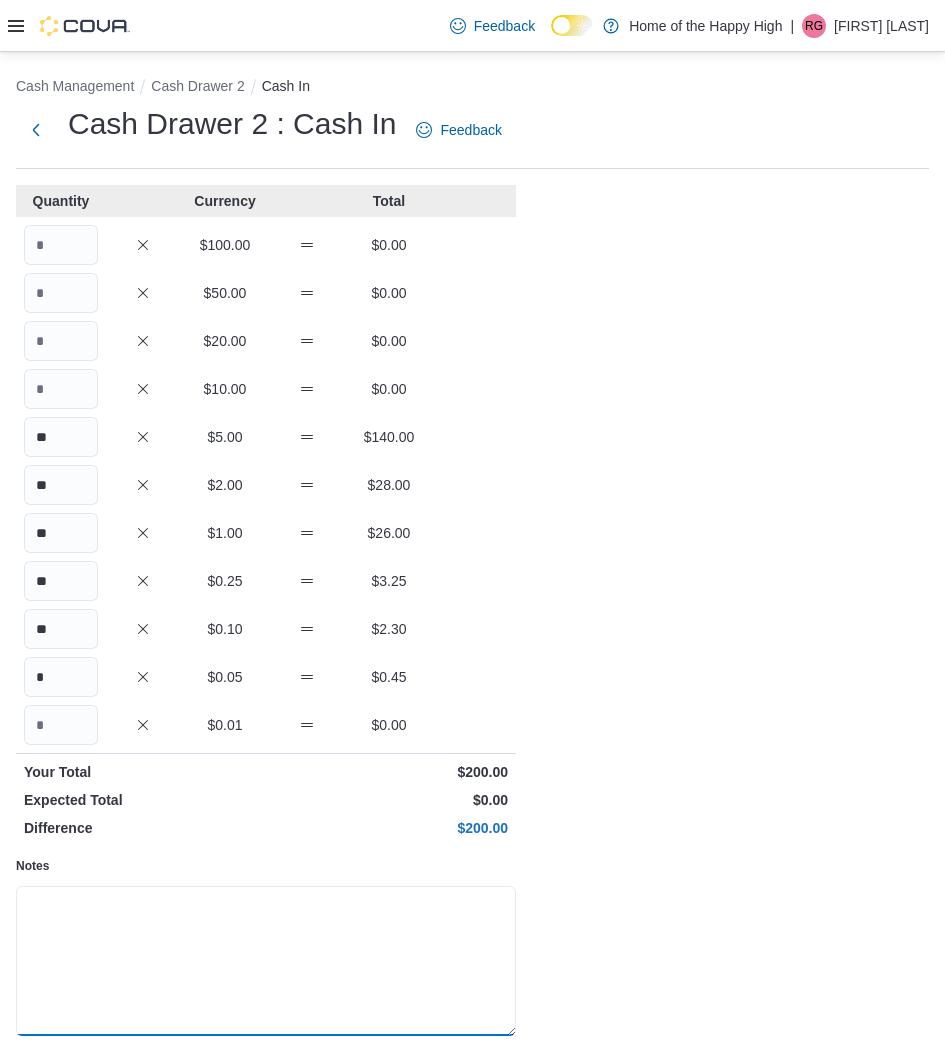 click on "Notes" at bounding box center [266, 961] 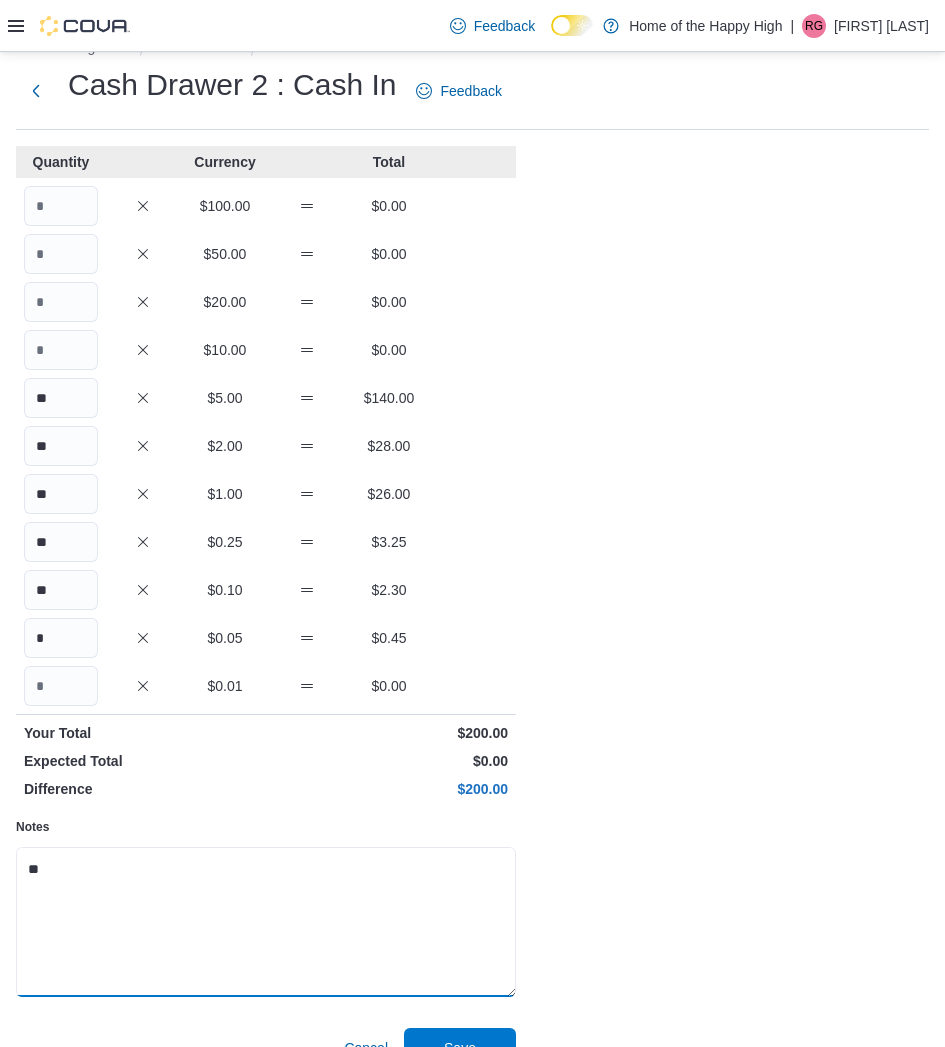 scroll, scrollTop: 76, scrollLeft: 0, axis: vertical 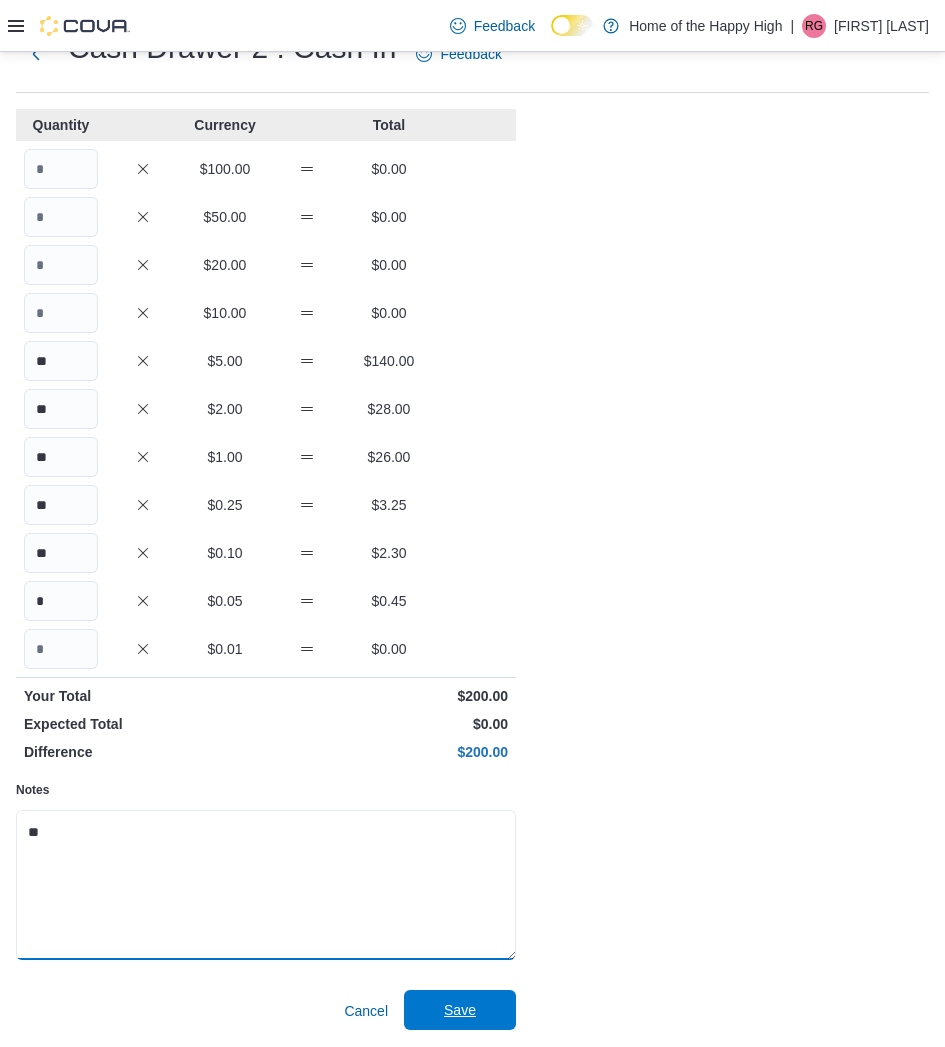 type on "**" 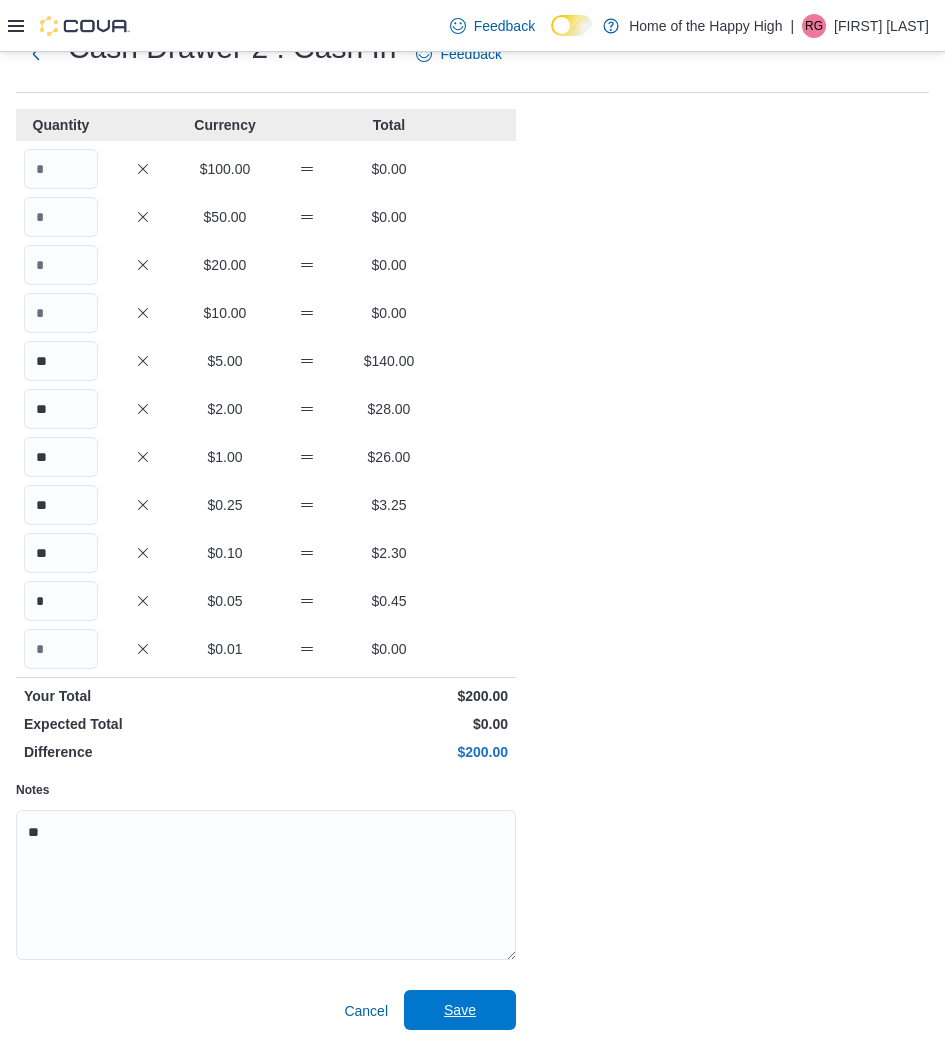 click on "Save" at bounding box center (460, 1010) 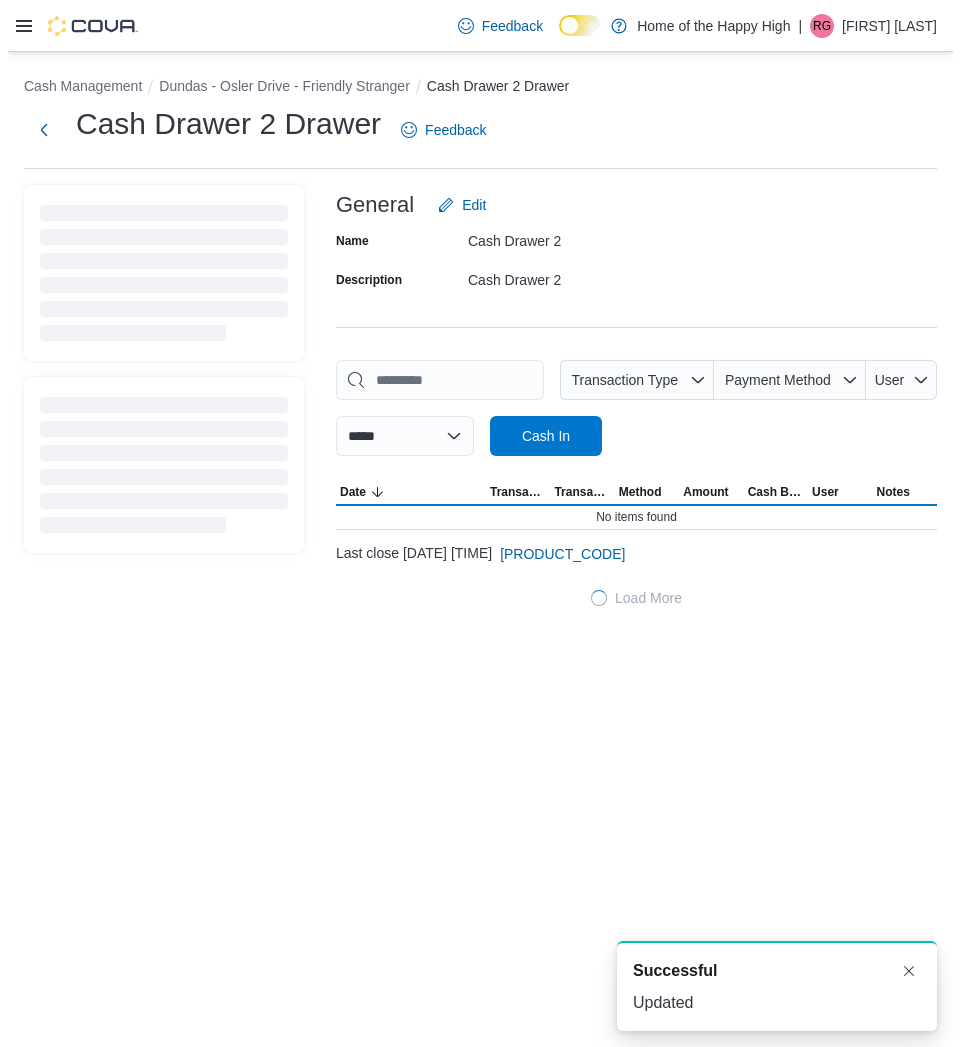 scroll, scrollTop: 0, scrollLeft: 0, axis: both 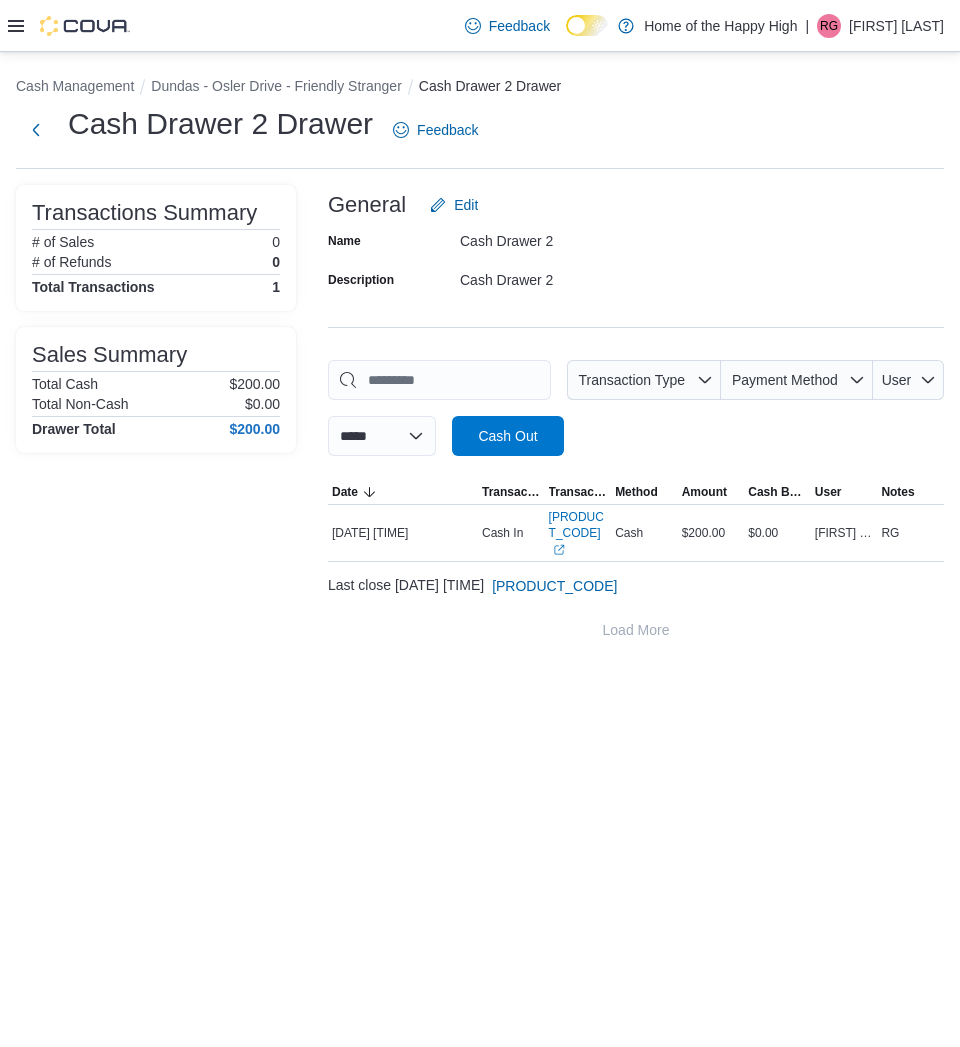 click 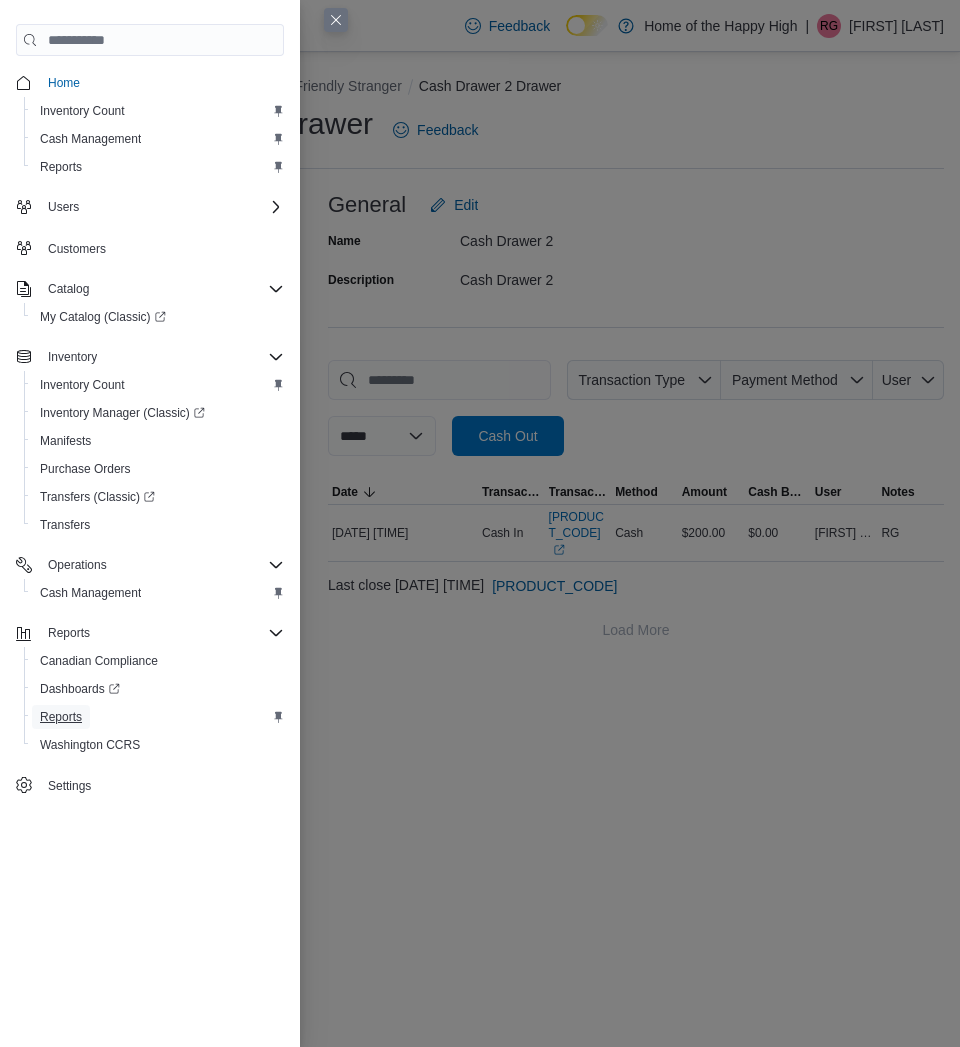 click on "Reports" at bounding box center [61, 717] 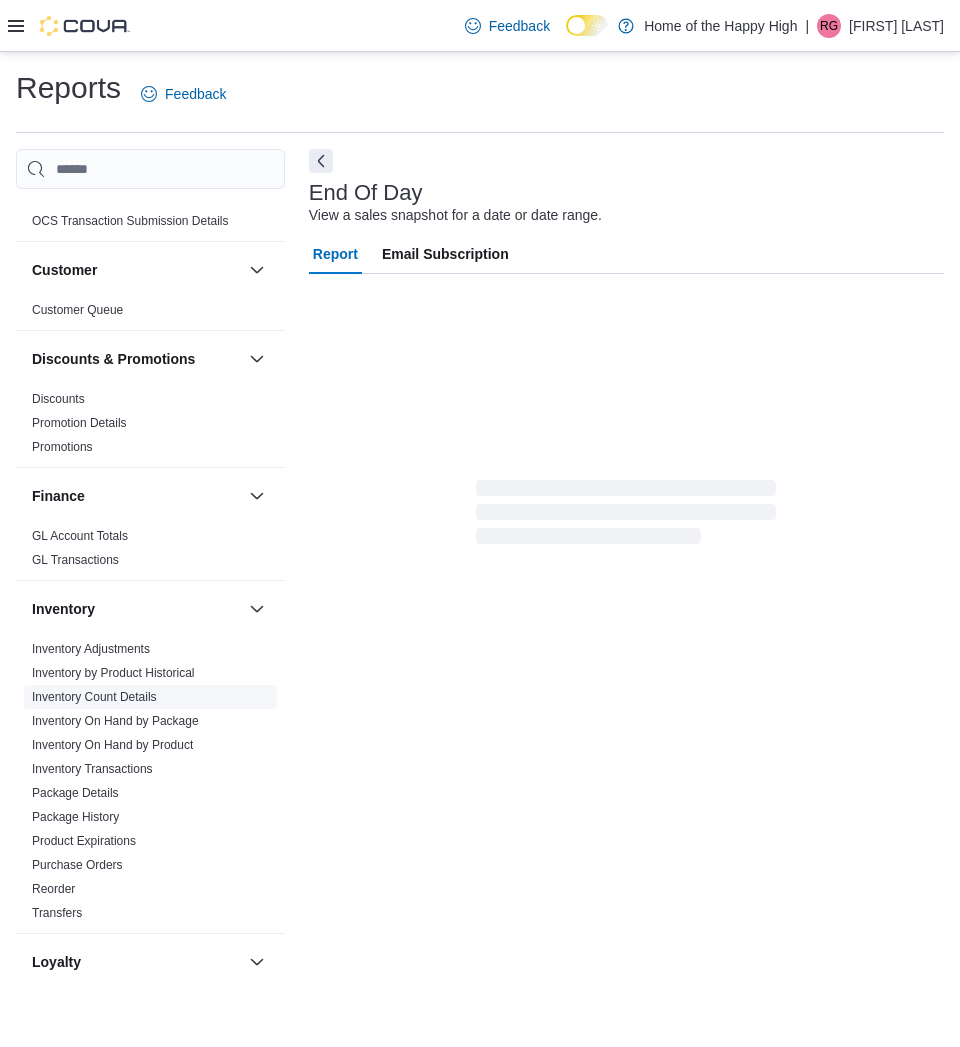 scroll, scrollTop: 300, scrollLeft: 0, axis: vertical 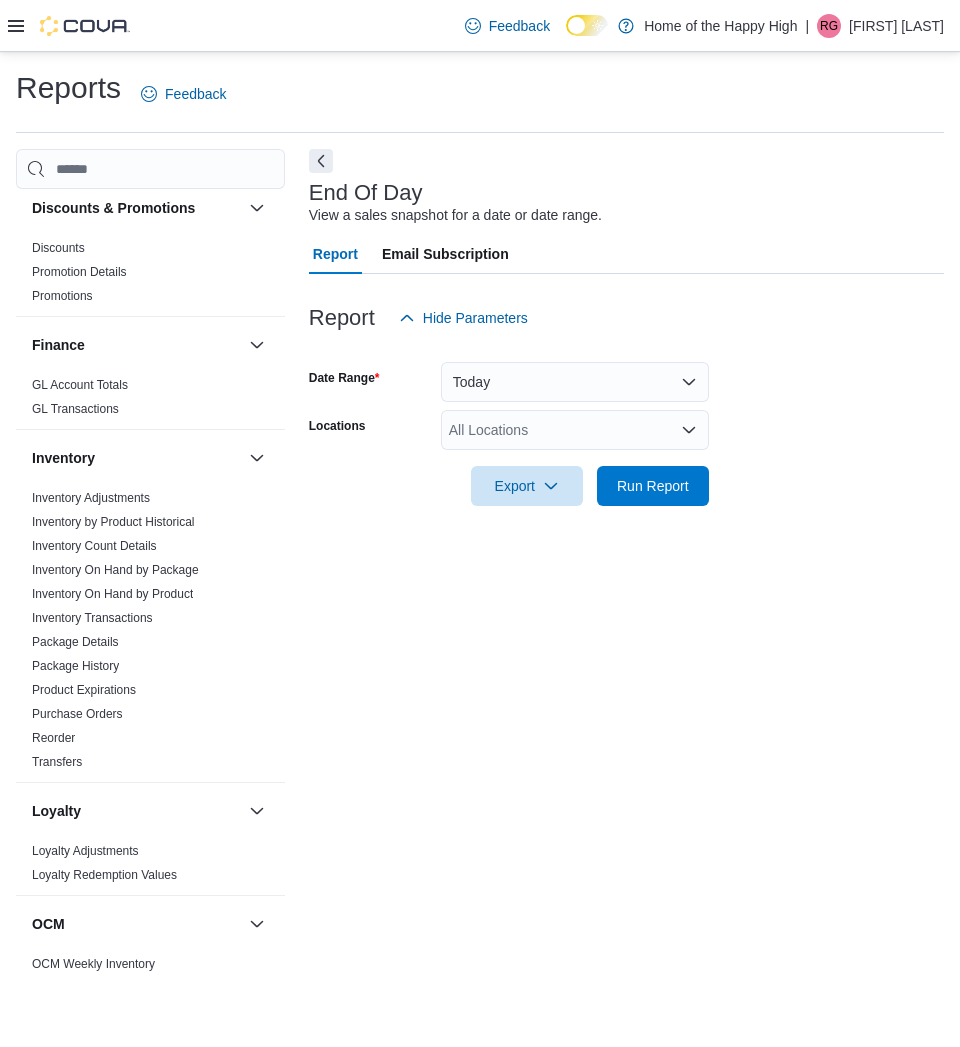 click on "All Locations" at bounding box center [575, 430] 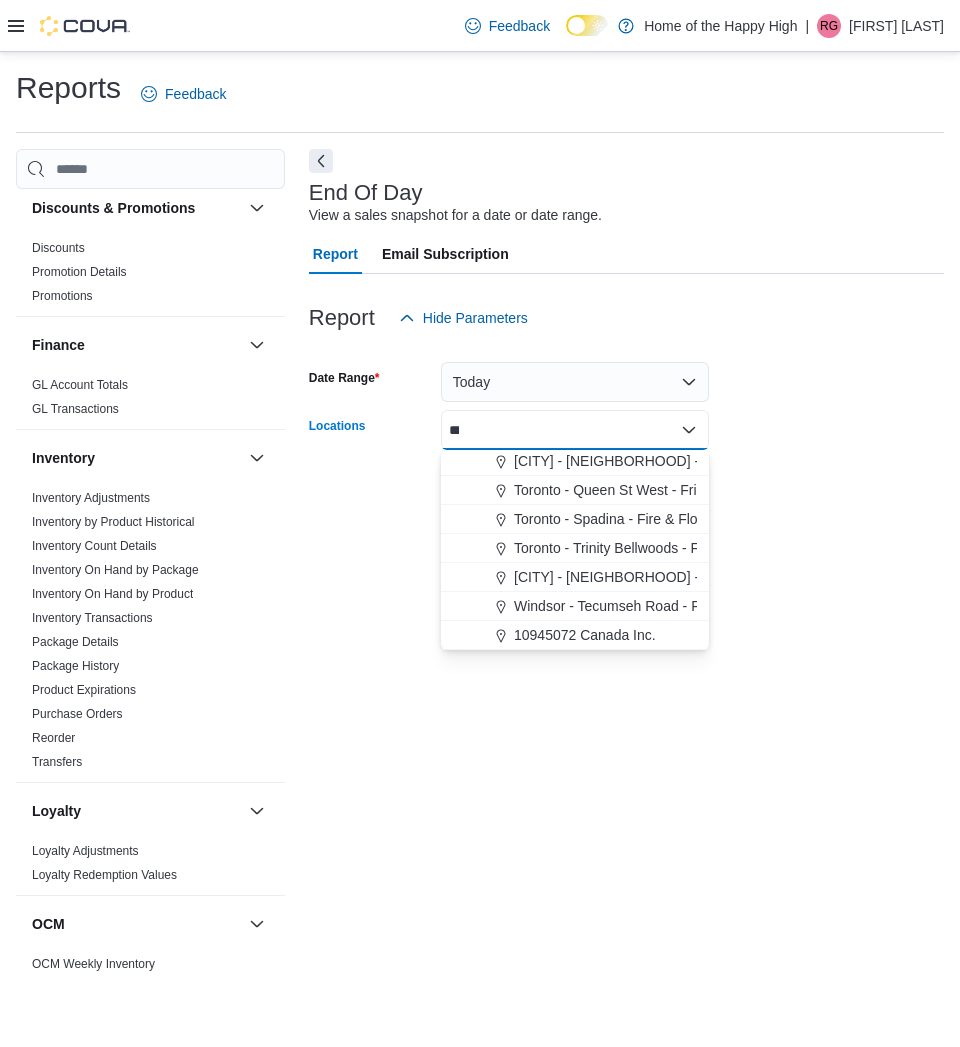 scroll, scrollTop: 0, scrollLeft: 0, axis: both 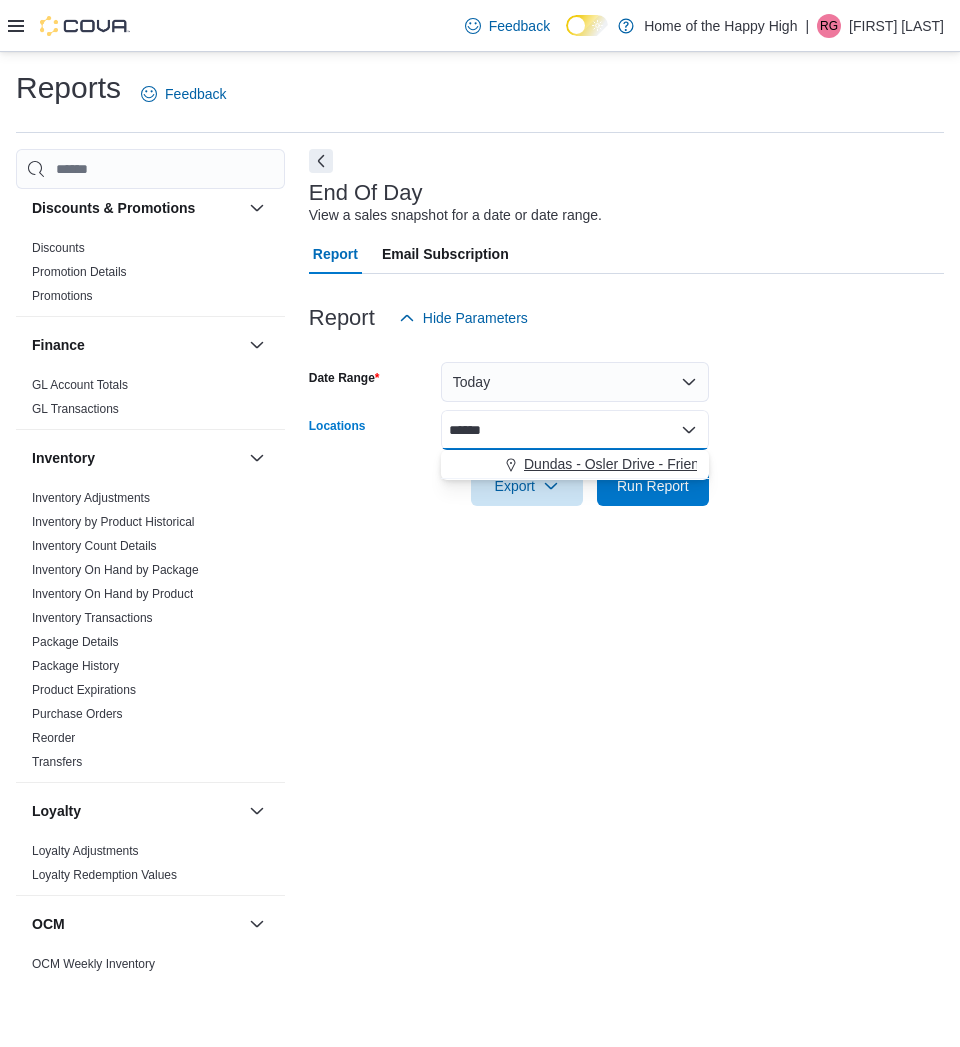 type on "******" 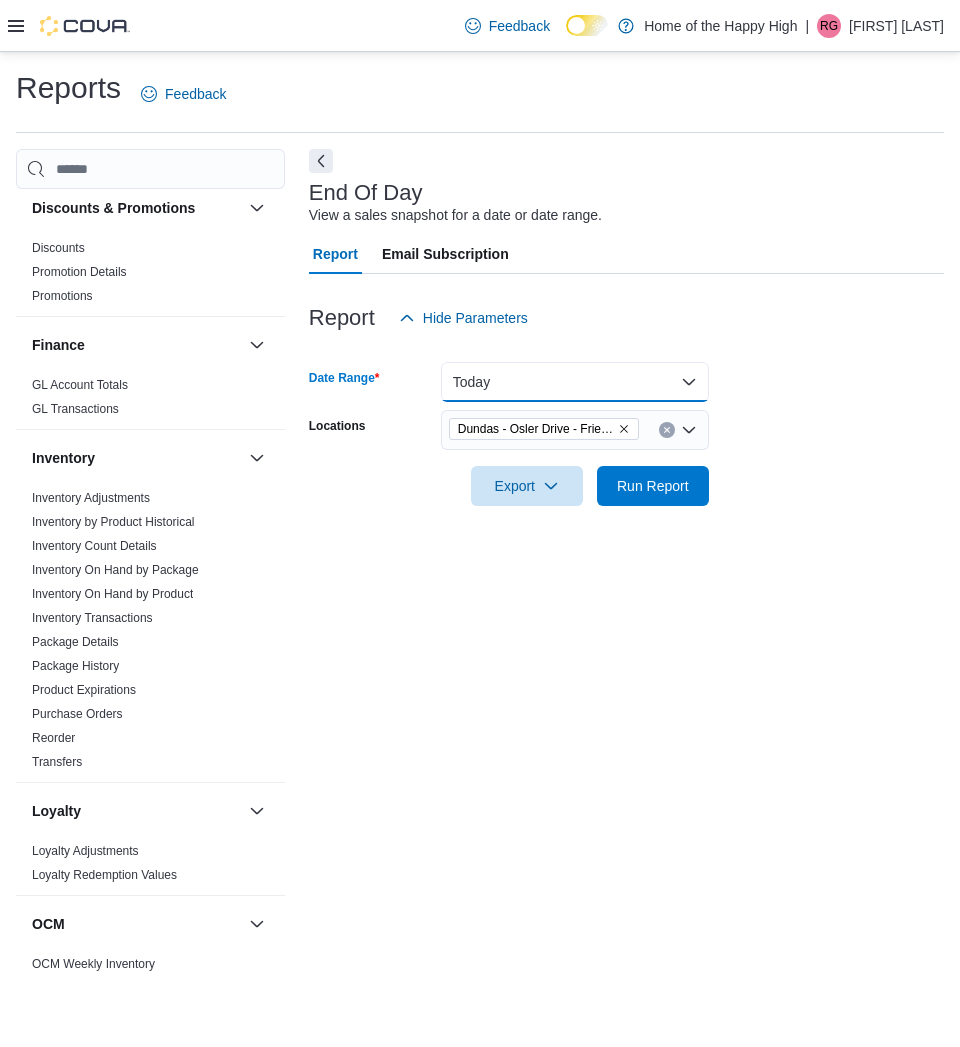 click on "Today" at bounding box center (575, 382) 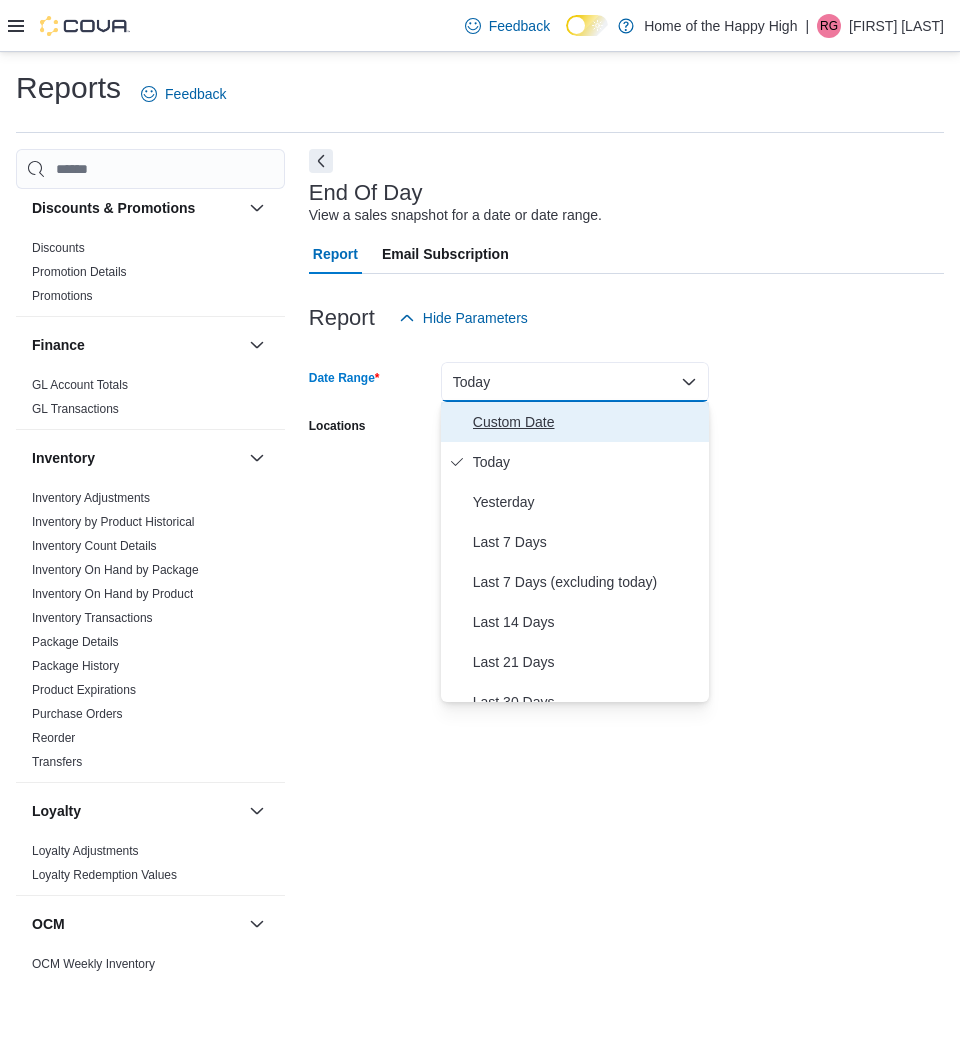 click on "Custom Date" at bounding box center [587, 422] 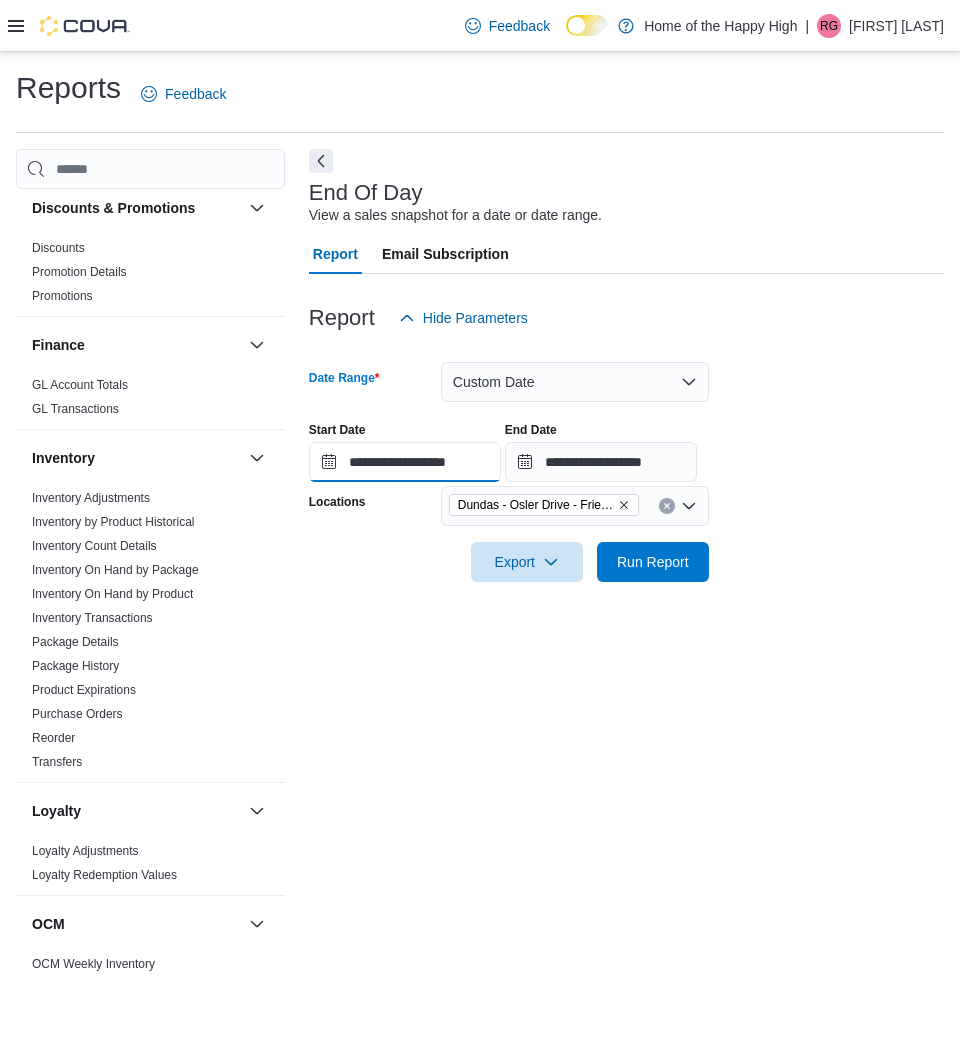 click on "**********" at bounding box center [405, 462] 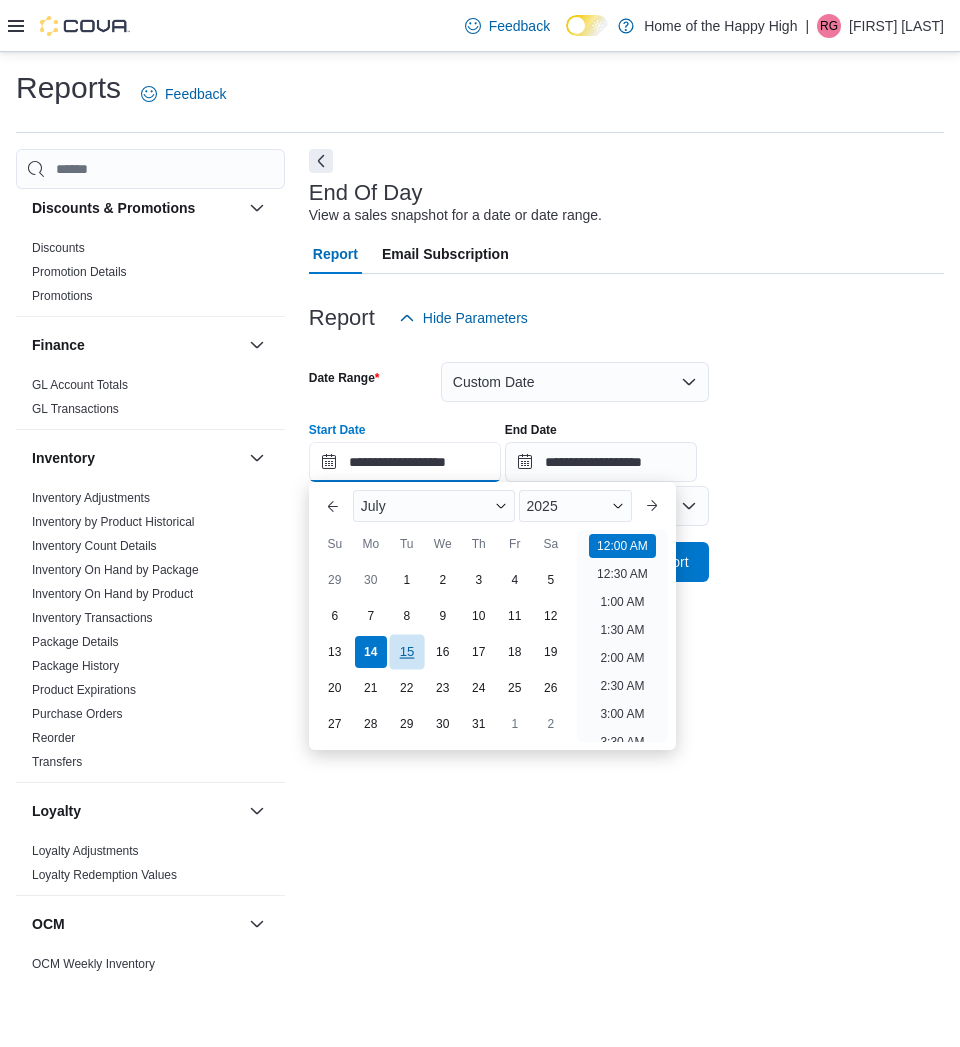 scroll, scrollTop: 62, scrollLeft: 0, axis: vertical 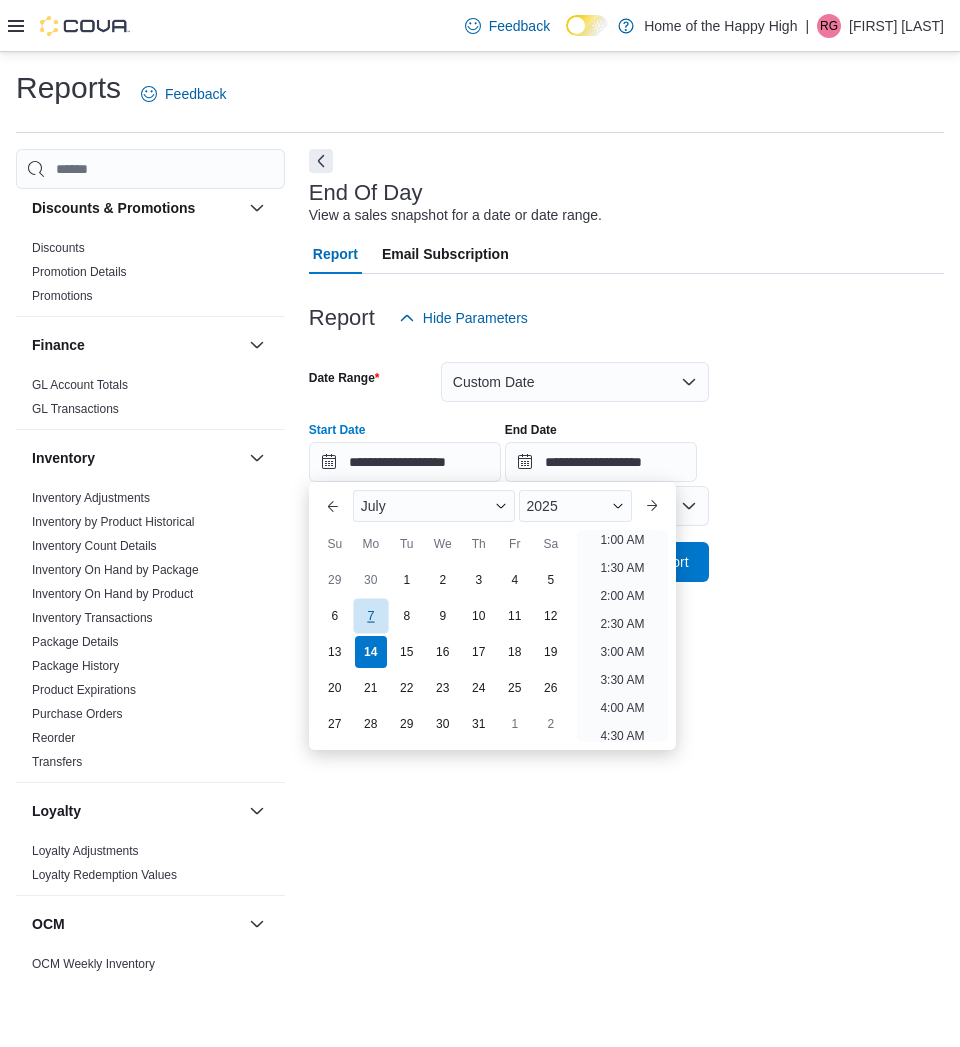 click on "7" at bounding box center [370, 616] 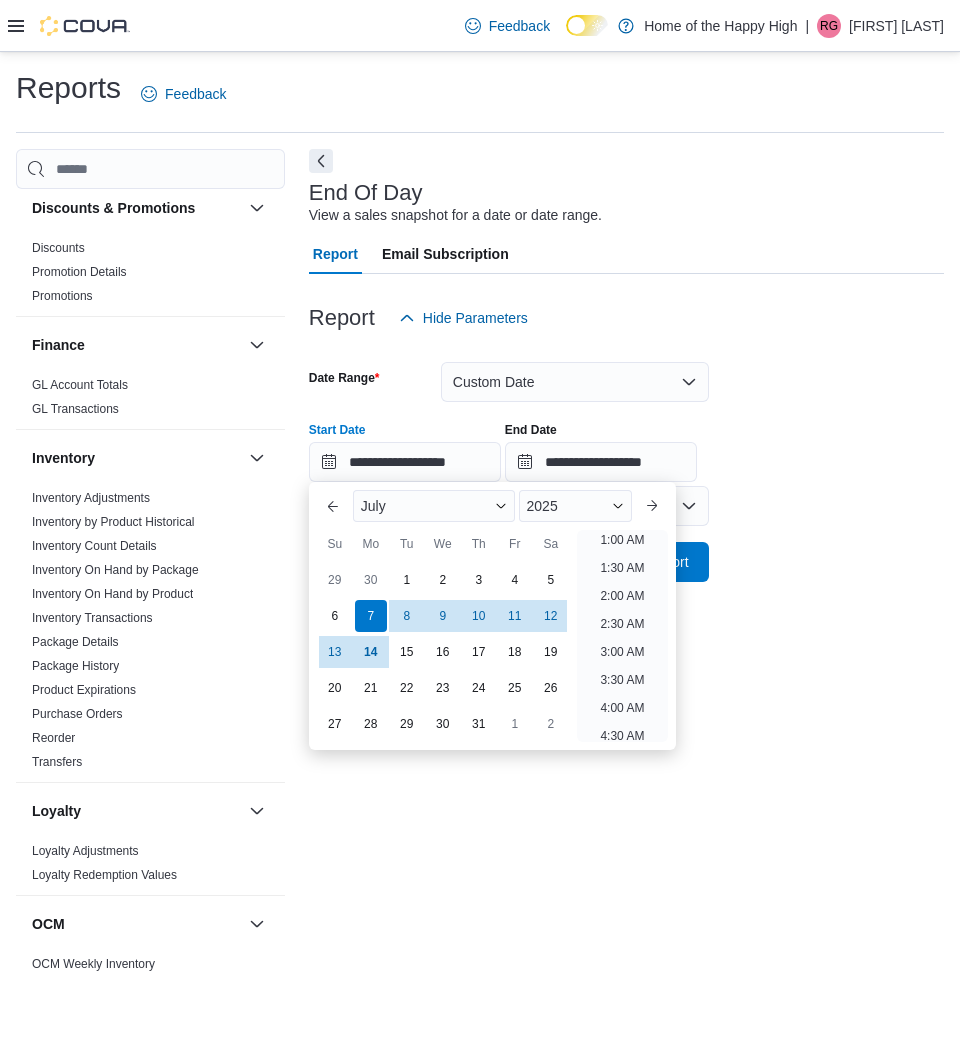 scroll, scrollTop: 4, scrollLeft: 0, axis: vertical 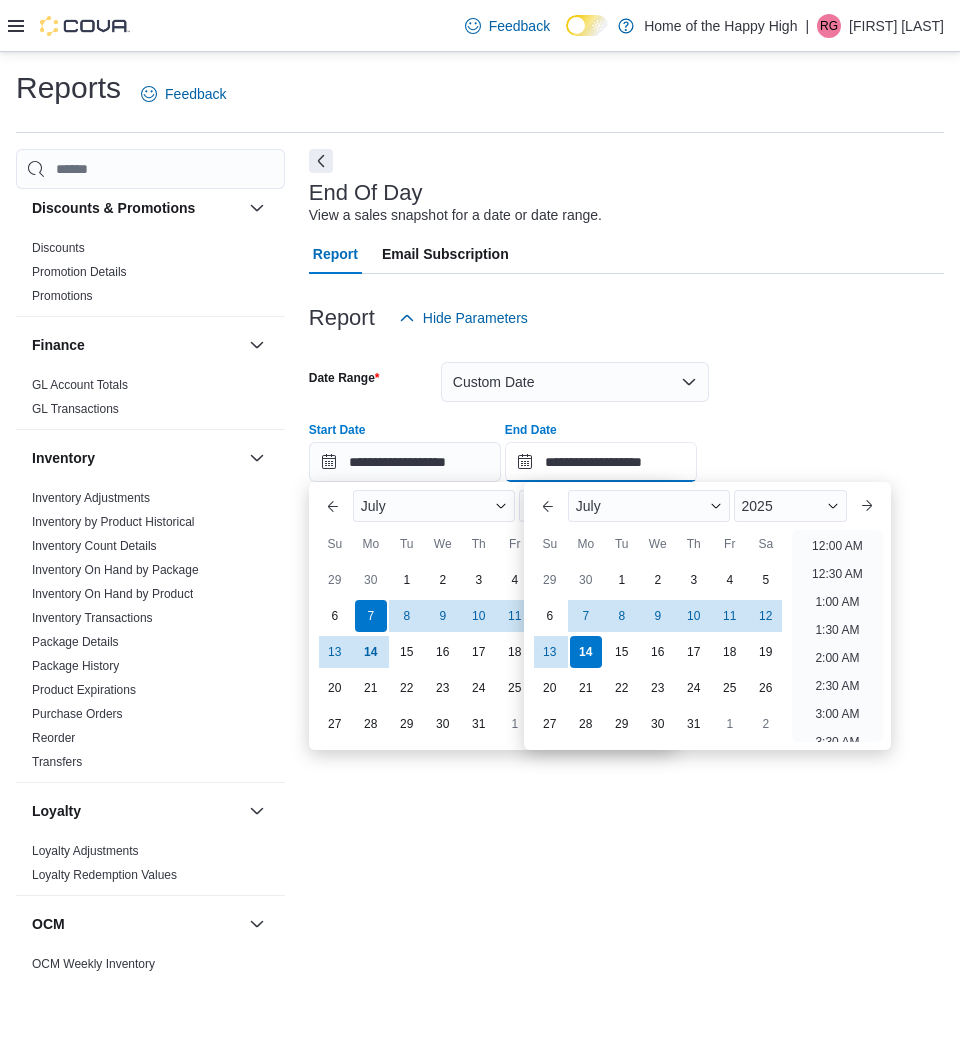 click on "**********" at bounding box center [601, 462] 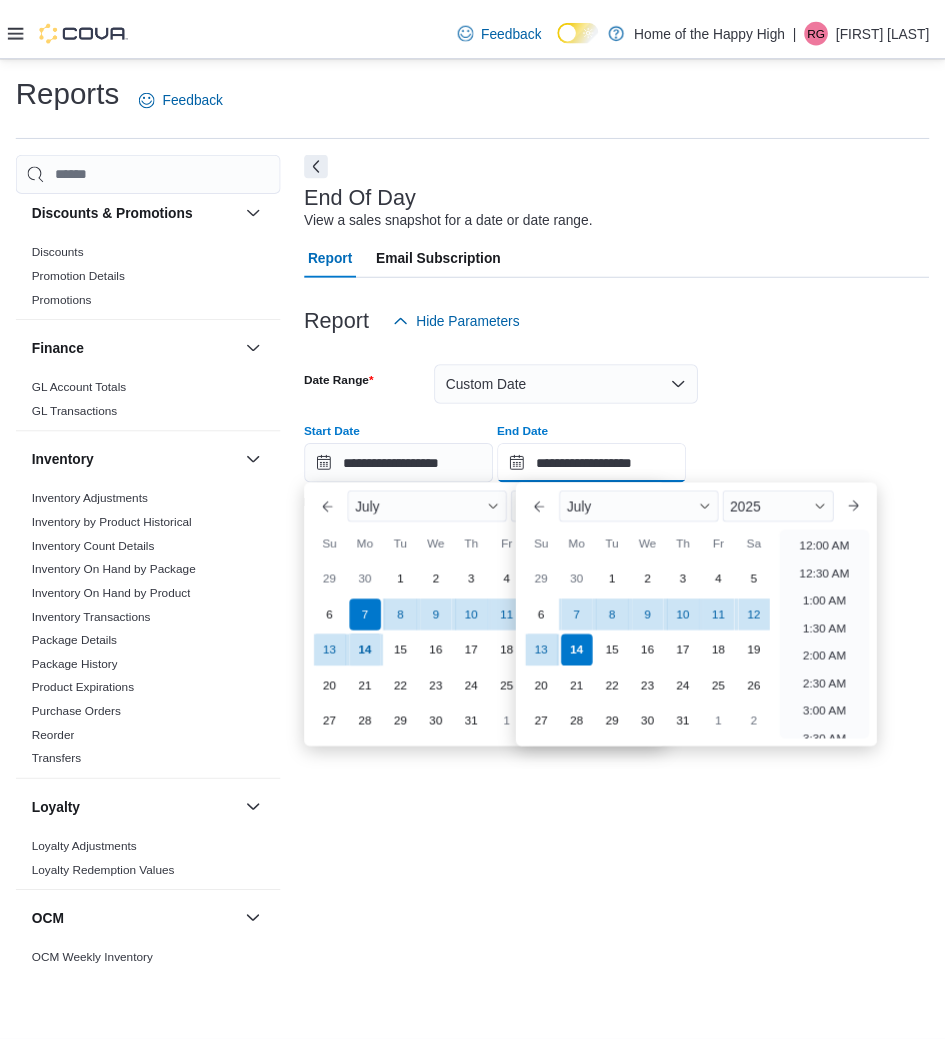 scroll, scrollTop: 1136, scrollLeft: 0, axis: vertical 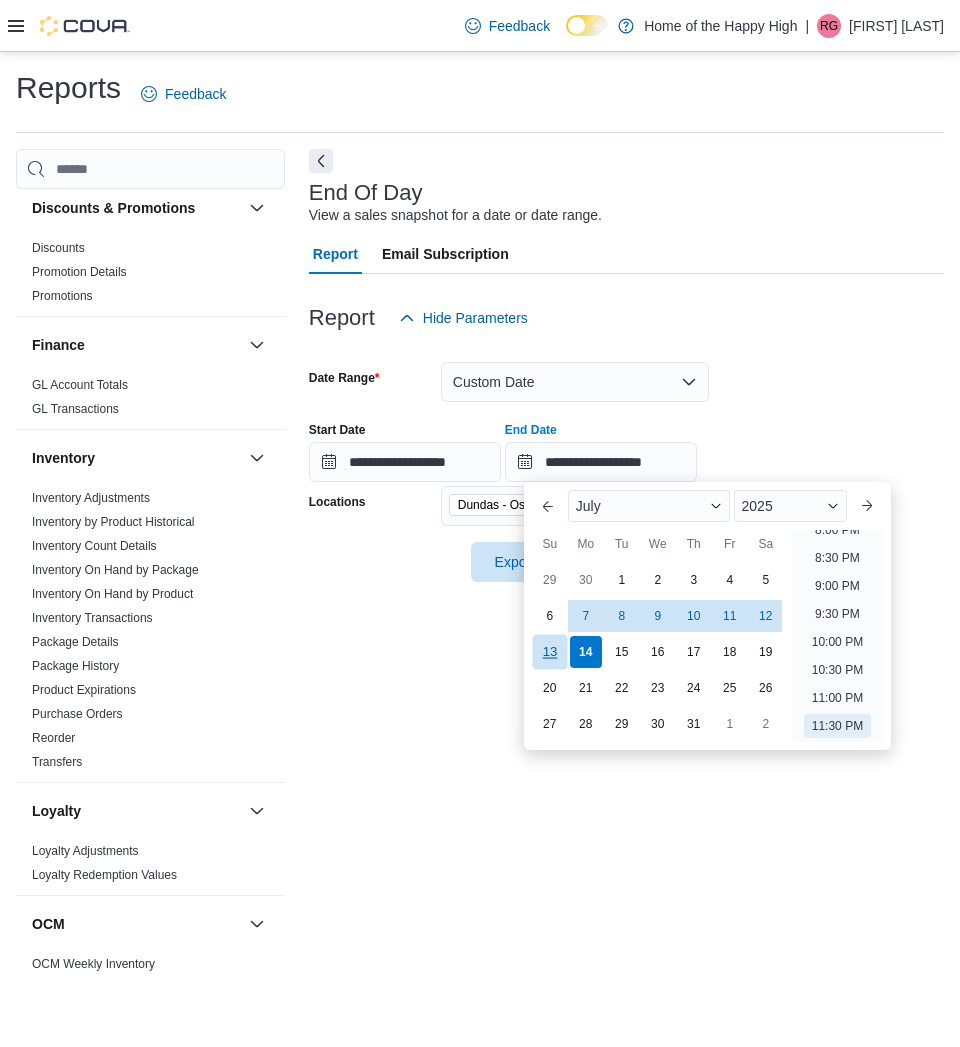 click on "13" at bounding box center [549, 652] 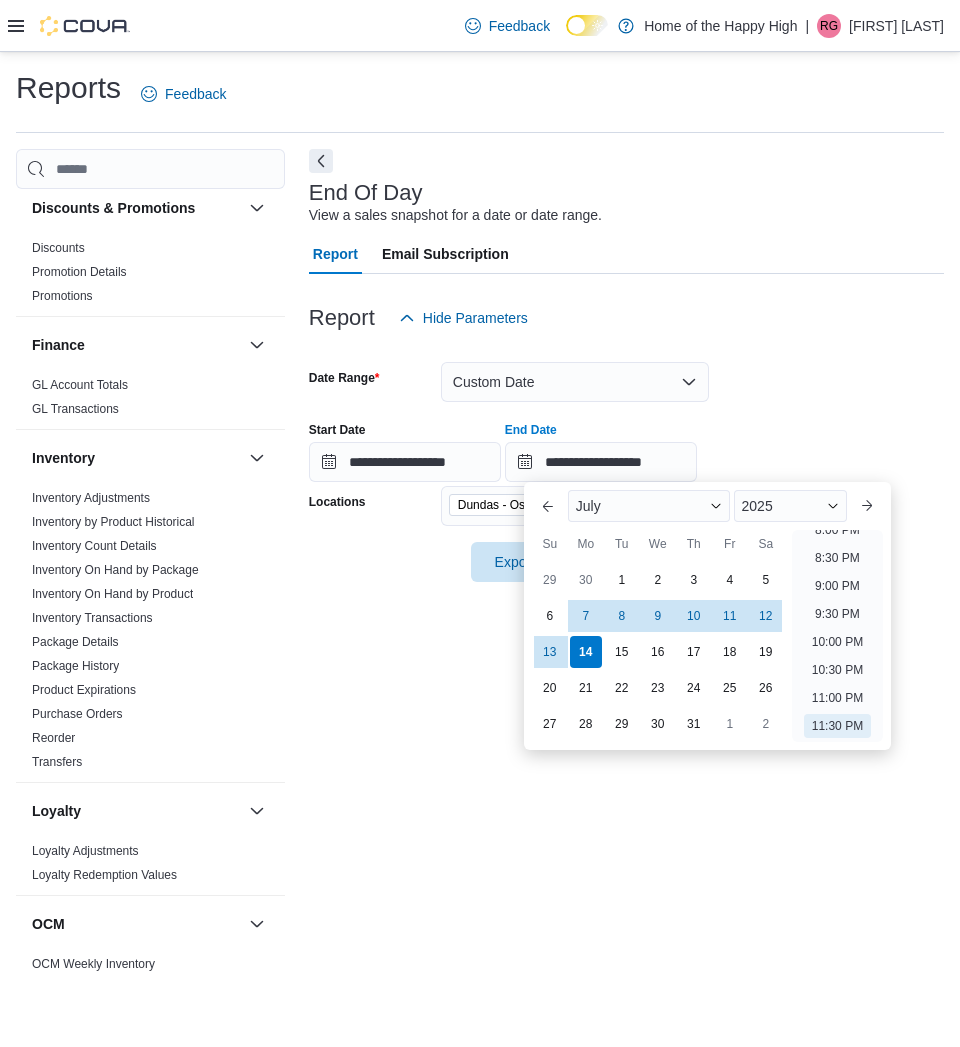 type on "**********" 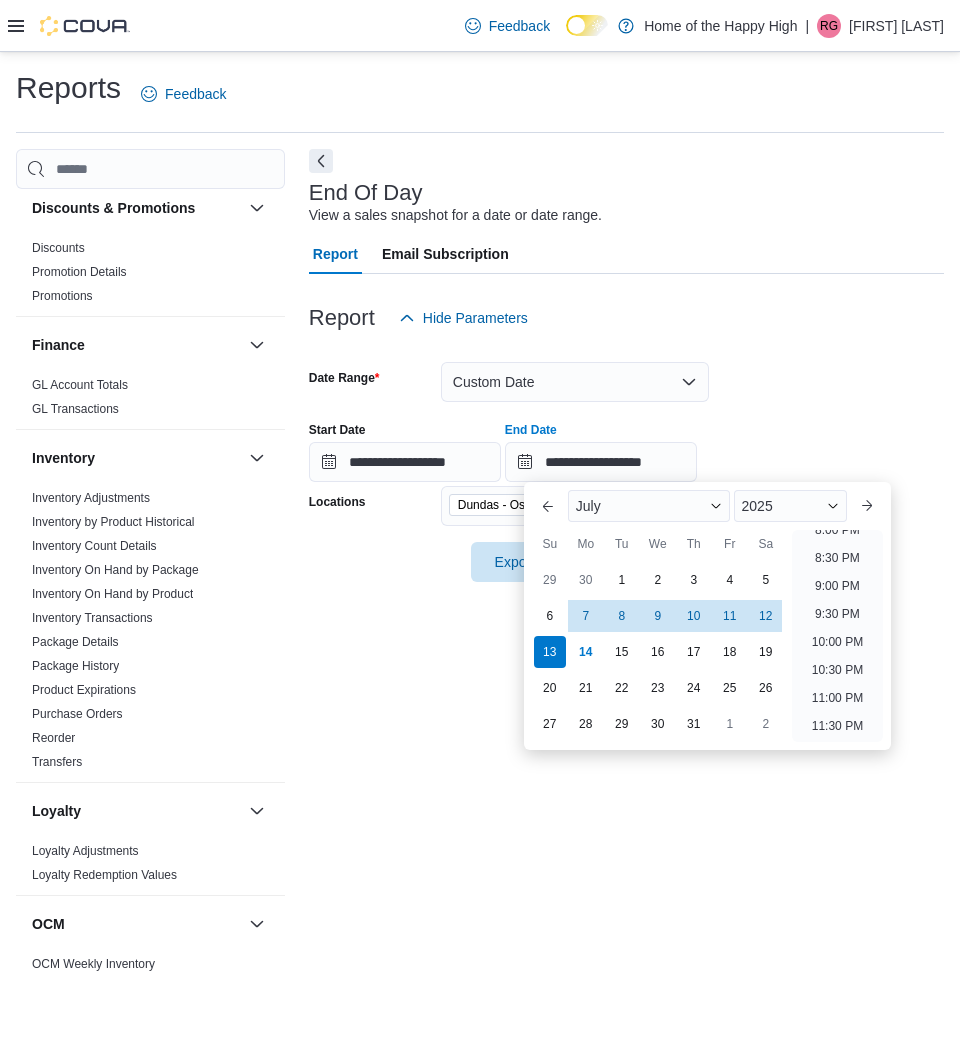 click on "**********" at bounding box center (626, 561) 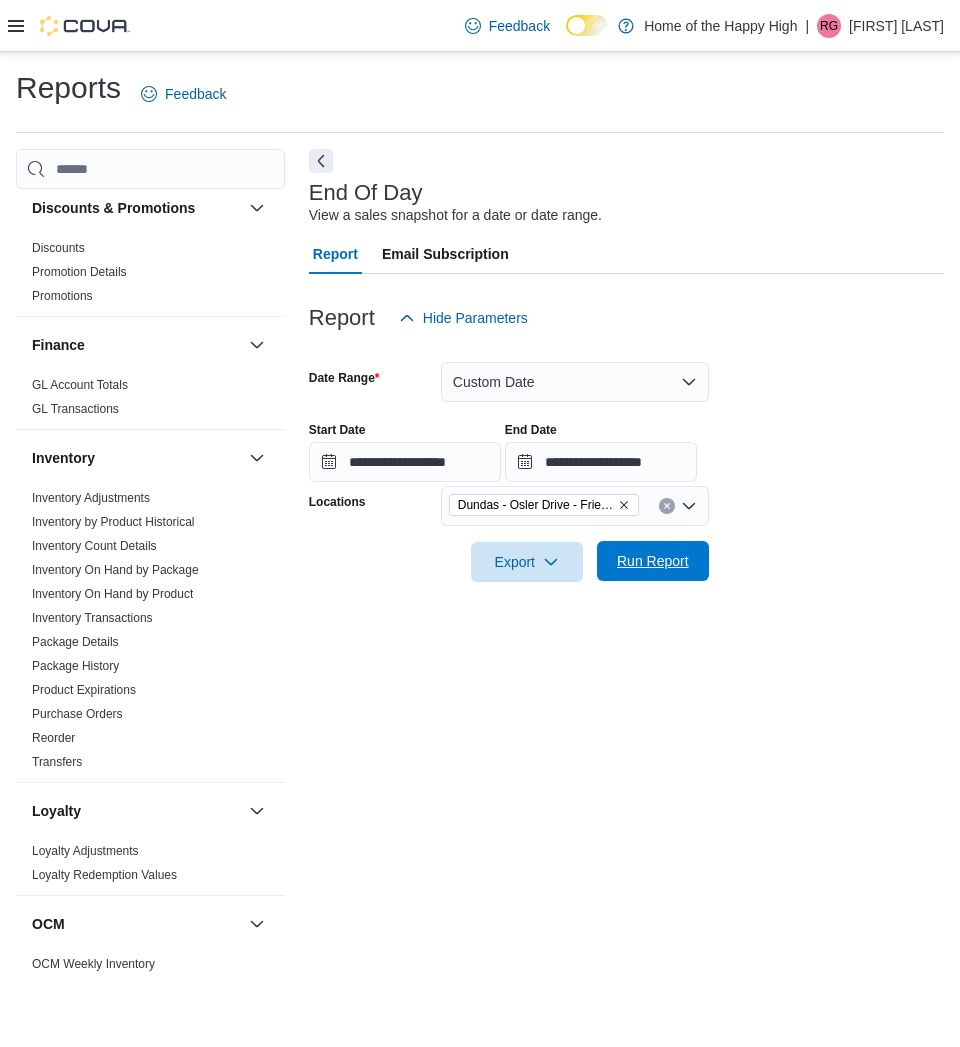 click on "Run Report" at bounding box center [653, 561] 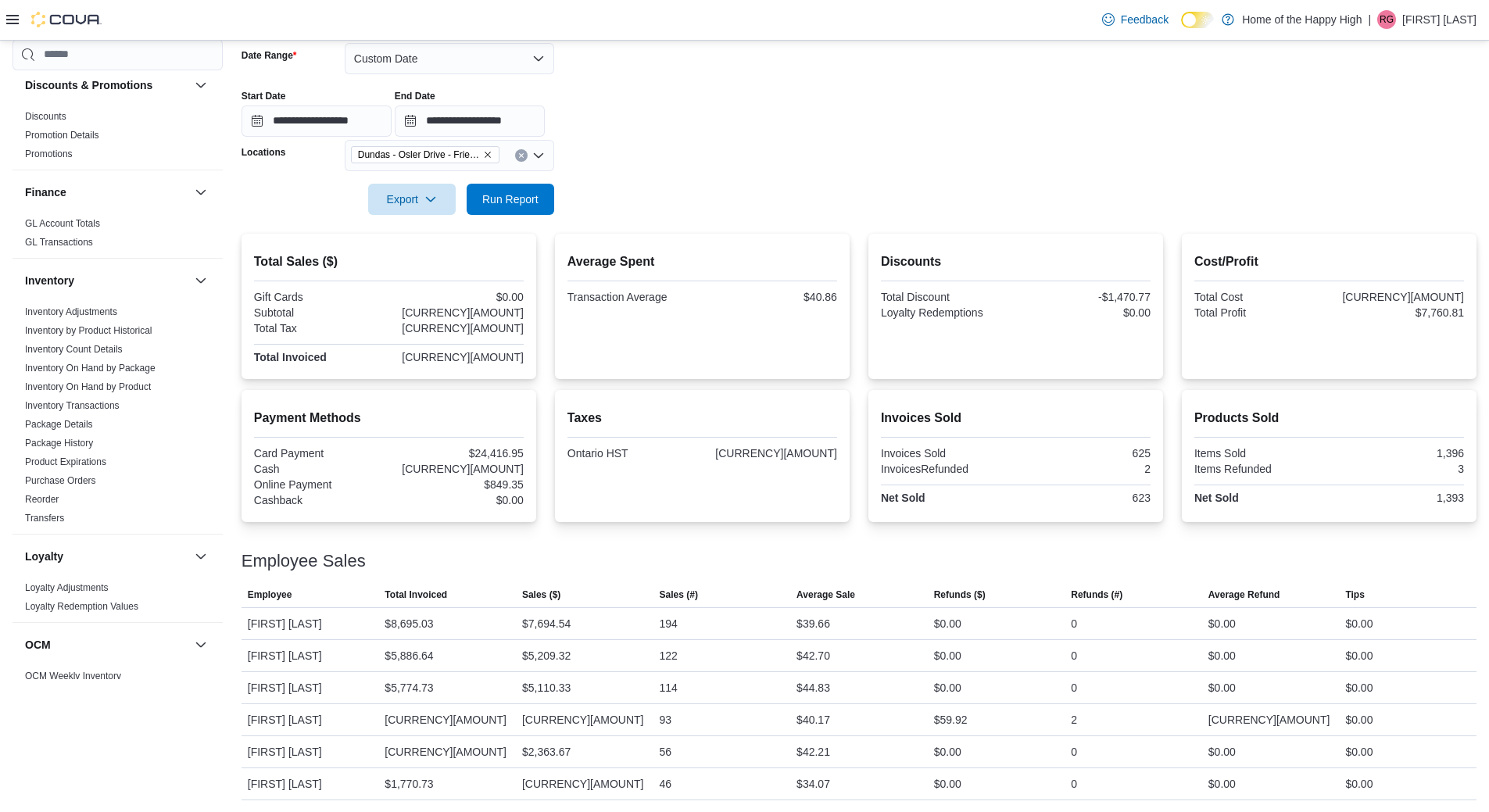scroll, scrollTop: 241, scrollLeft: 0, axis: vertical 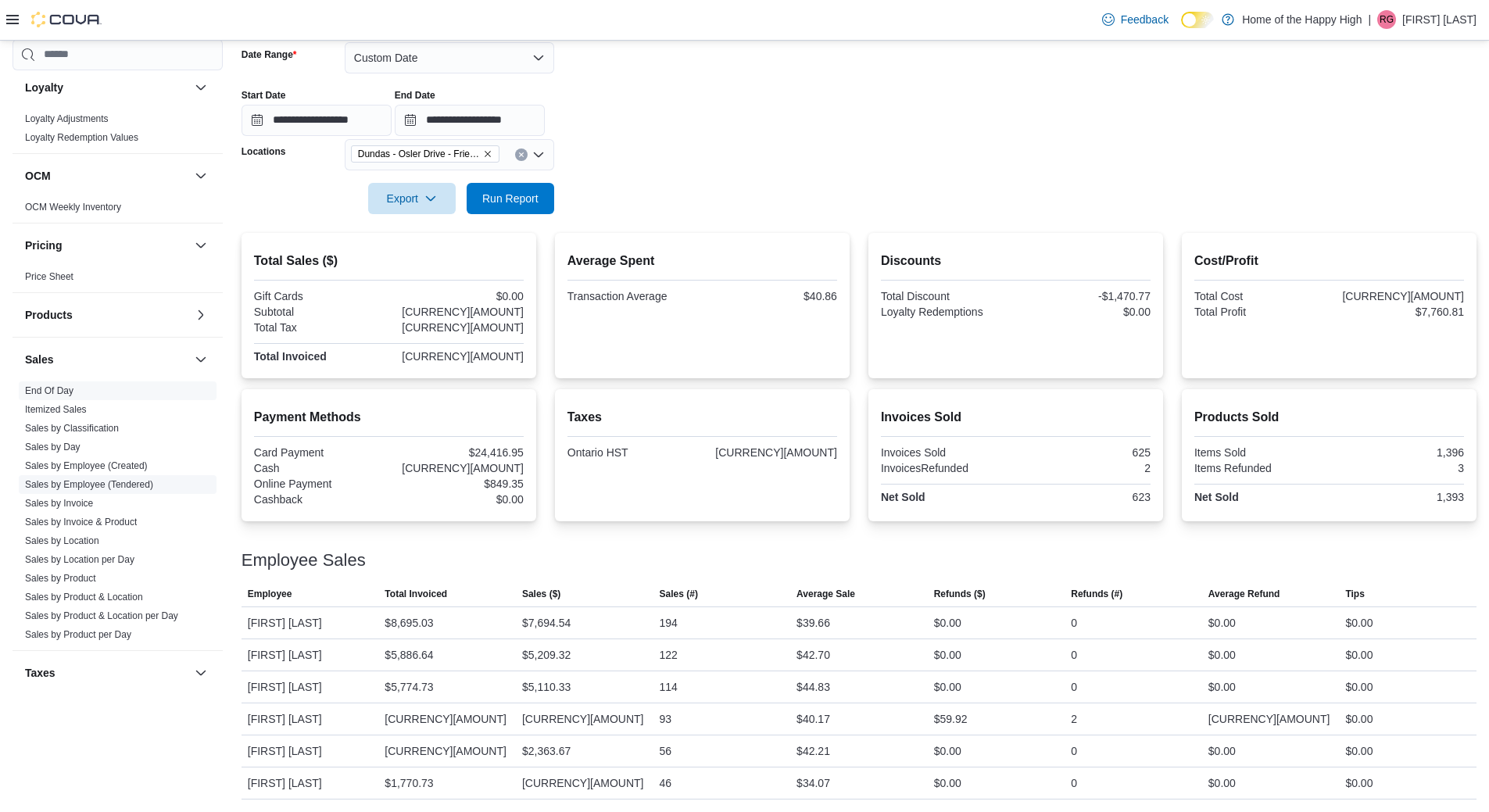 click on "Sales by Employee (Tendered)" at bounding box center (89, 485) 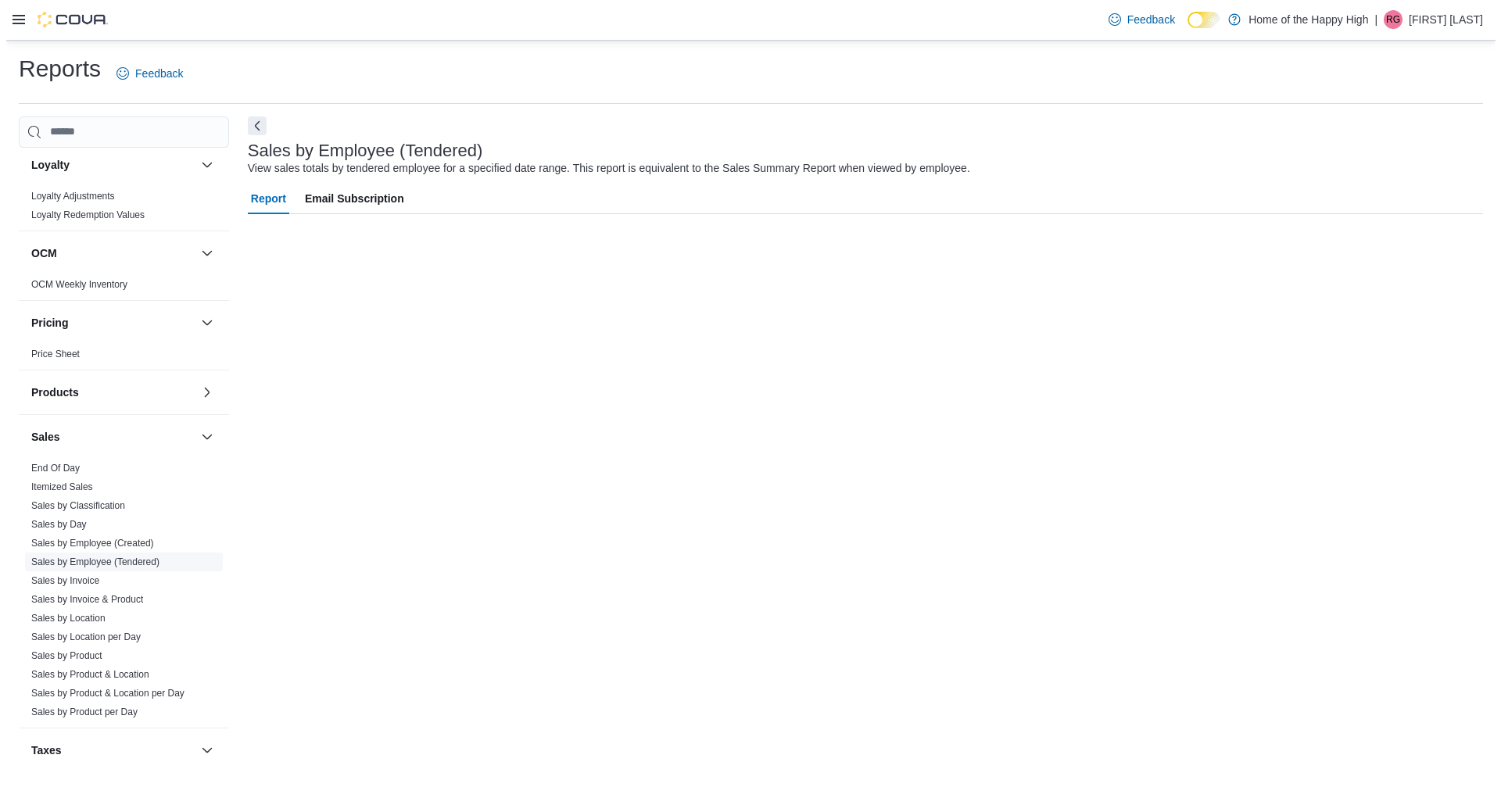 scroll, scrollTop: 0, scrollLeft: 0, axis: both 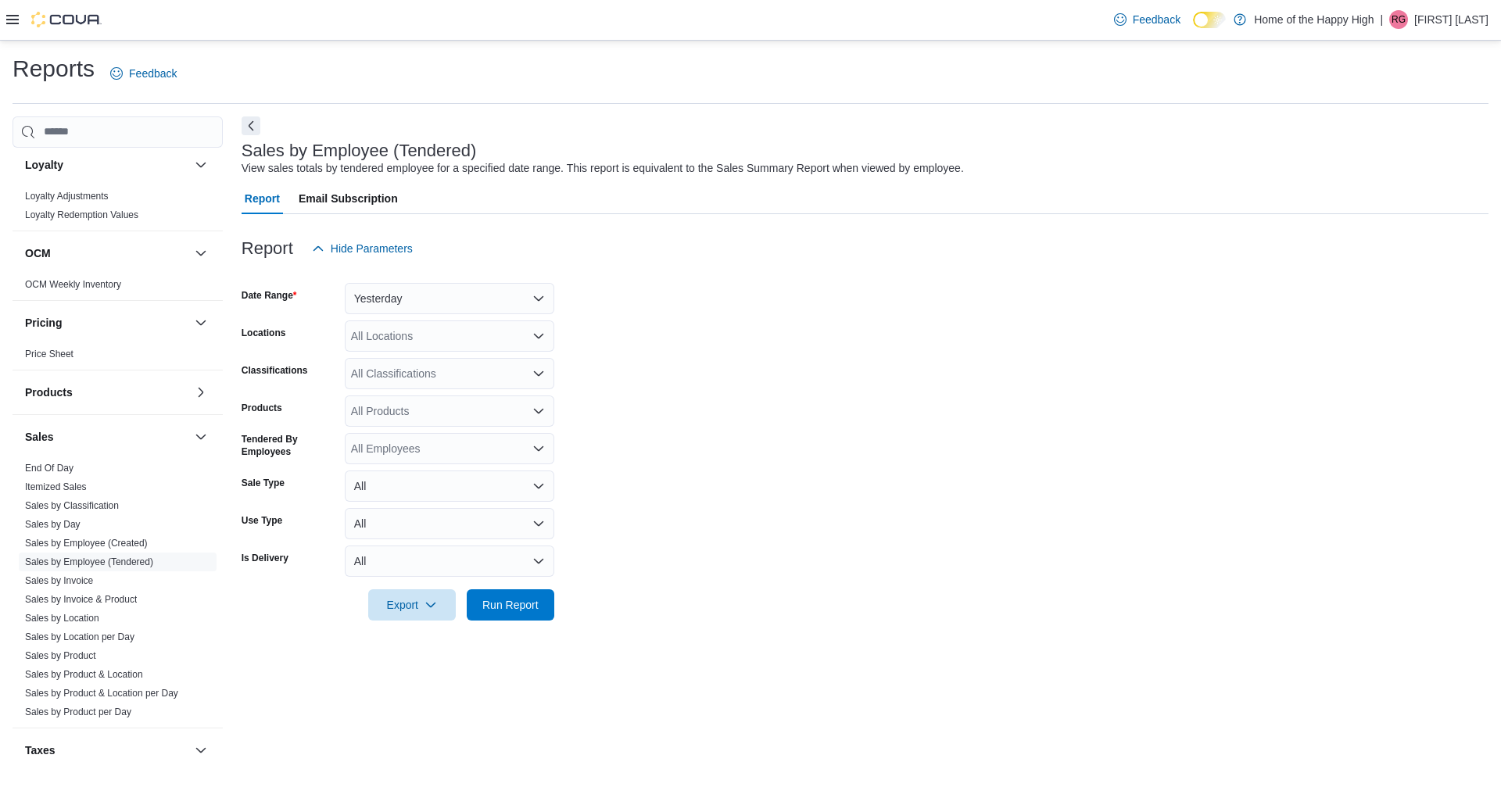 click on "All Locations" at bounding box center (450, 336) 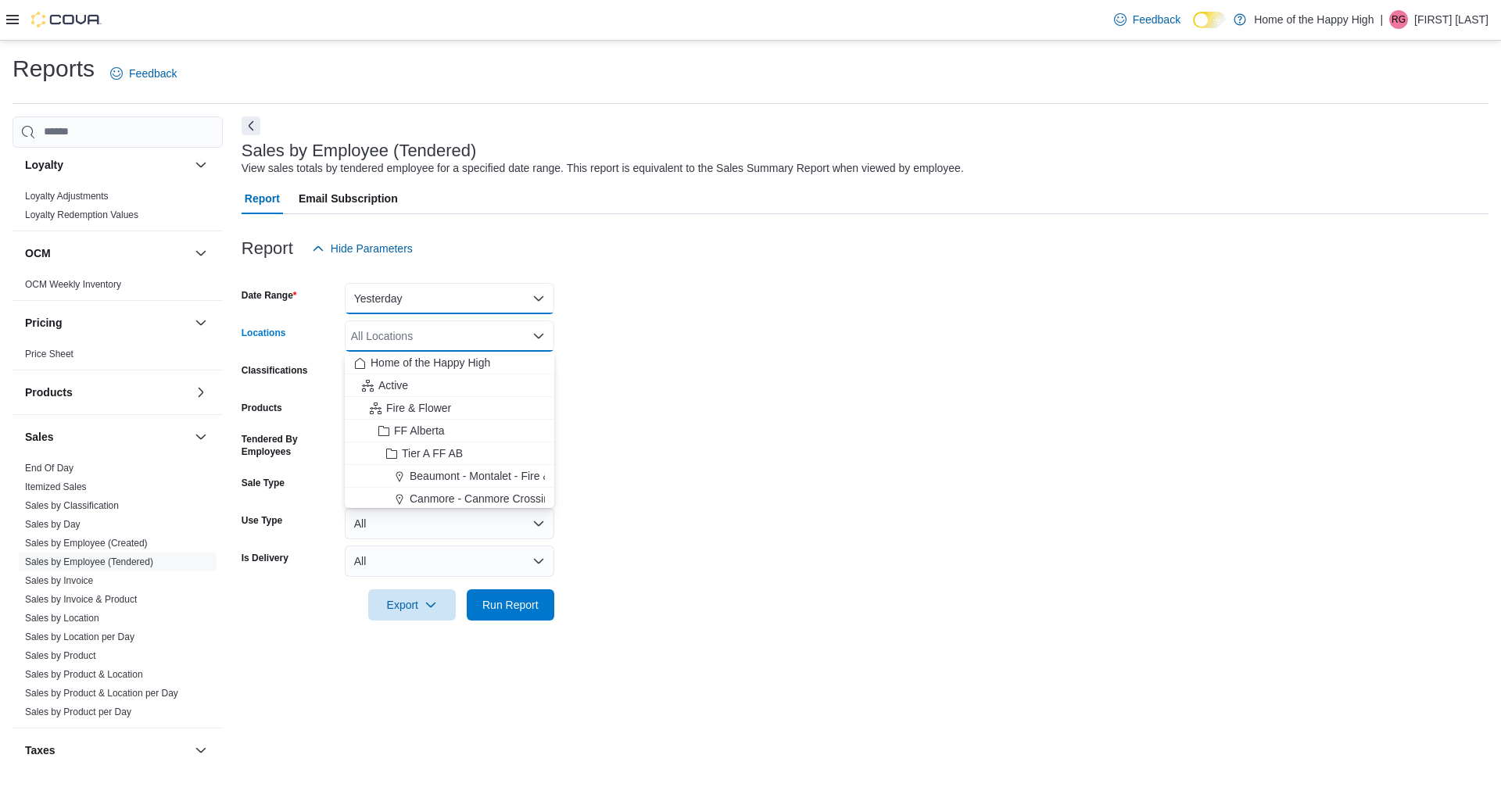 drag, startPoint x: 406, startPoint y: 305, endPoint x: 400, endPoint y: 313, distance: 10 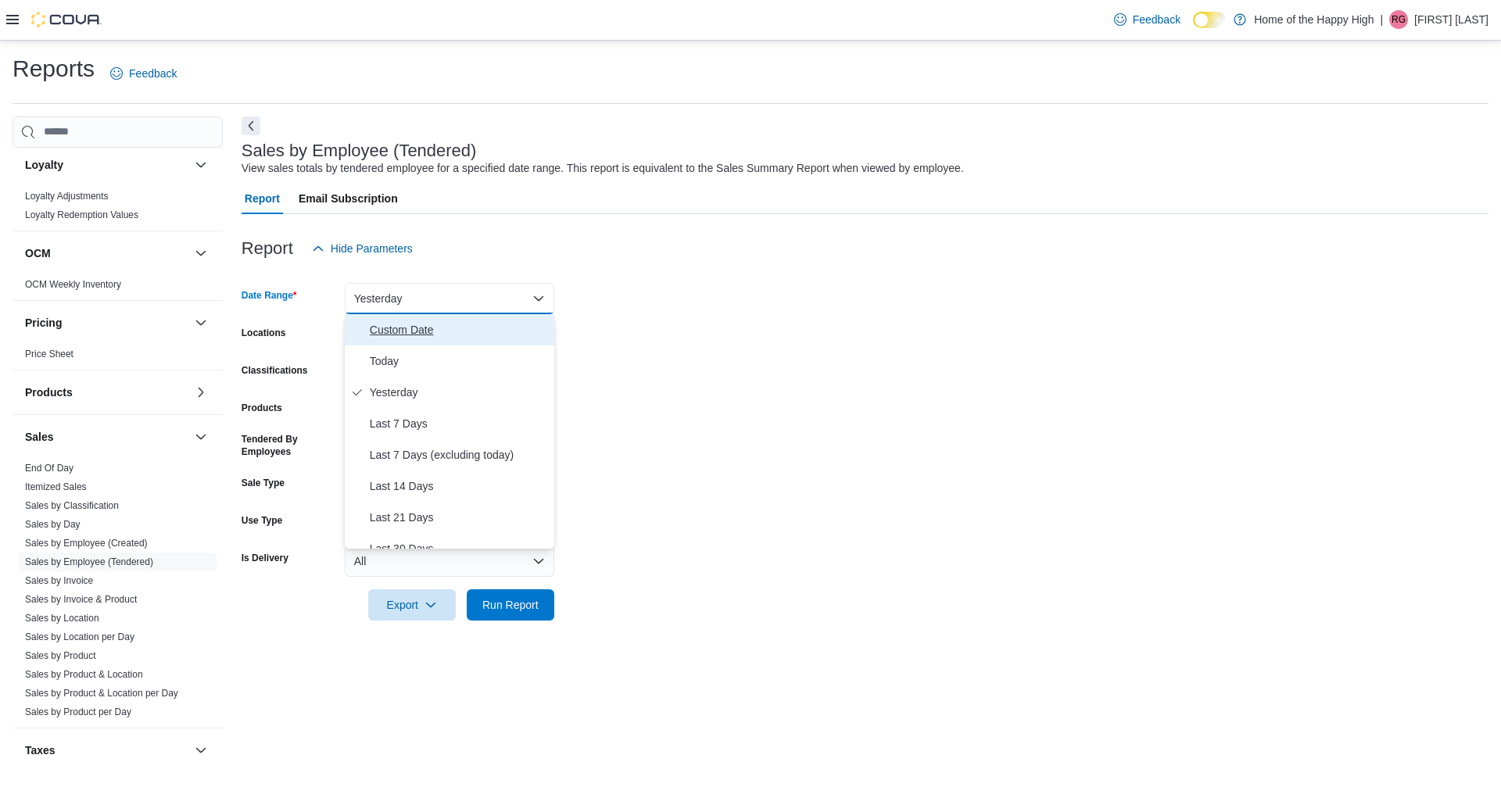 click on "Custom Date" at bounding box center [459, 330] 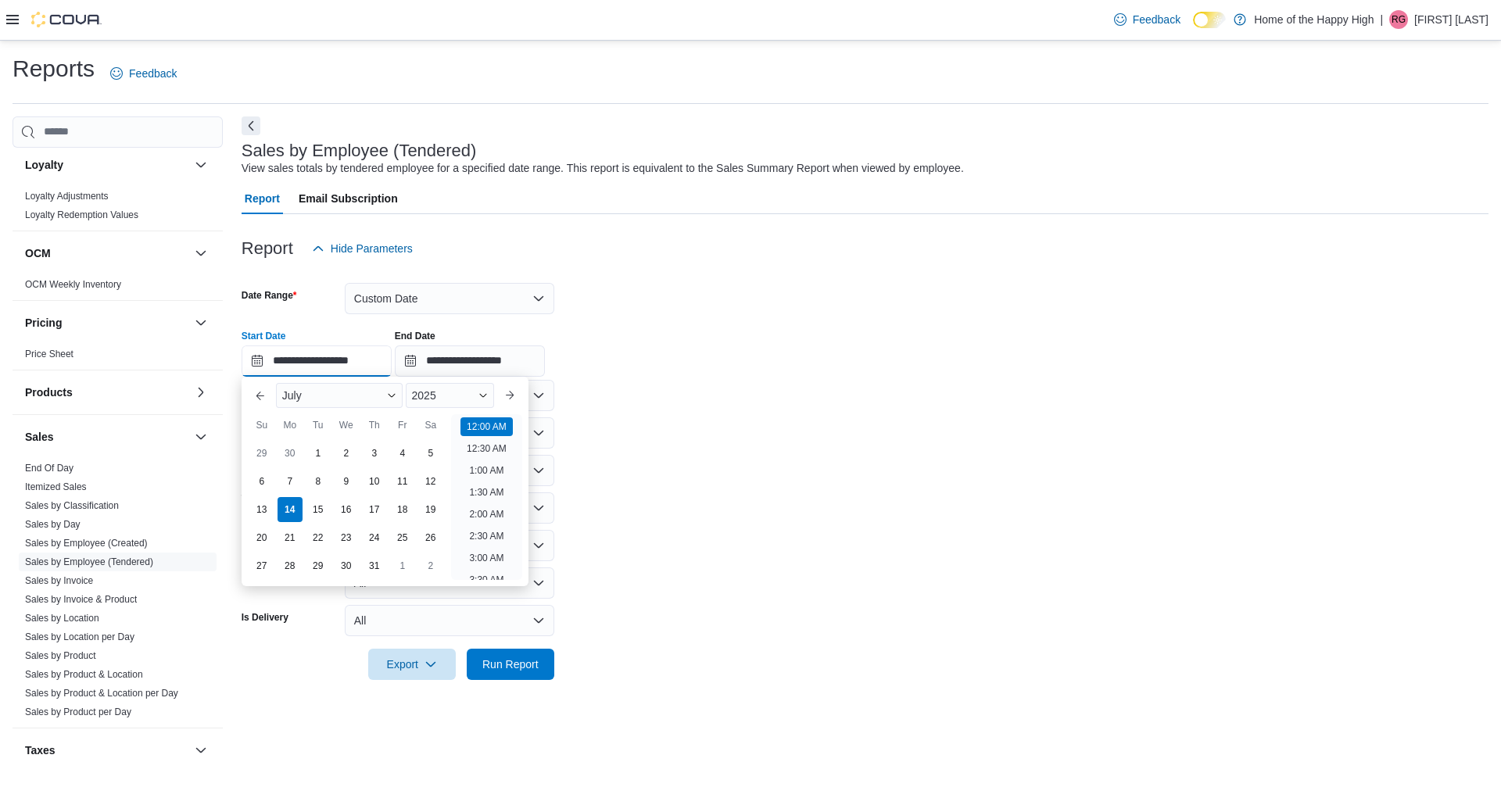 click on "**********" at bounding box center [317, 361] 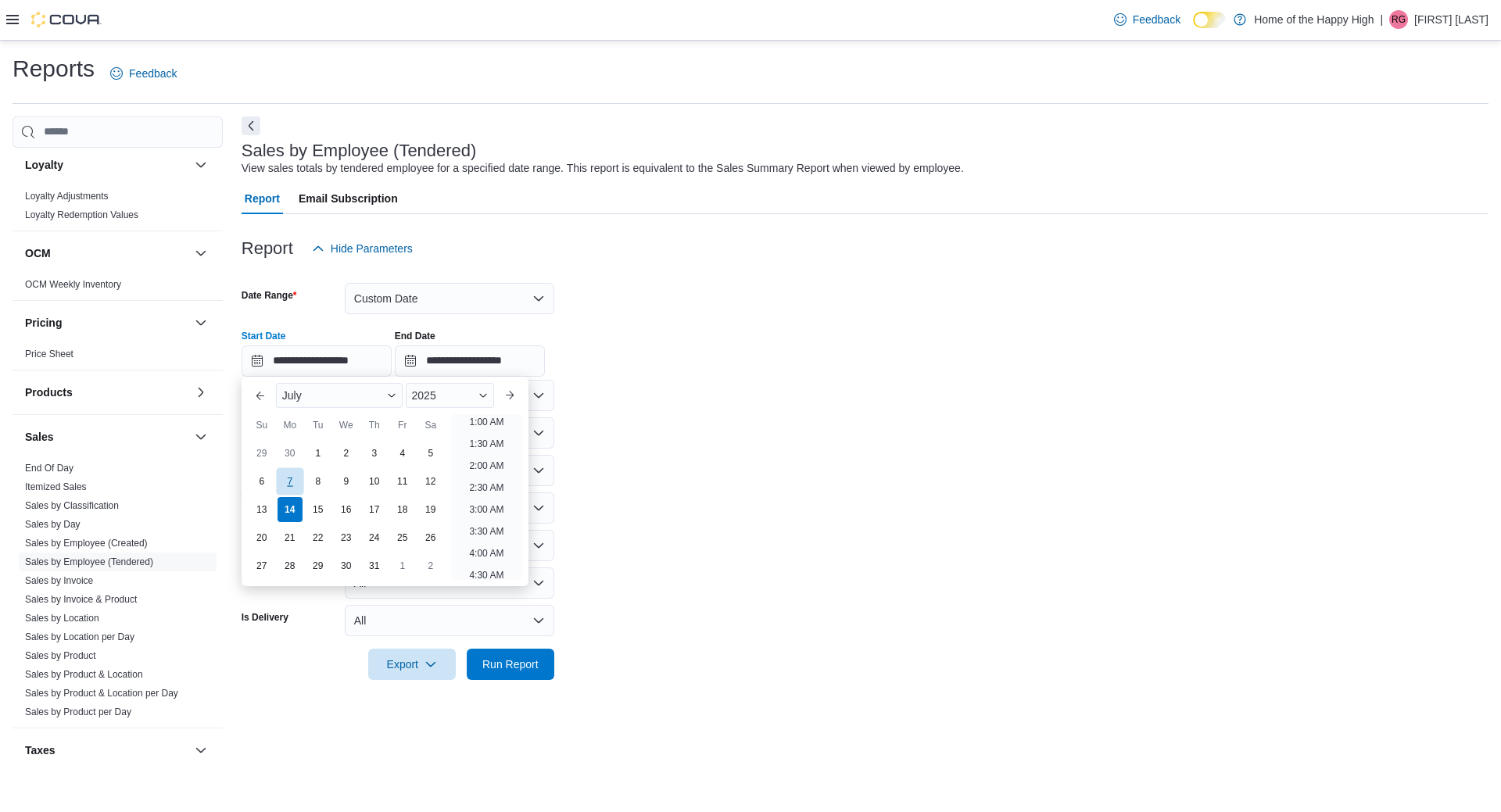 click on "7" at bounding box center [289, 481] 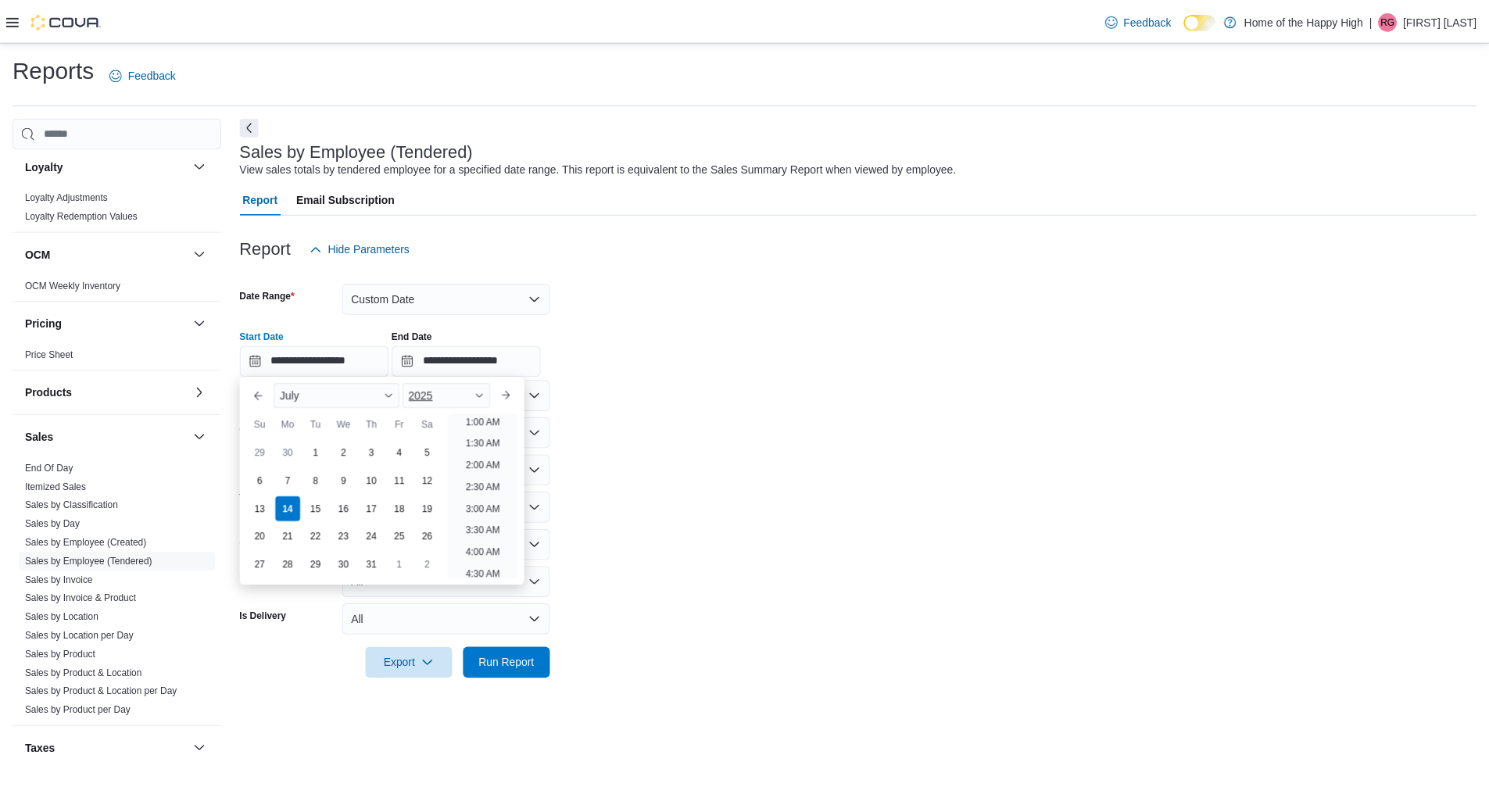 scroll, scrollTop: 3, scrollLeft: 0, axis: vertical 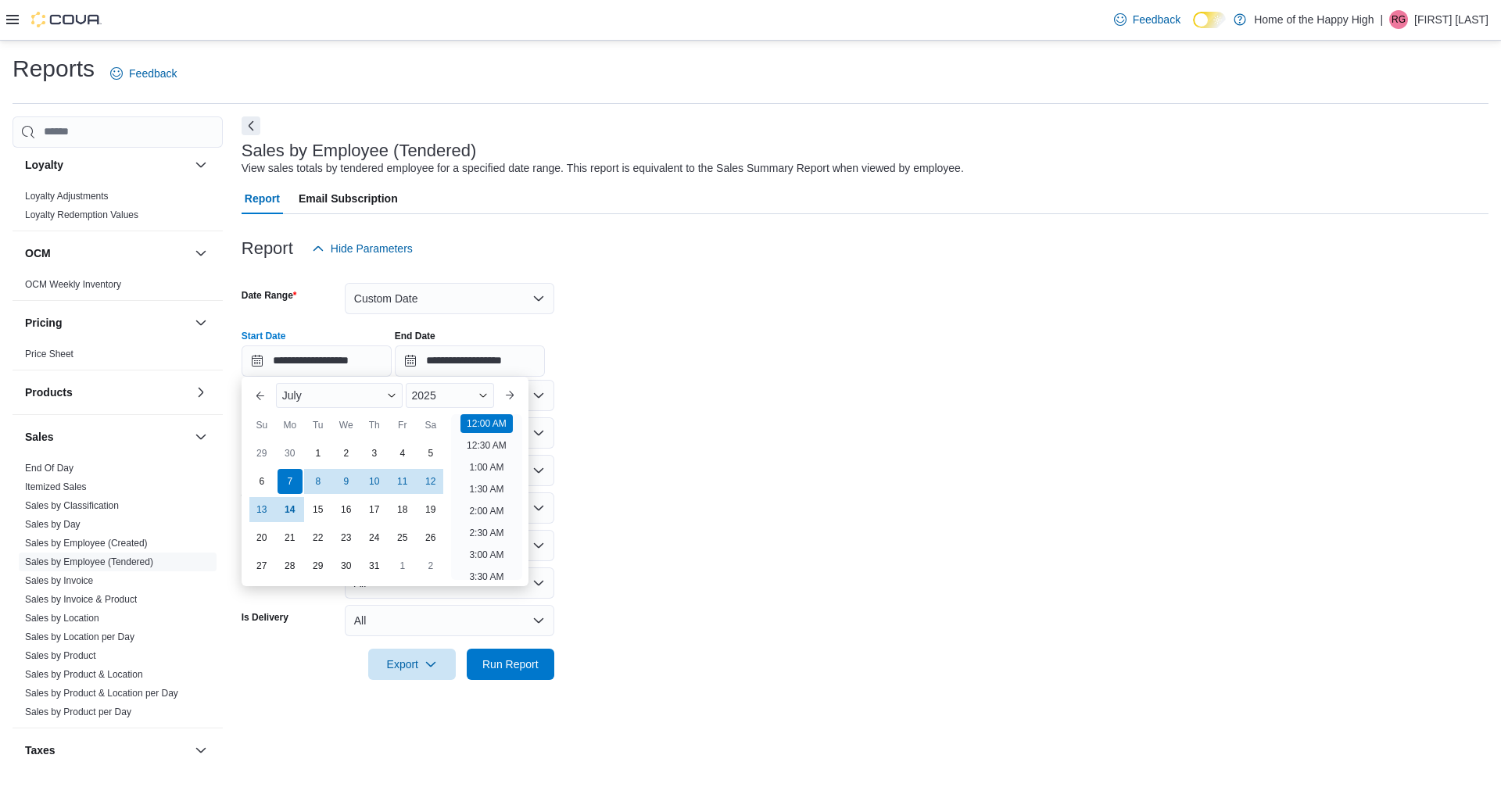 click on "**********" at bounding box center (865, 347) 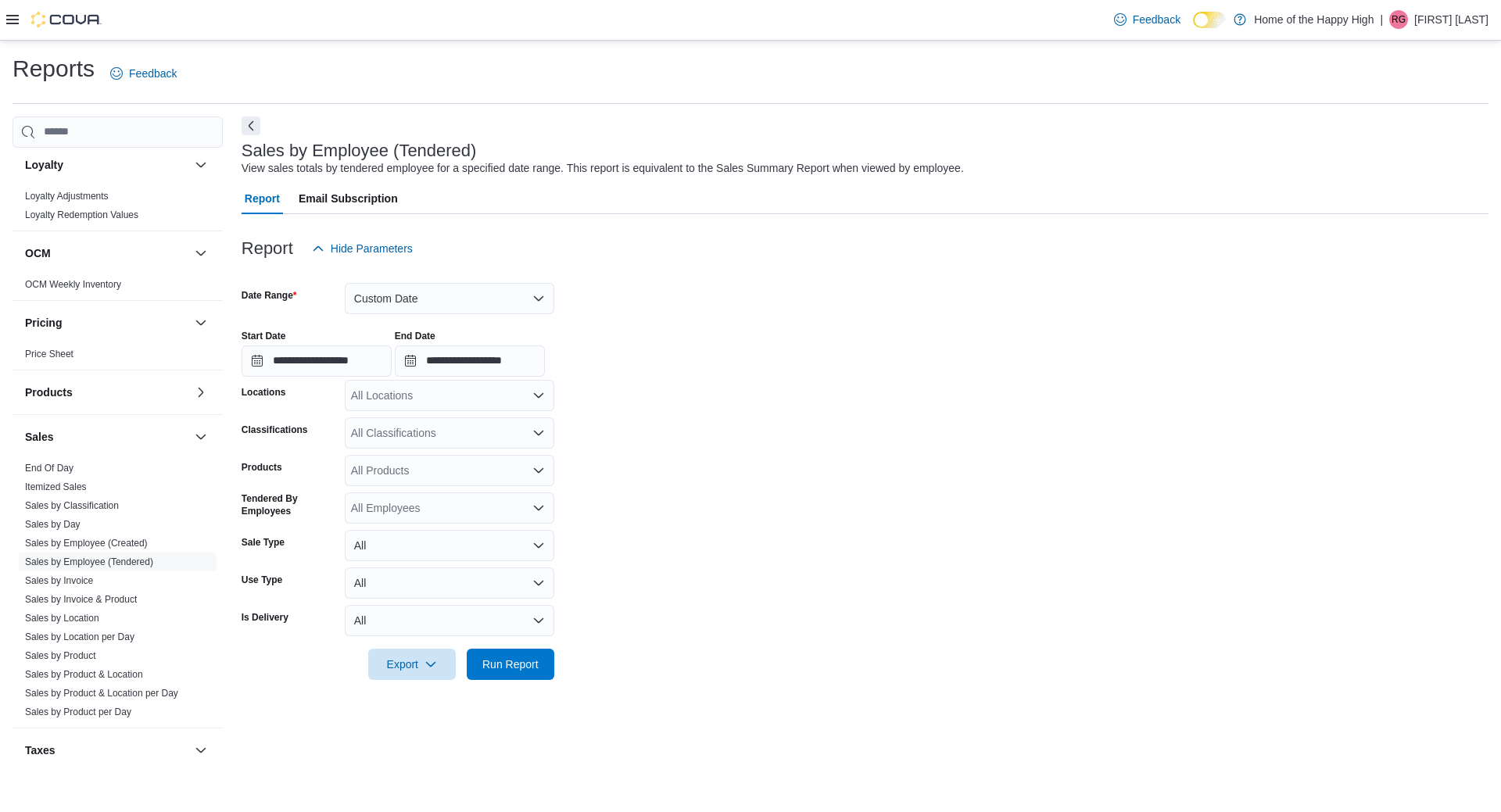 click on "All Locations" at bounding box center (450, 395) 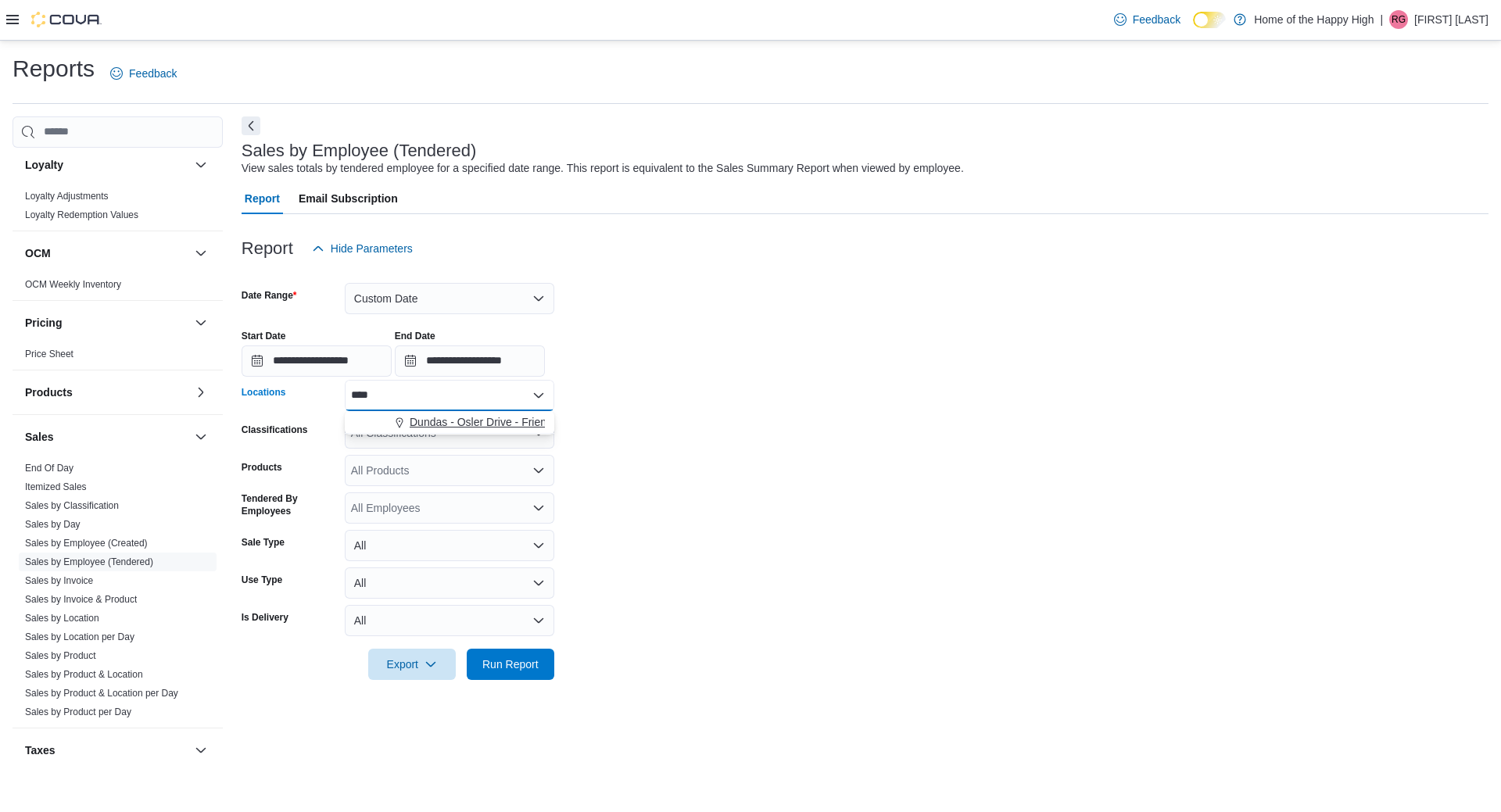type on "****" 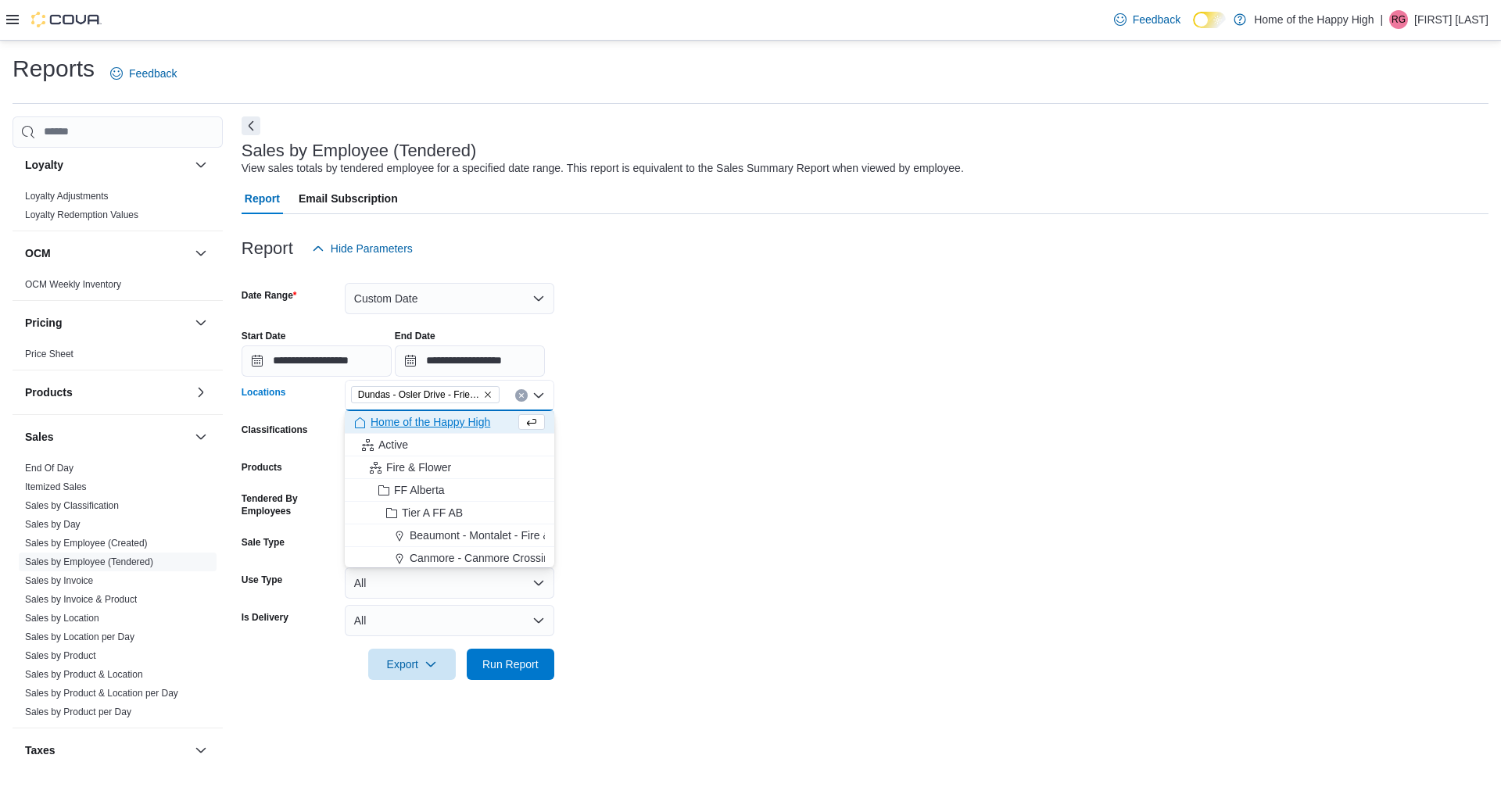 click on "**********" at bounding box center [865, 472] 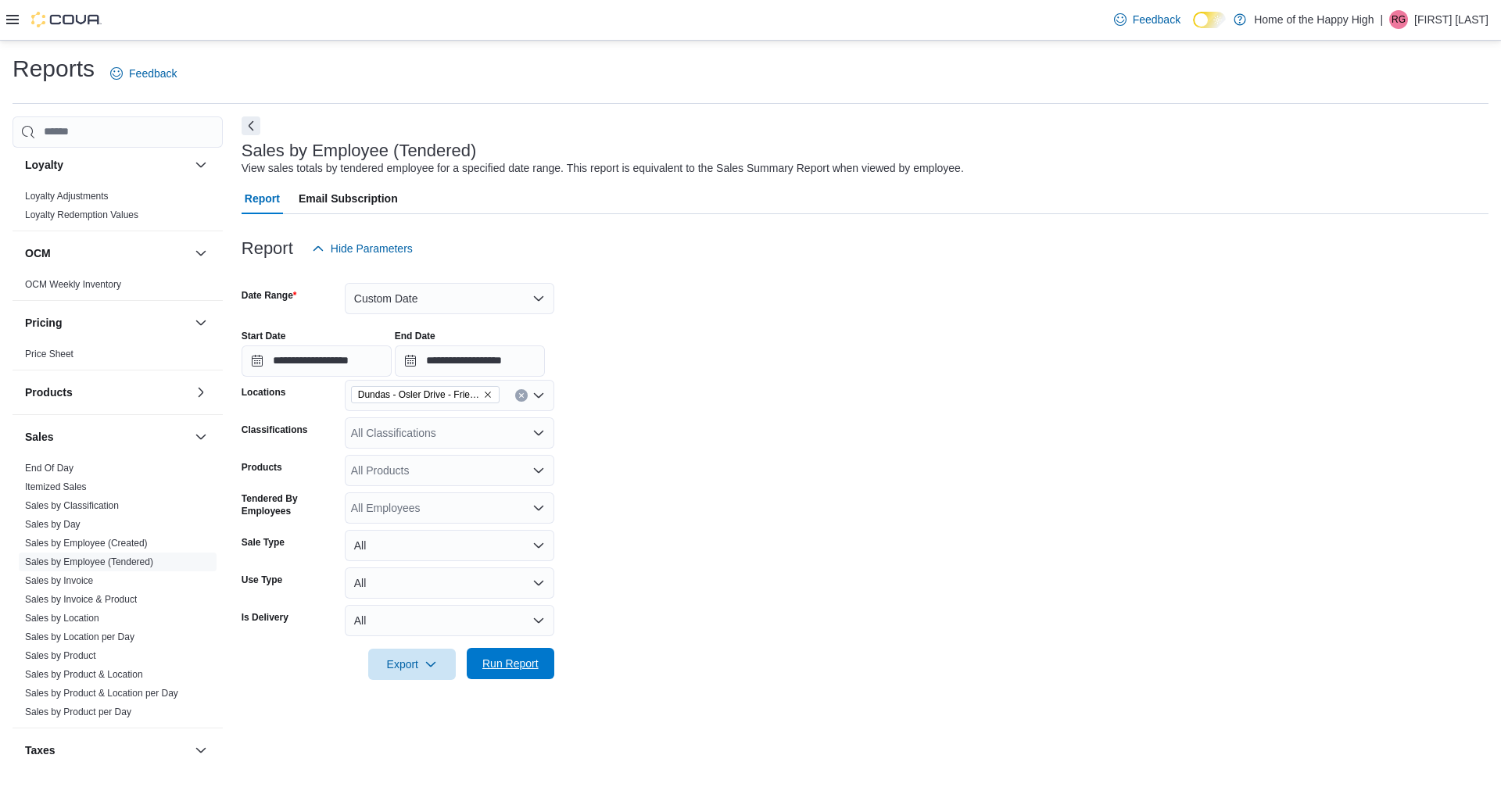 click on "Run Report" at bounding box center [510, 664] 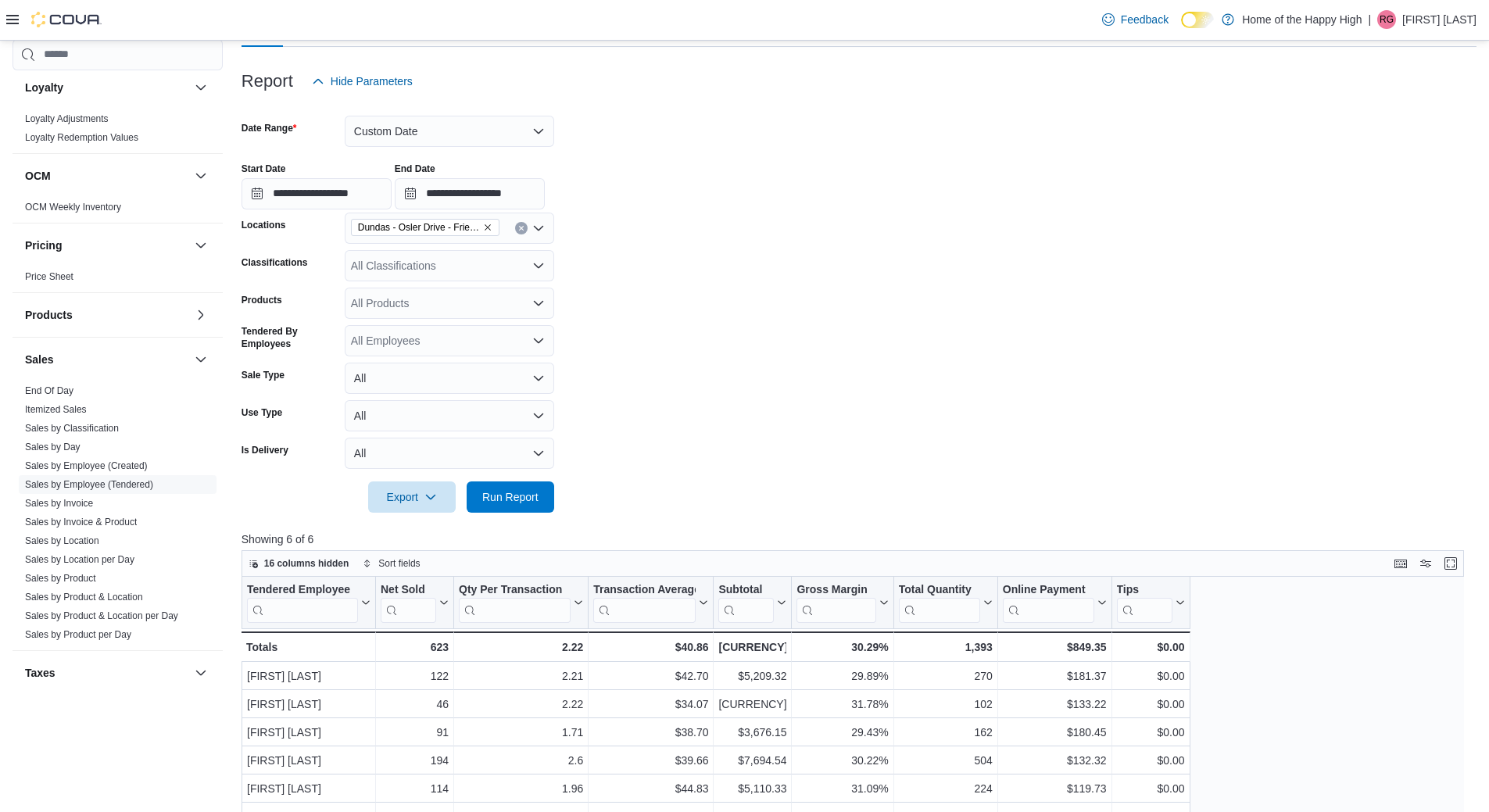 scroll, scrollTop: 156, scrollLeft: 0, axis: vertical 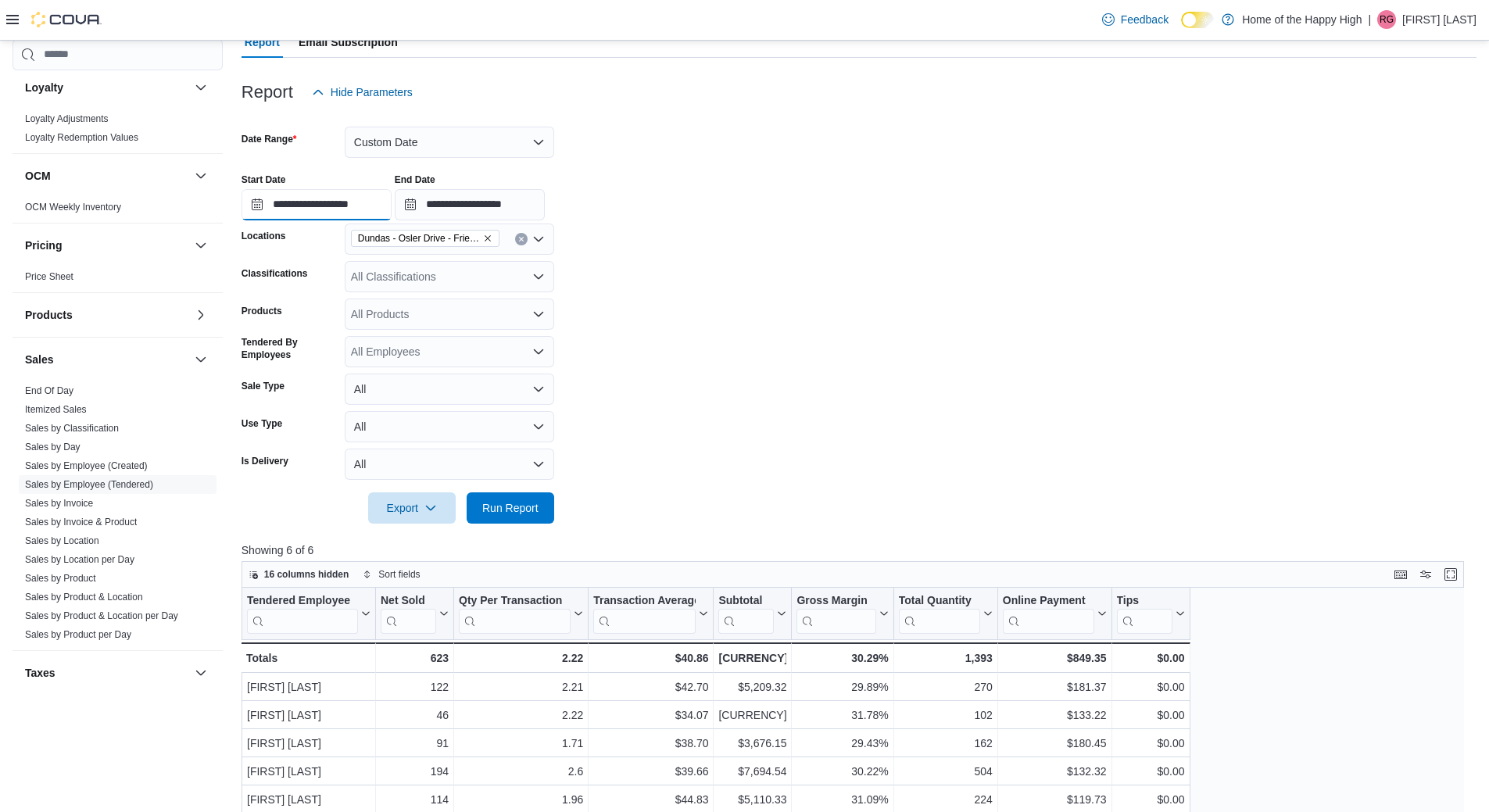 click on "**********" at bounding box center [317, 205] 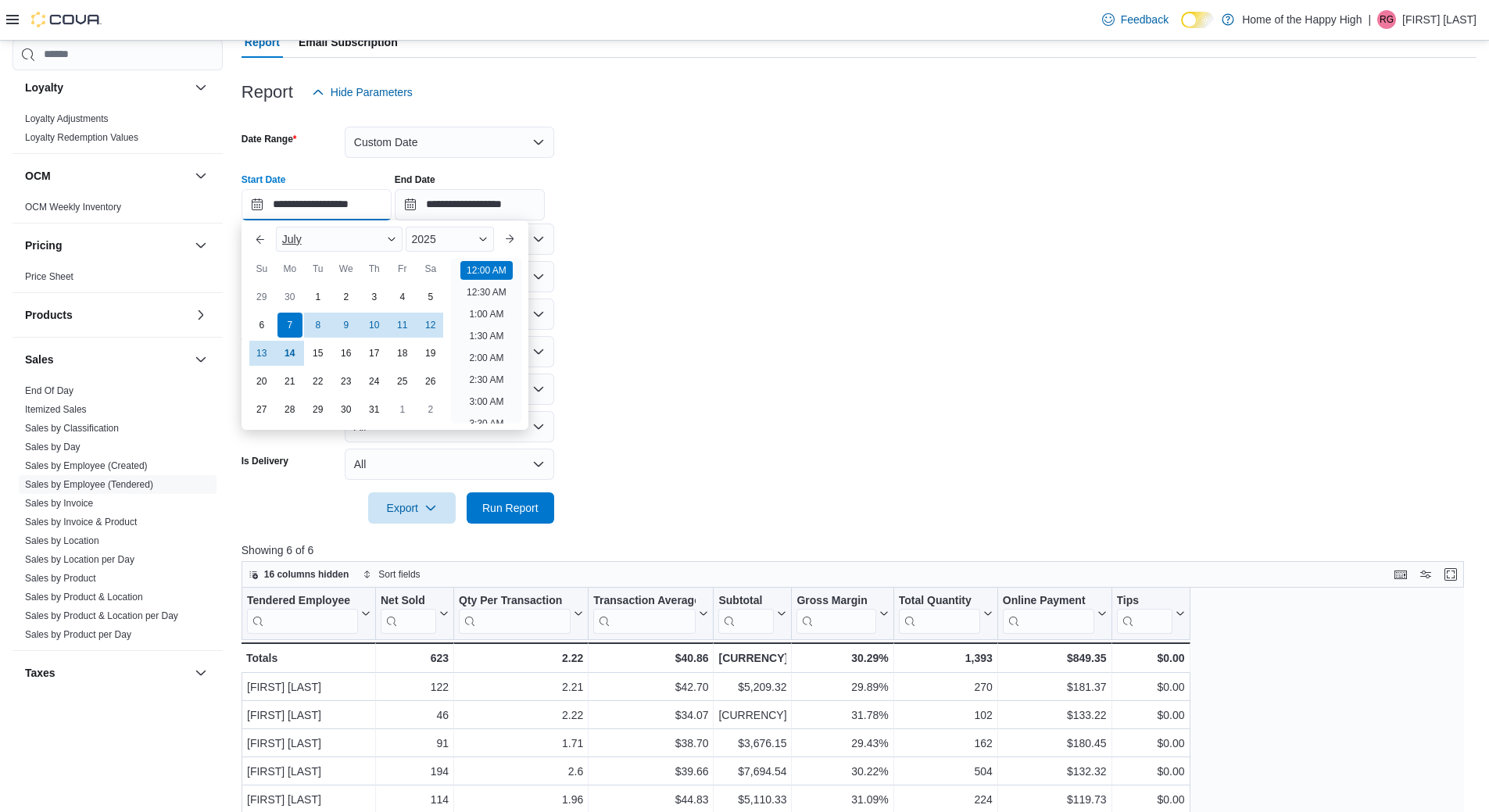 scroll, scrollTop: 48, scrollLeft: 0, axis: vertical 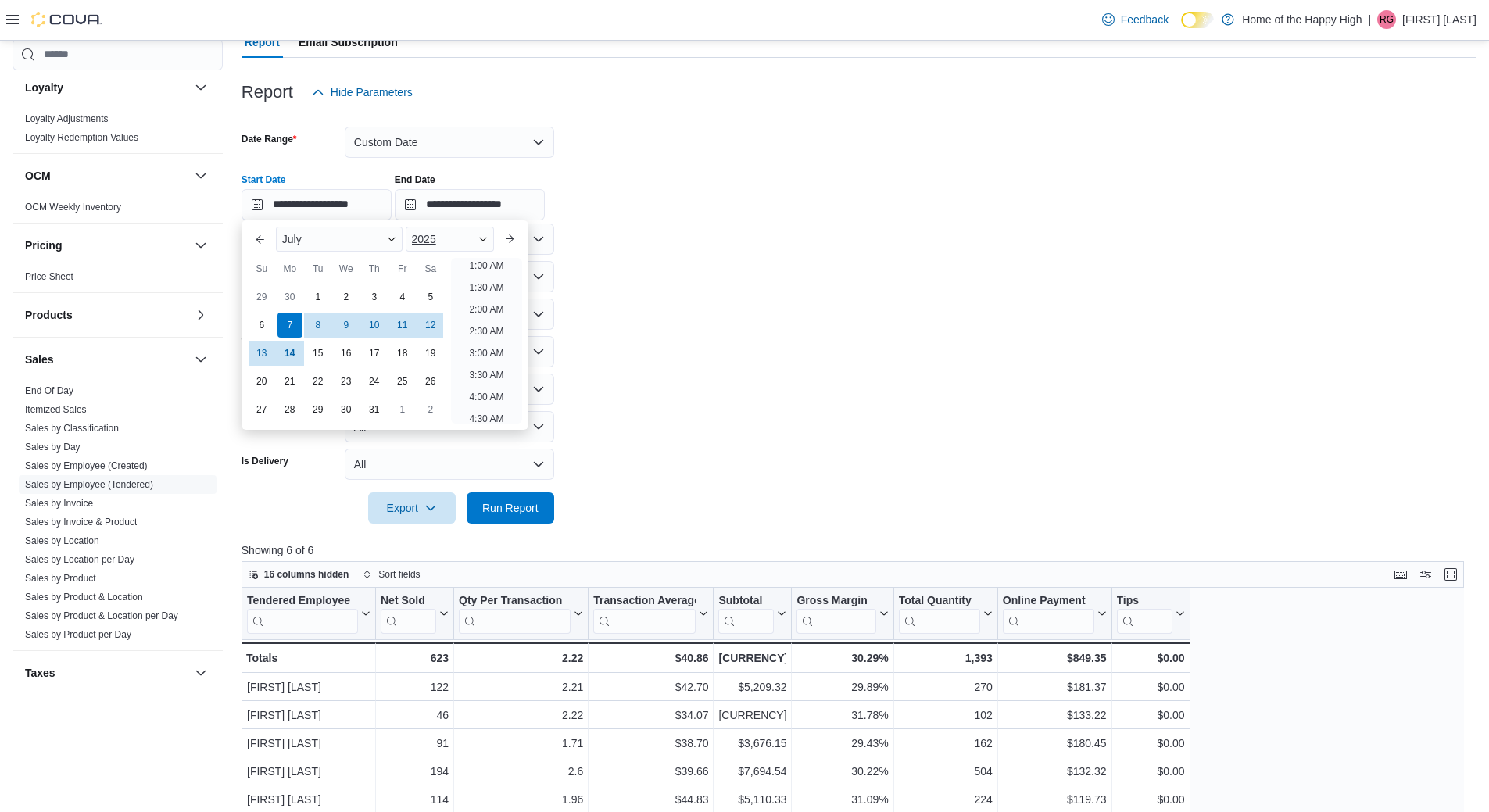 click on "2025" at bounding box center (450, 239) 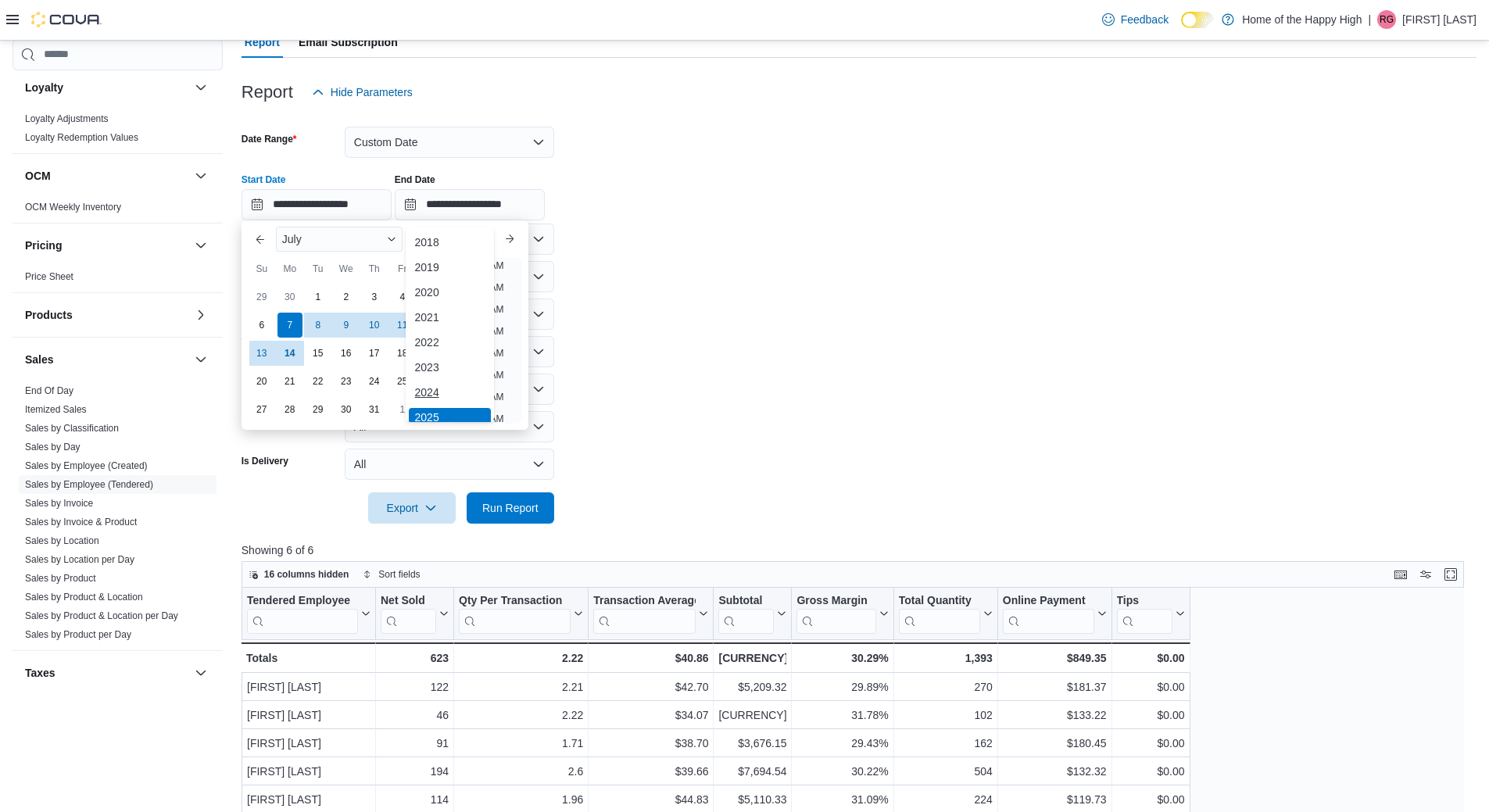 scroll, scrollTop: 5, scrollLeft: 0, axis: vertical 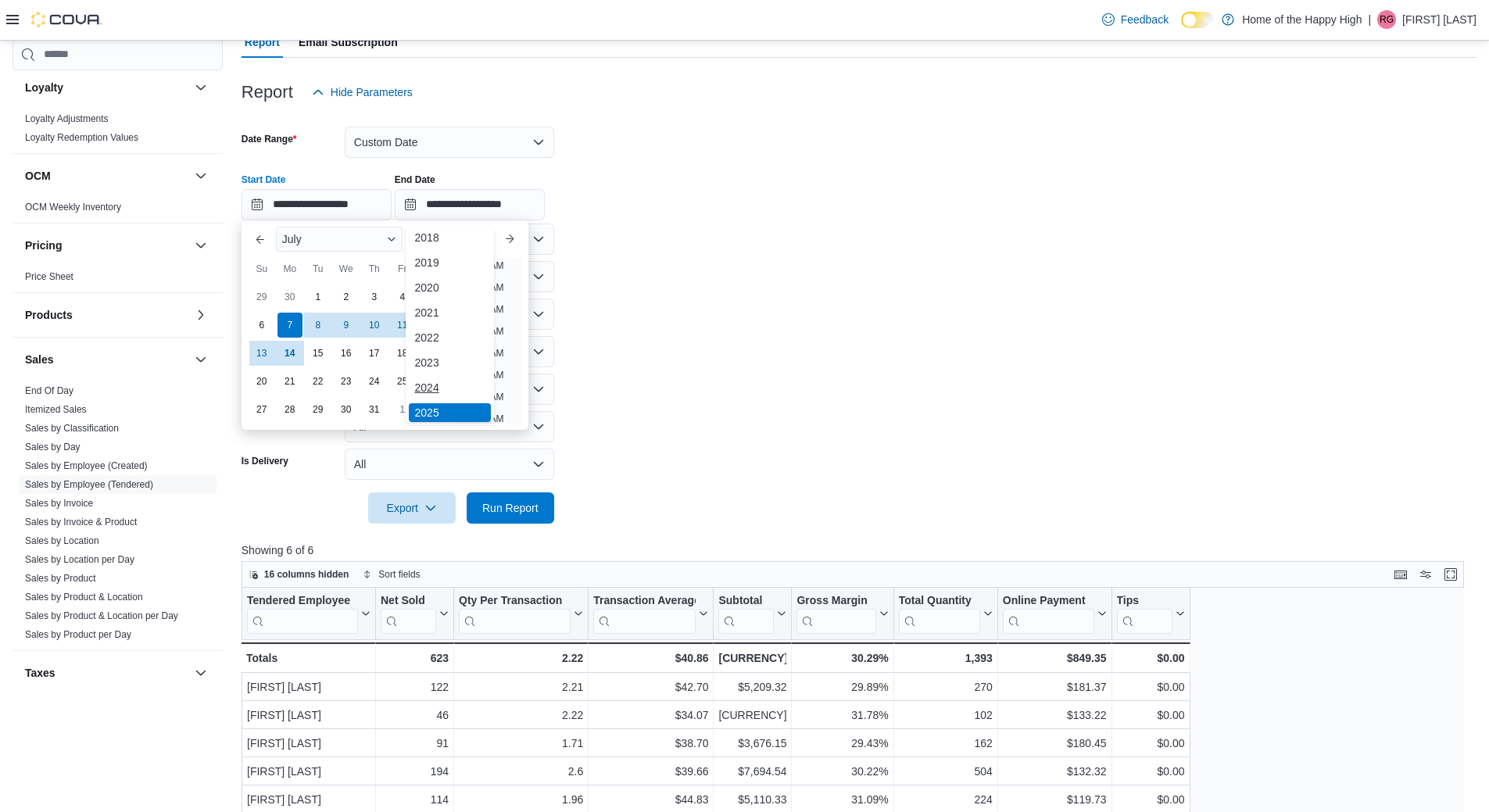 click on "2024" at bounding box center (450, 388) 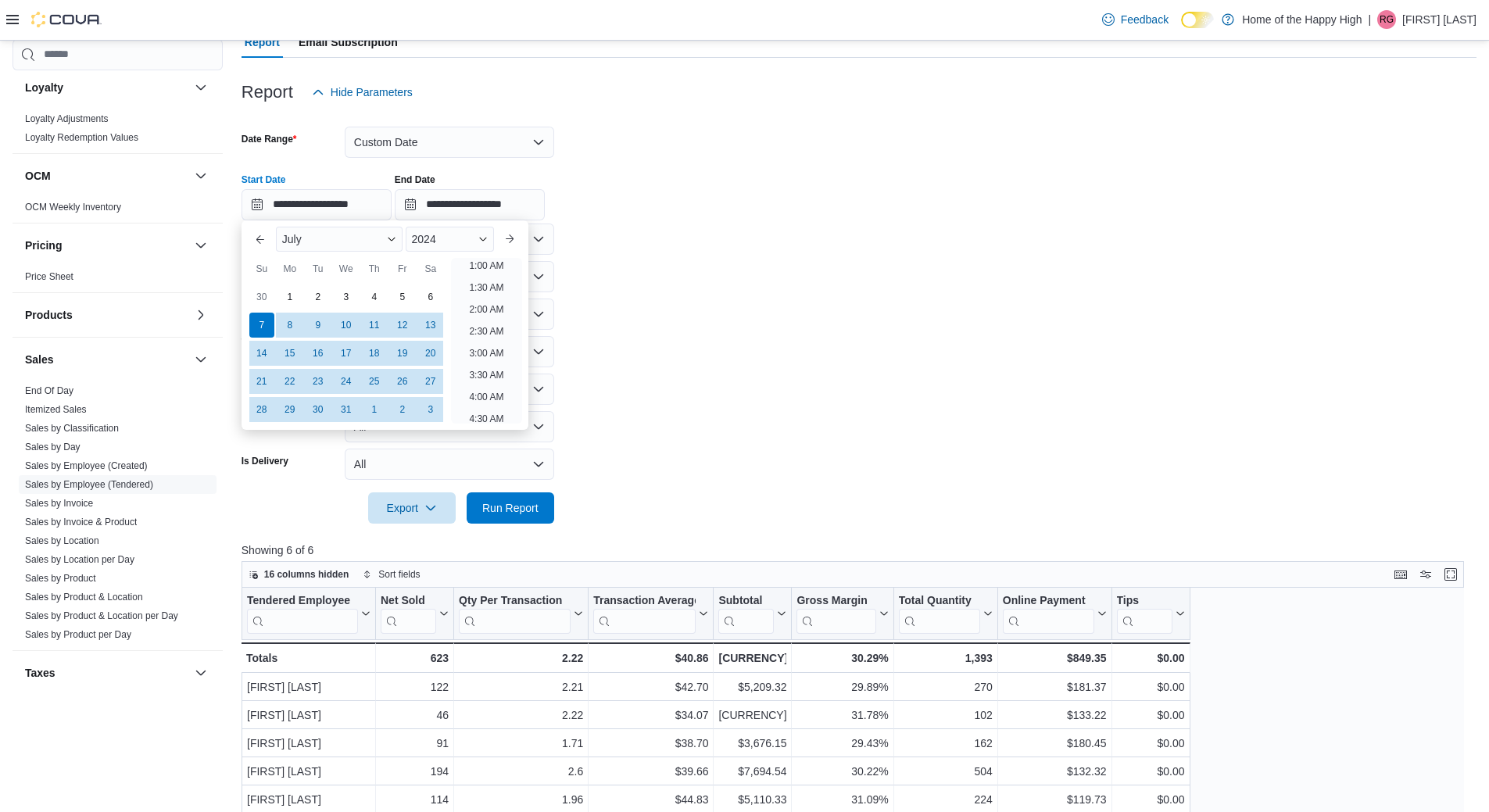 scroll, scrollTop: 3, scrollLeft: 0, axis: vertical 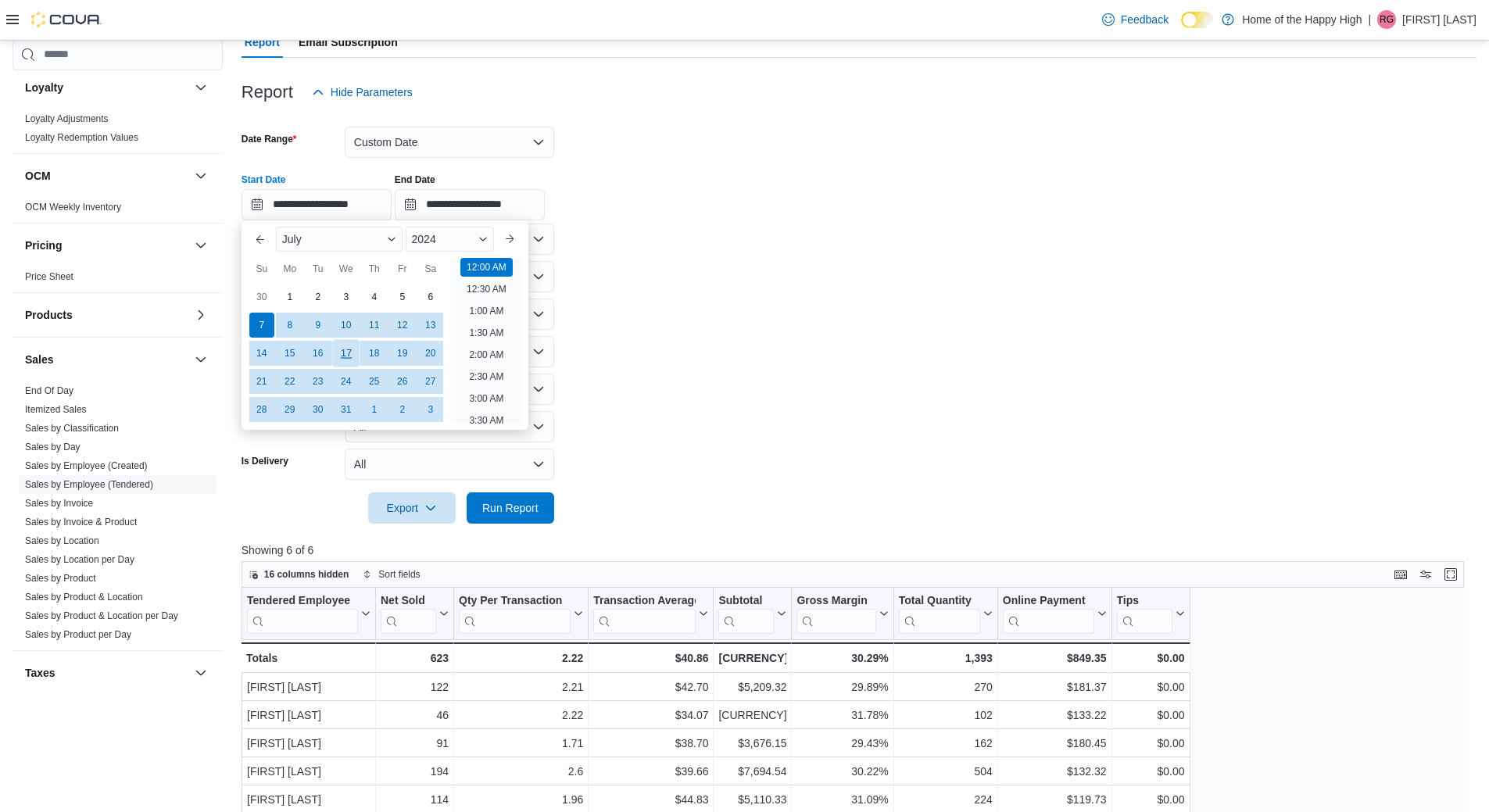 click on "17" at bounding box center (345, 352) 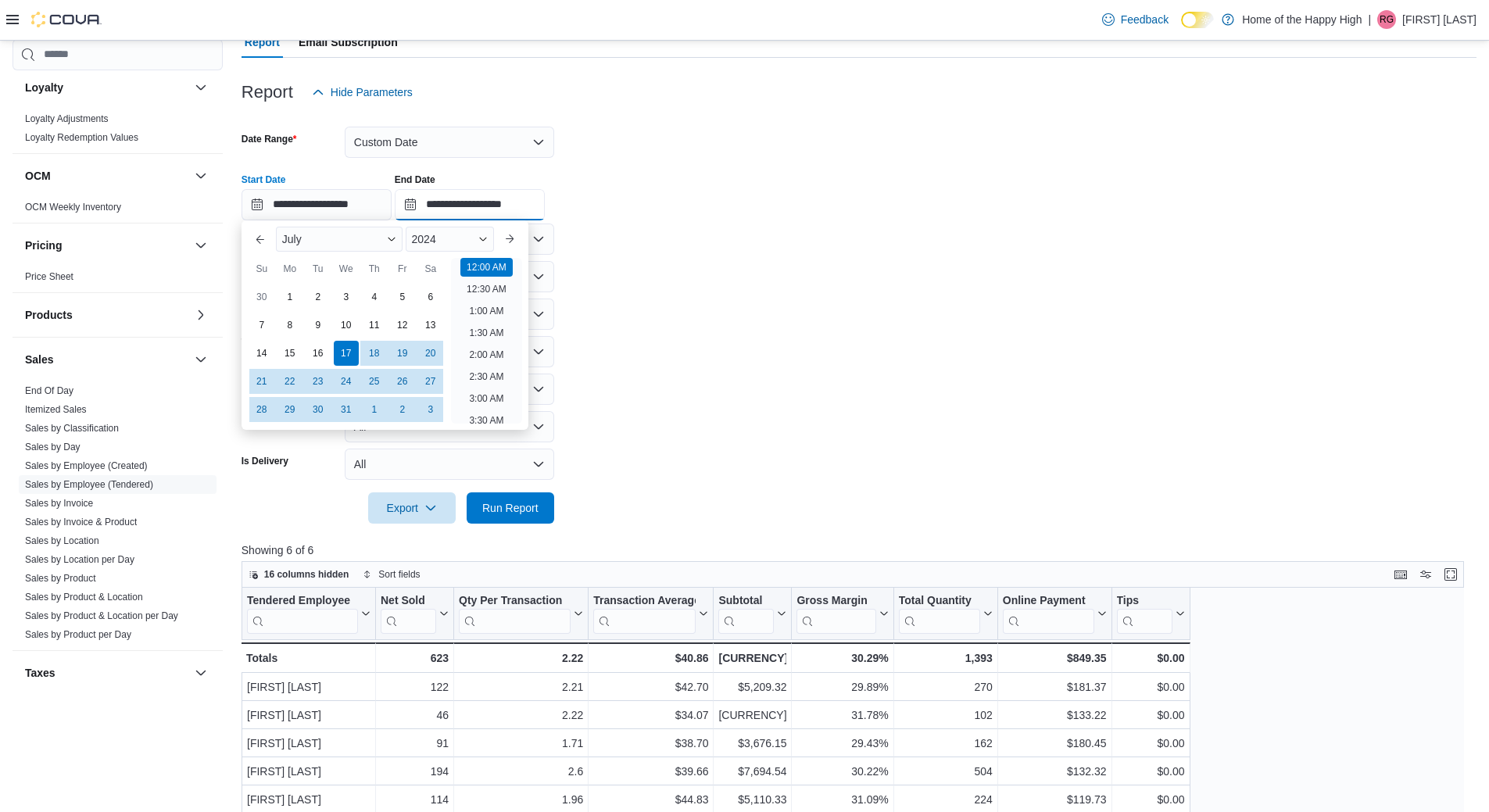 click on "**********" at bounding box center [470, 205] 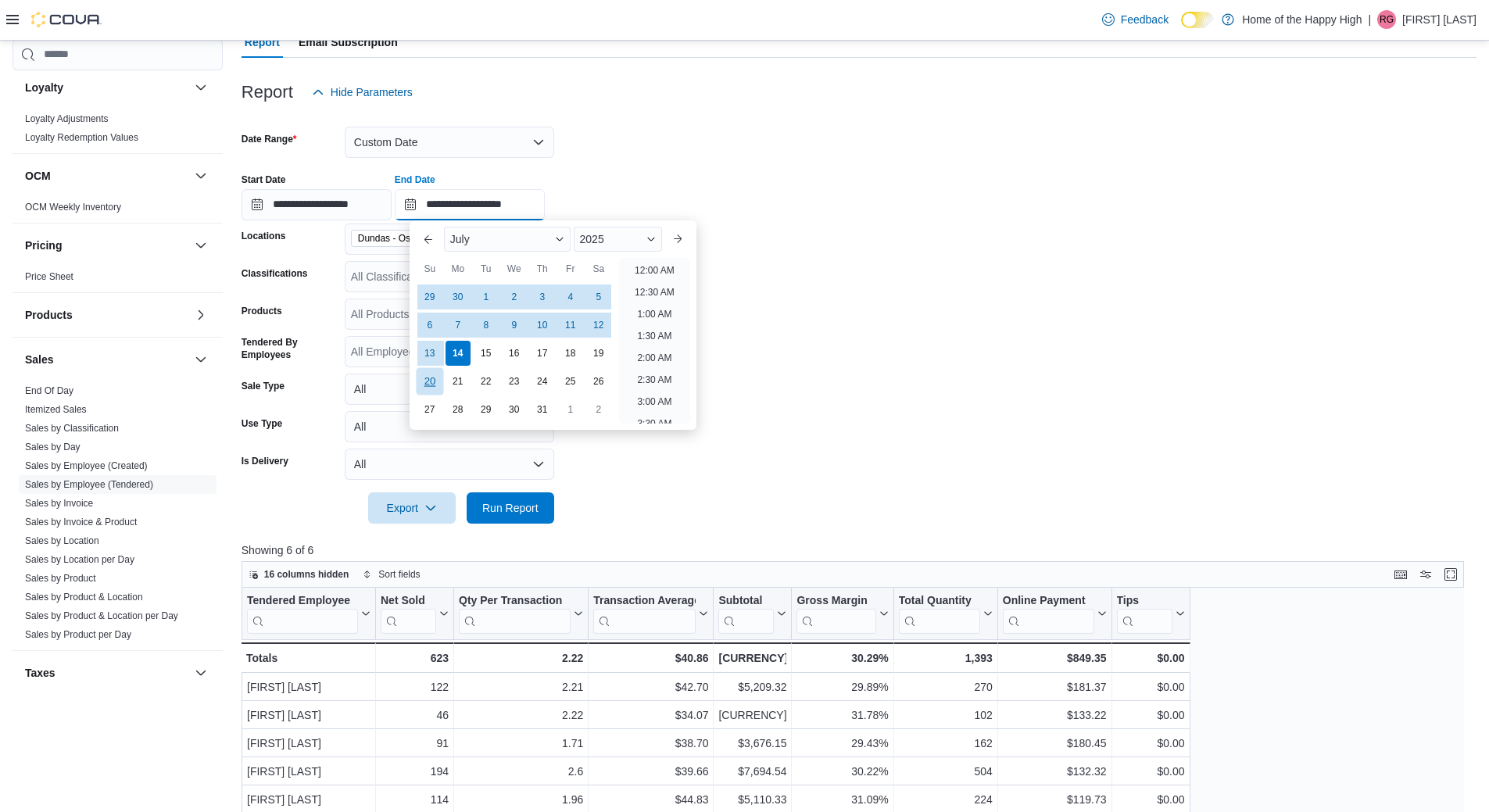 scroll, scrollTop: 888, scrollLeft: 0, axis: vertical 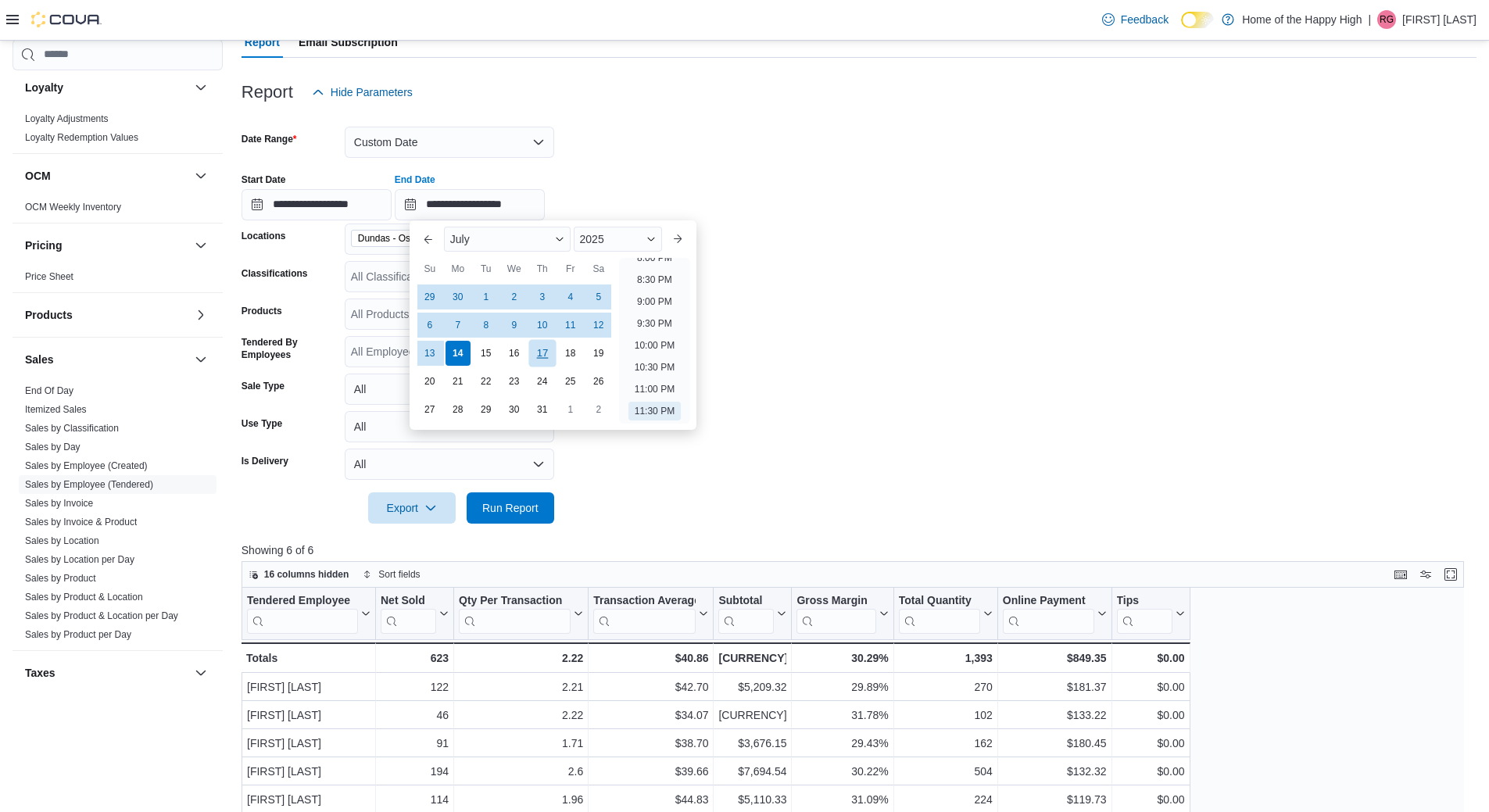 click on "17" at bounding box center [542, 352] 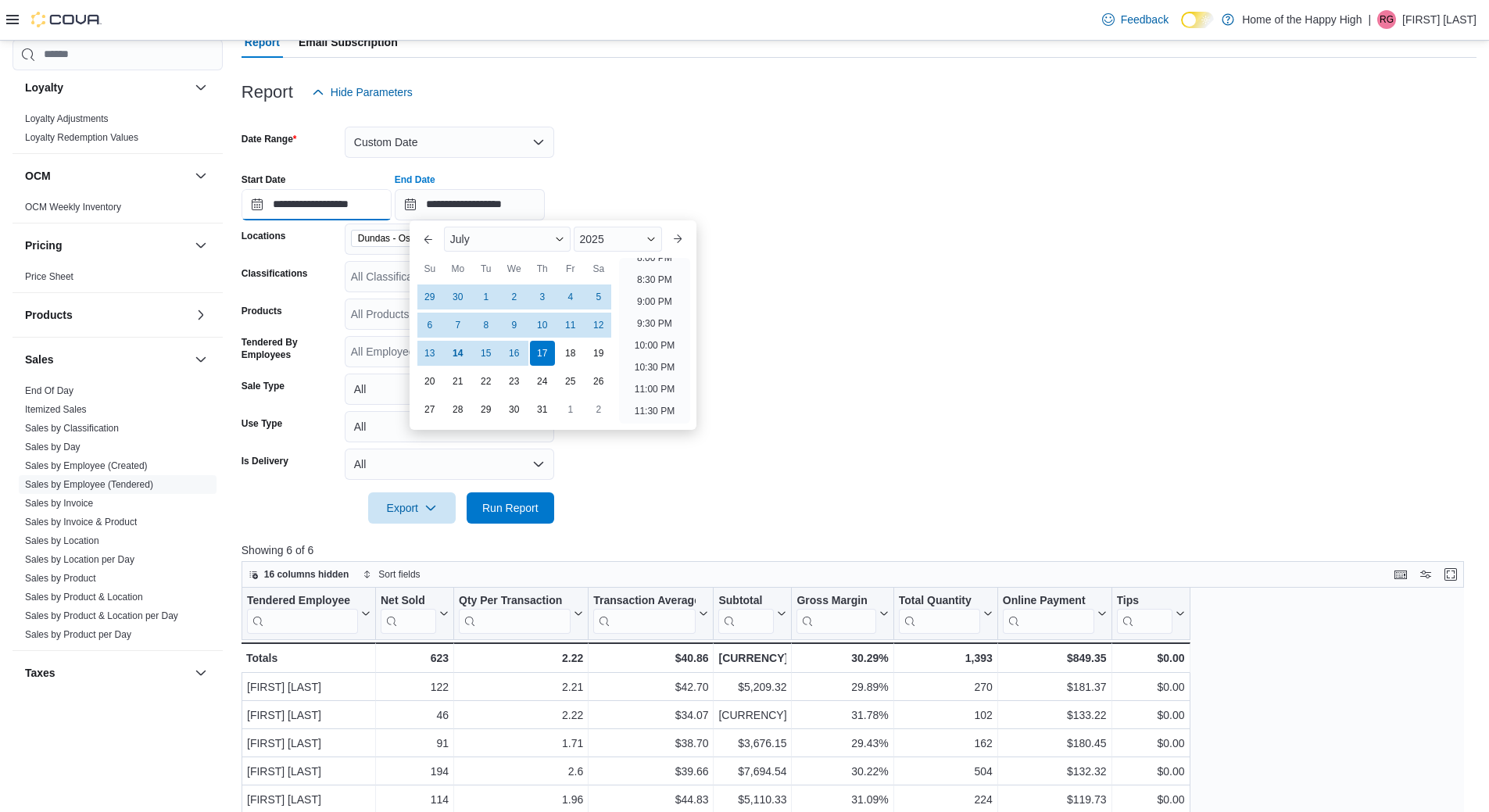 click on "**********" at bounding box center [317, 205] 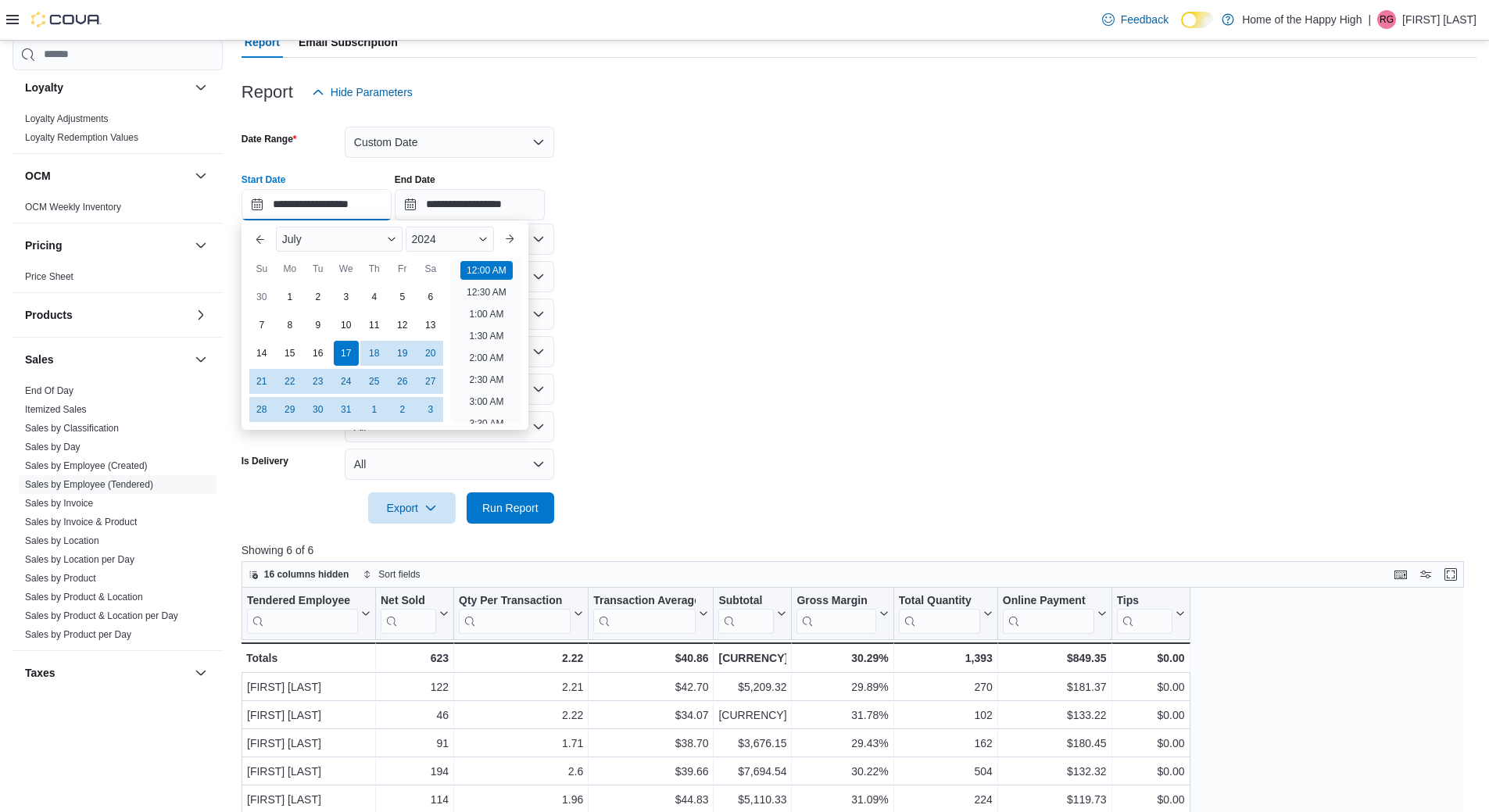 scroll, scrollTop: 48, scrollLeft: 0, axis: vertical 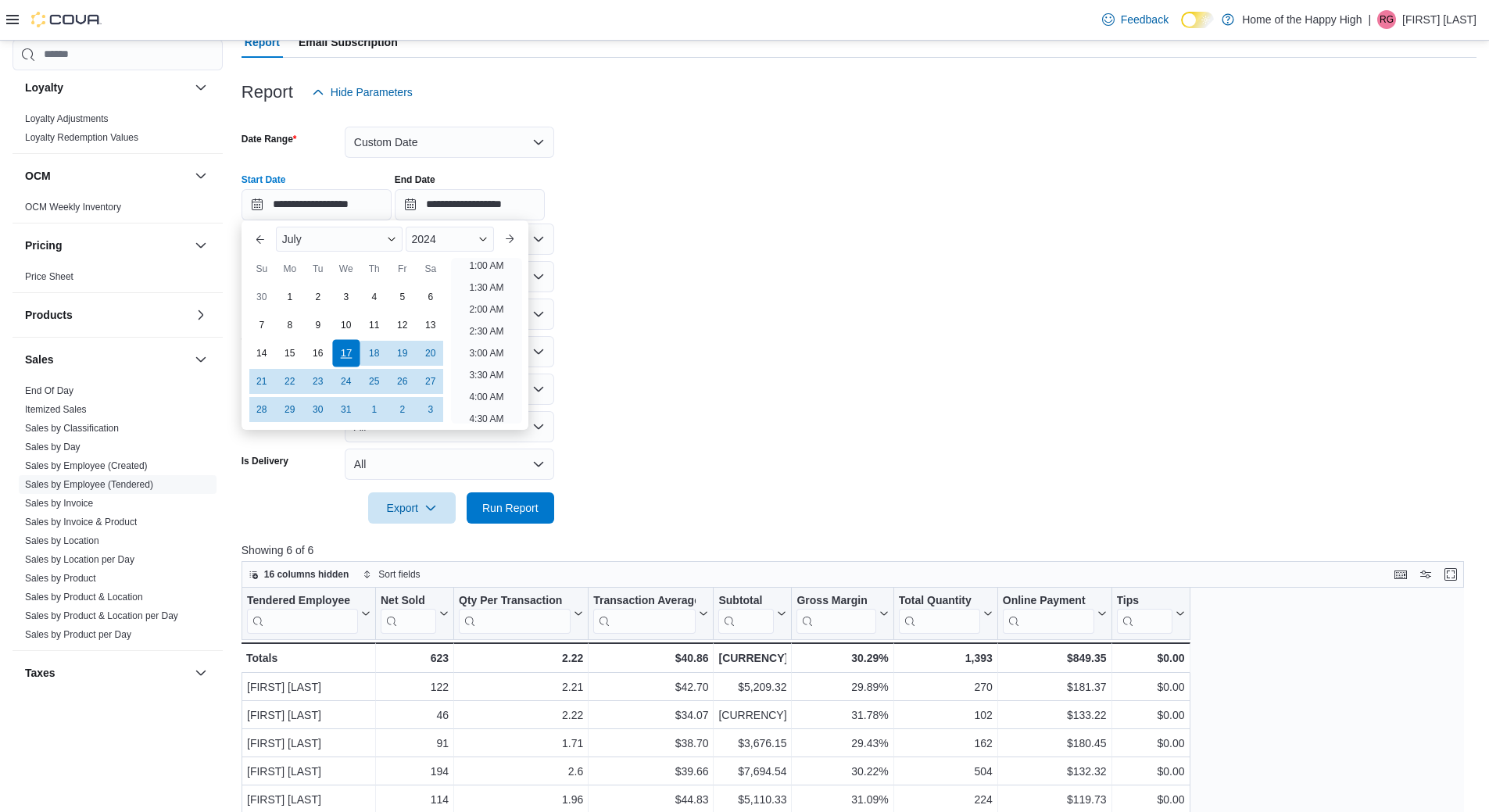 click on "17" at bounding box center (345, 352) 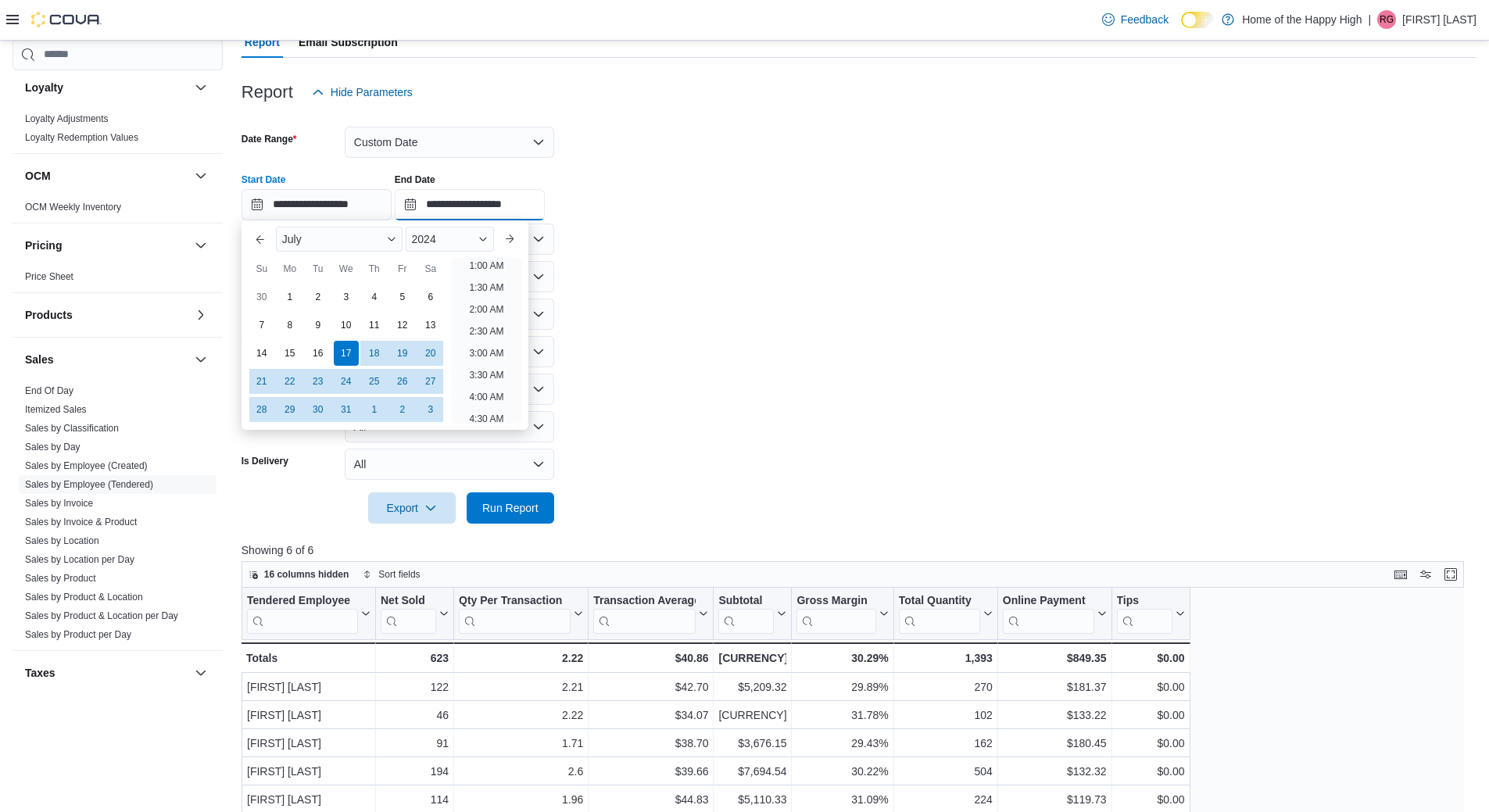 click on "**********" at bounding box center [470, 205] 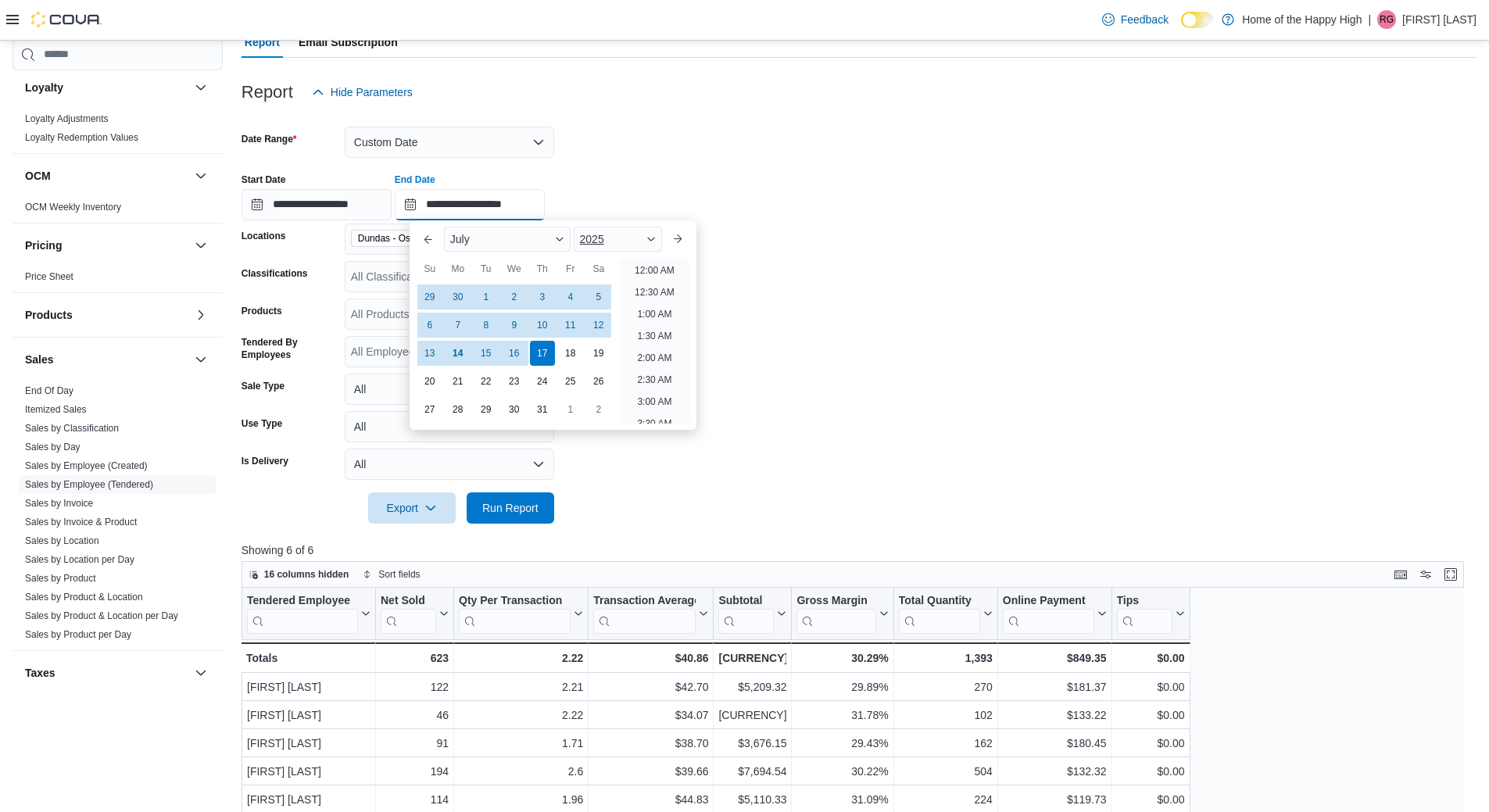 scroll, scrollTop: 888, scrollLeft: 0, axis: vertical 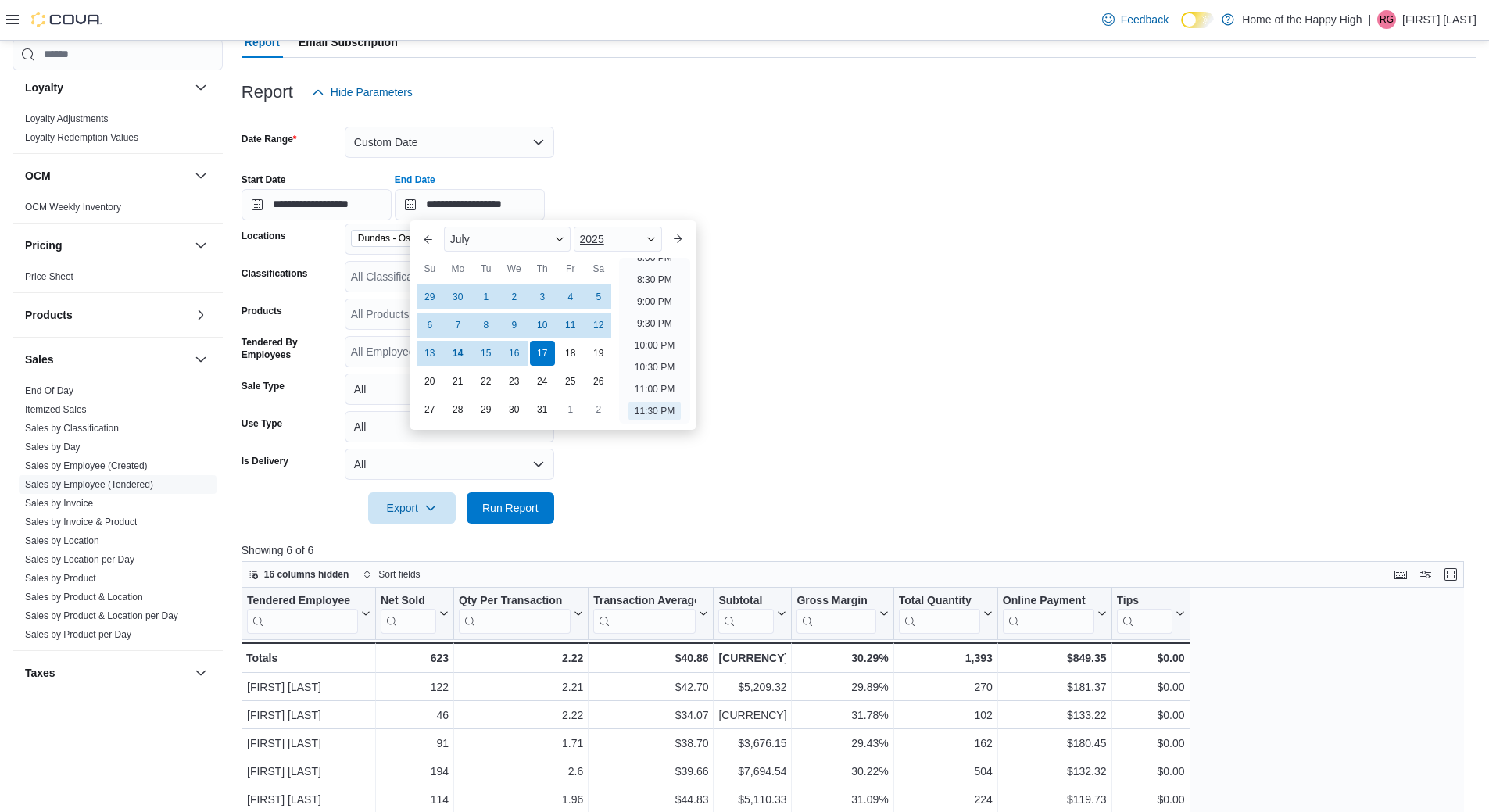 click on "2025" at bounding box center (618, 239) 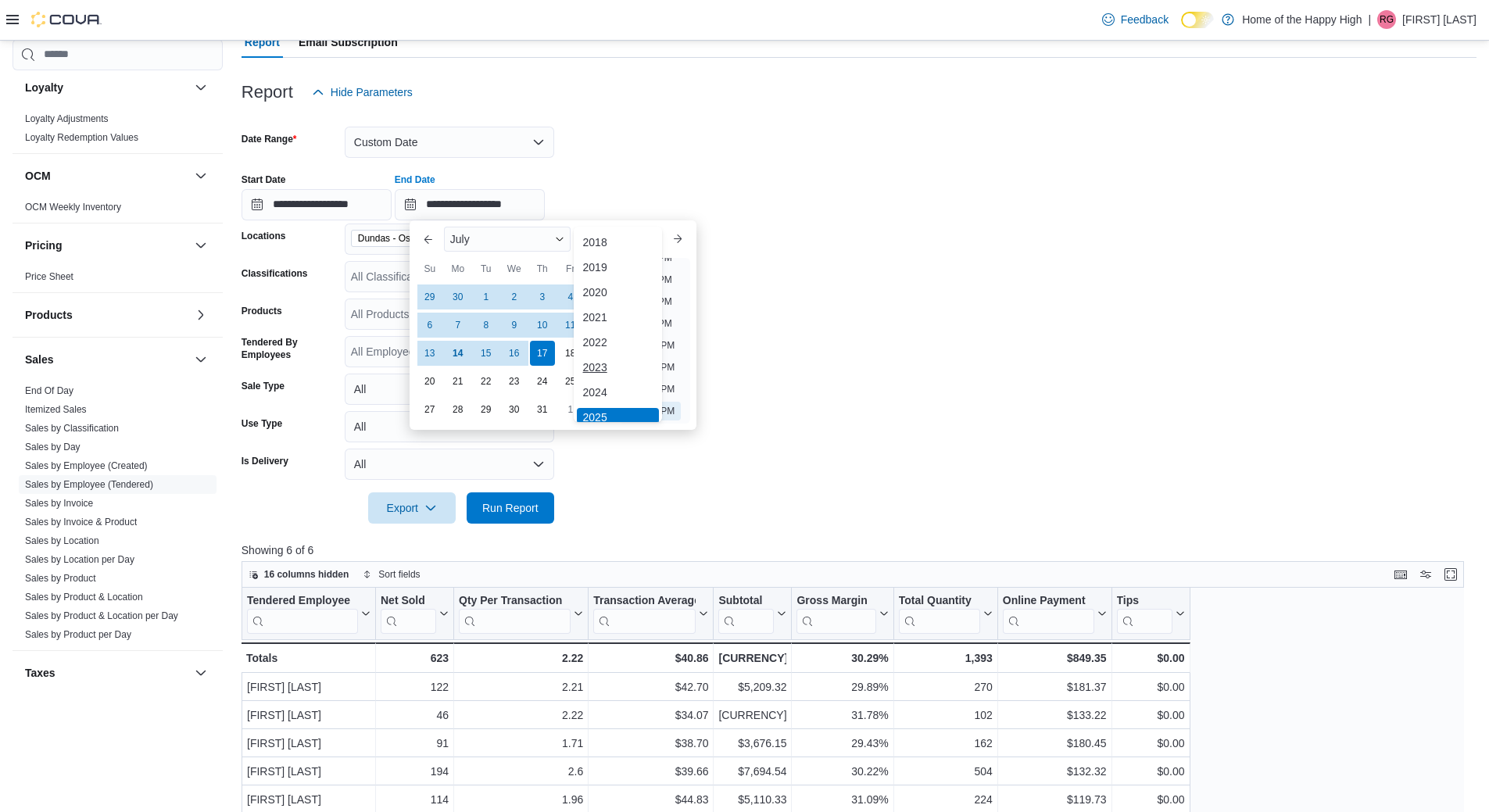 scroll, scrollTop: 5, scrollLeft: 0, axis: vertical 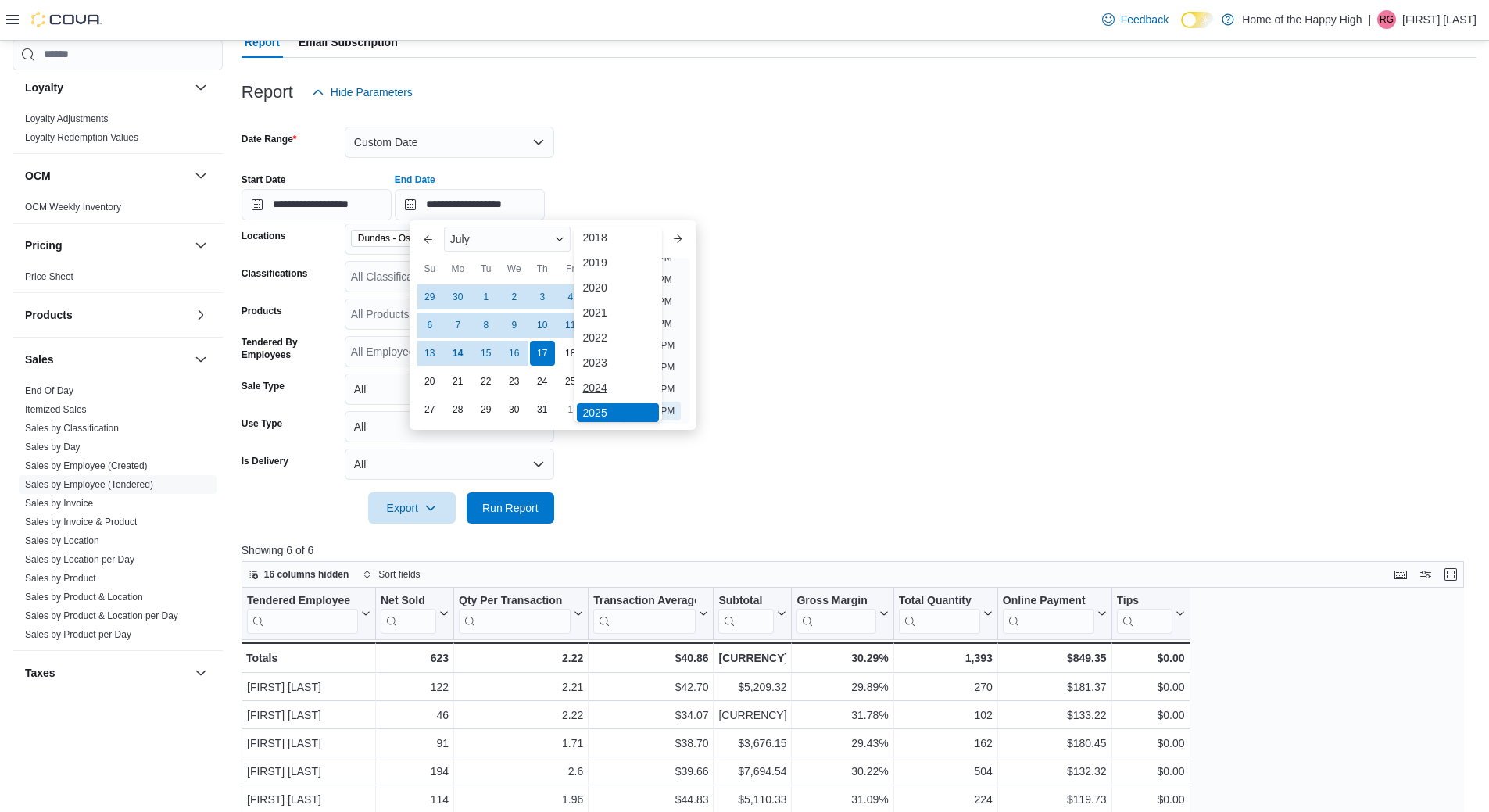 click on "2024" at bounding box center (618, 388) 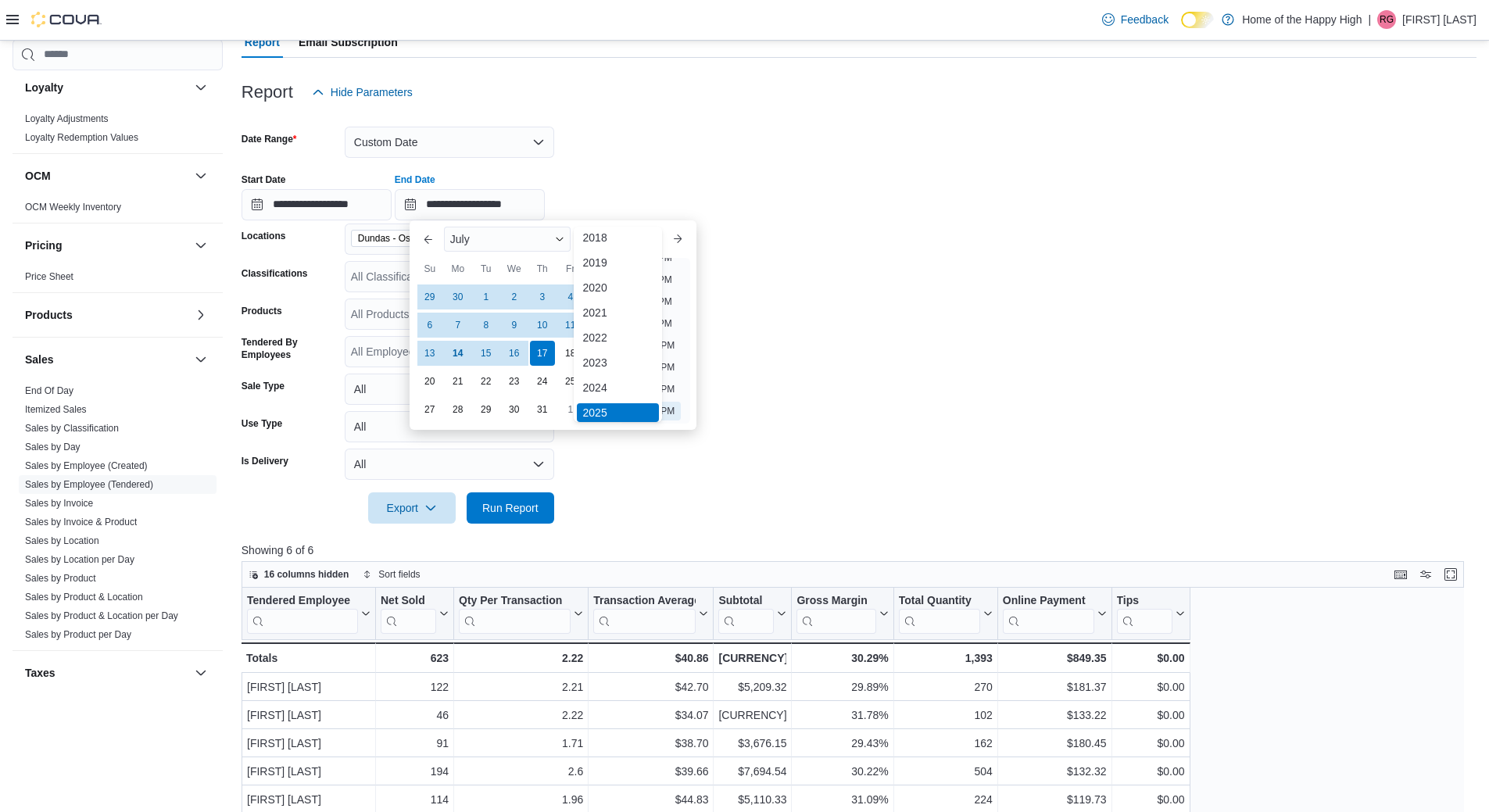 type on "**********" 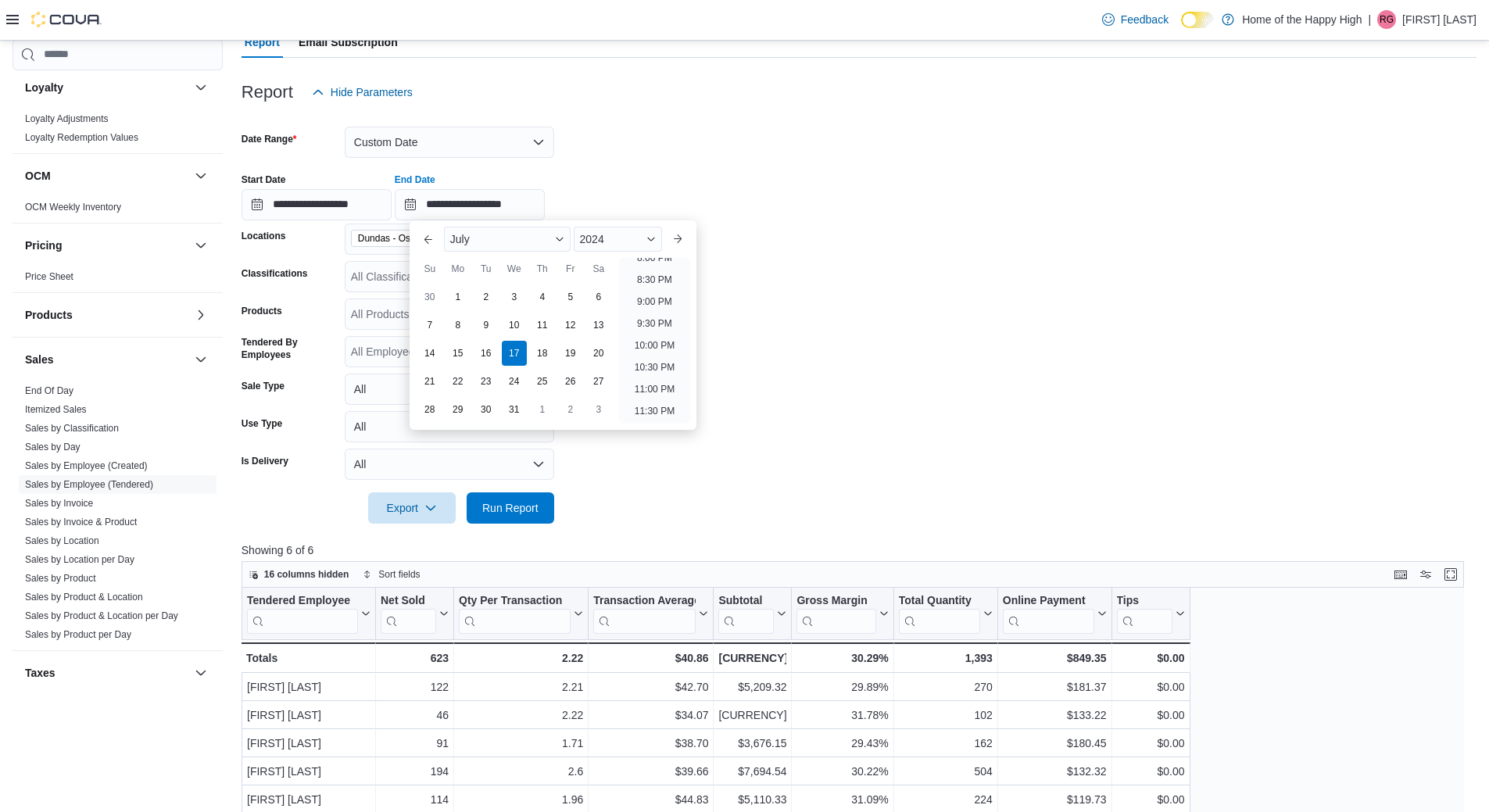 click on "**********" at bounding box center [859, 316] 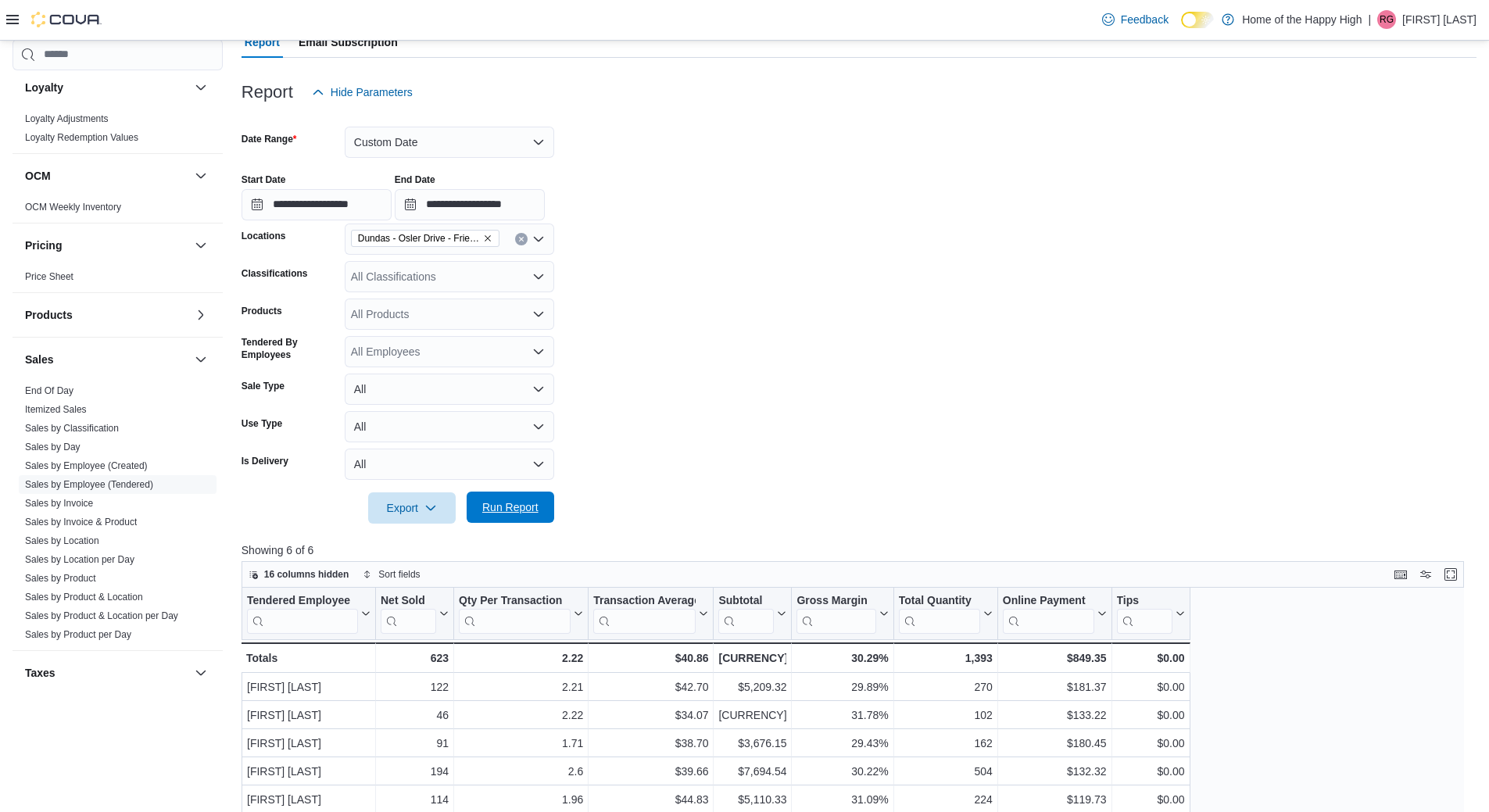 click on "Run Report" at bounding box center (510, 507) 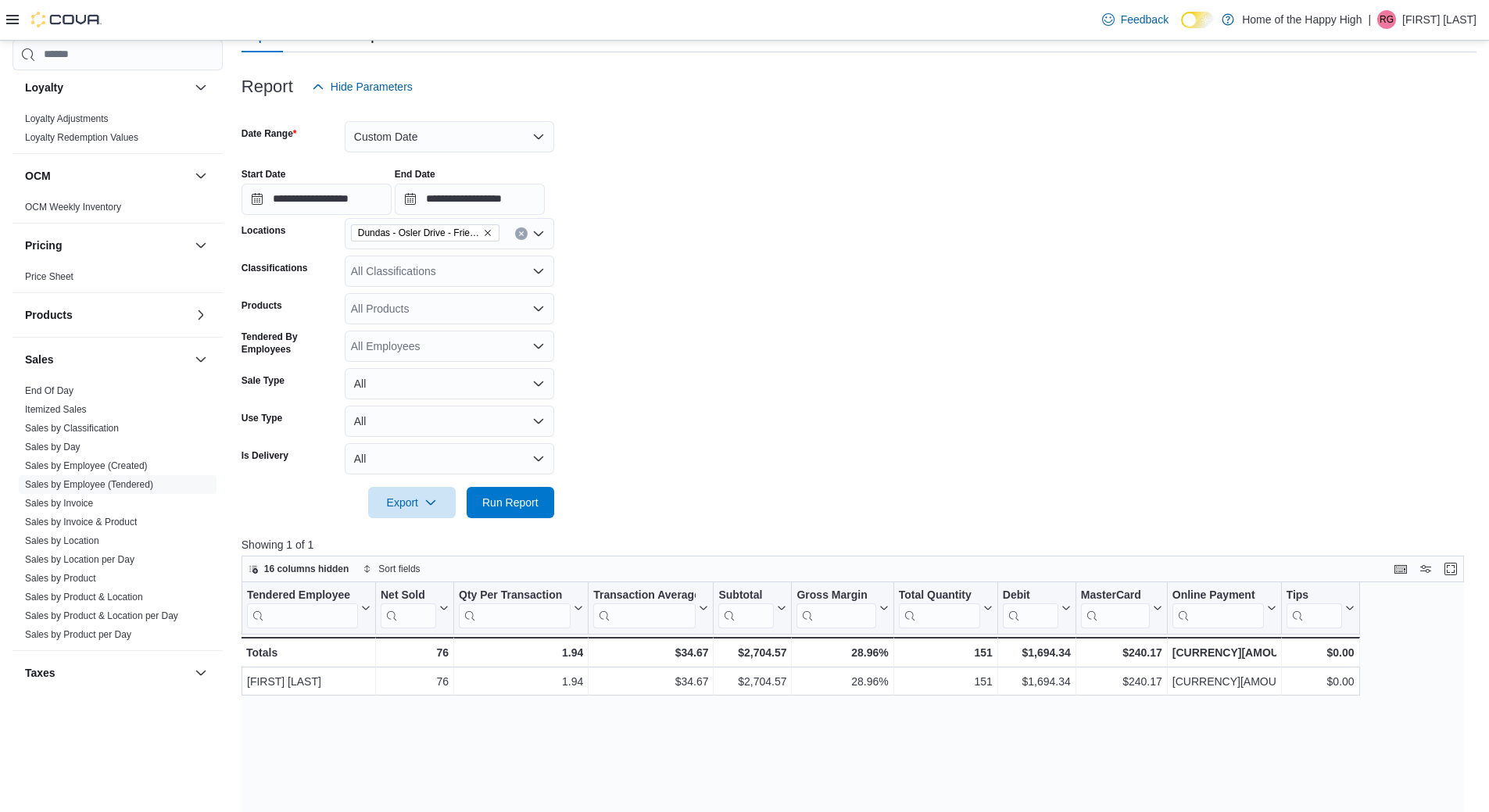 scroll, scrollTop: 156, scrollLeft: 0, axis: vertical 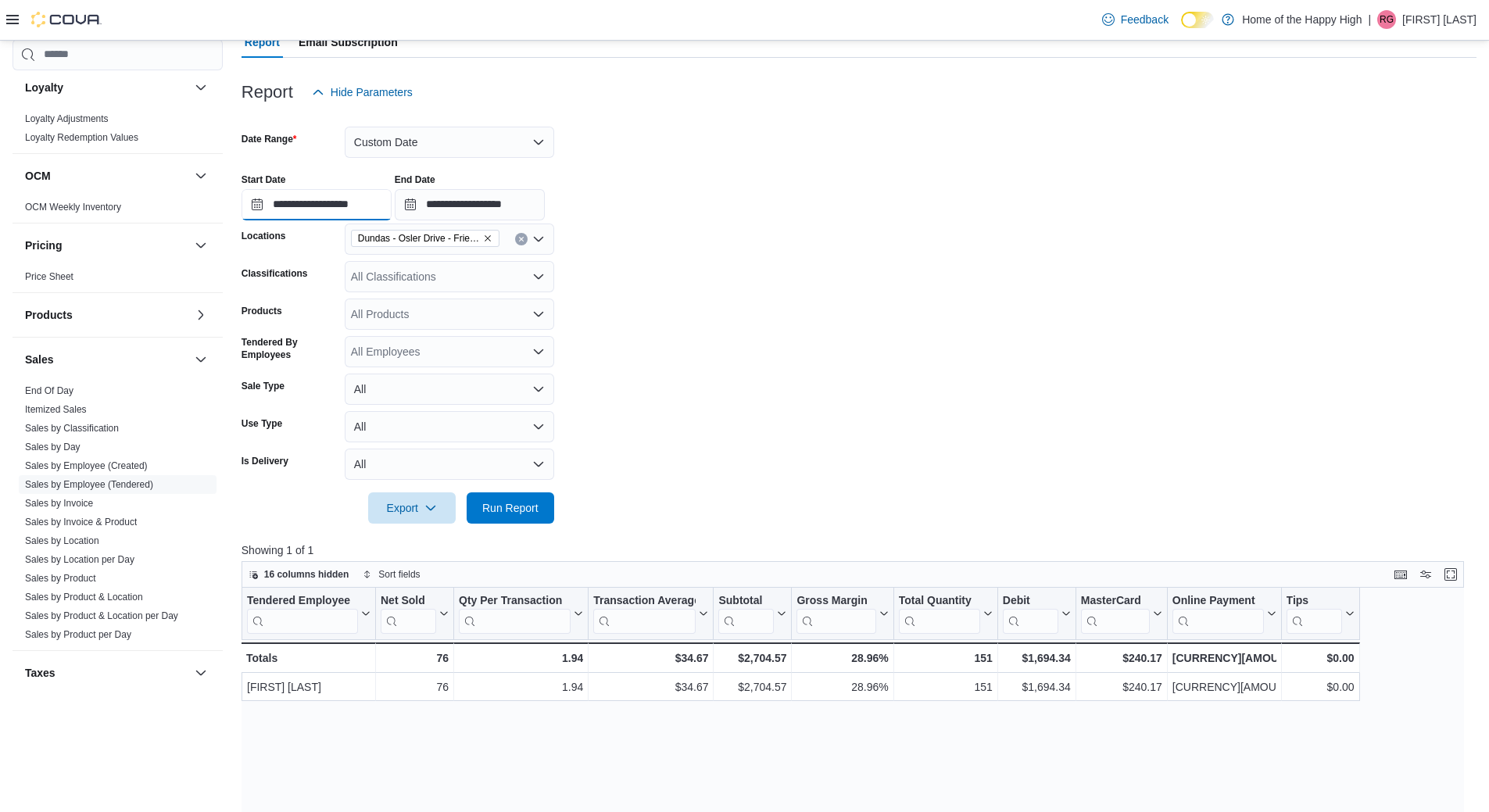click on "**********" at bounding box center (317, 205) 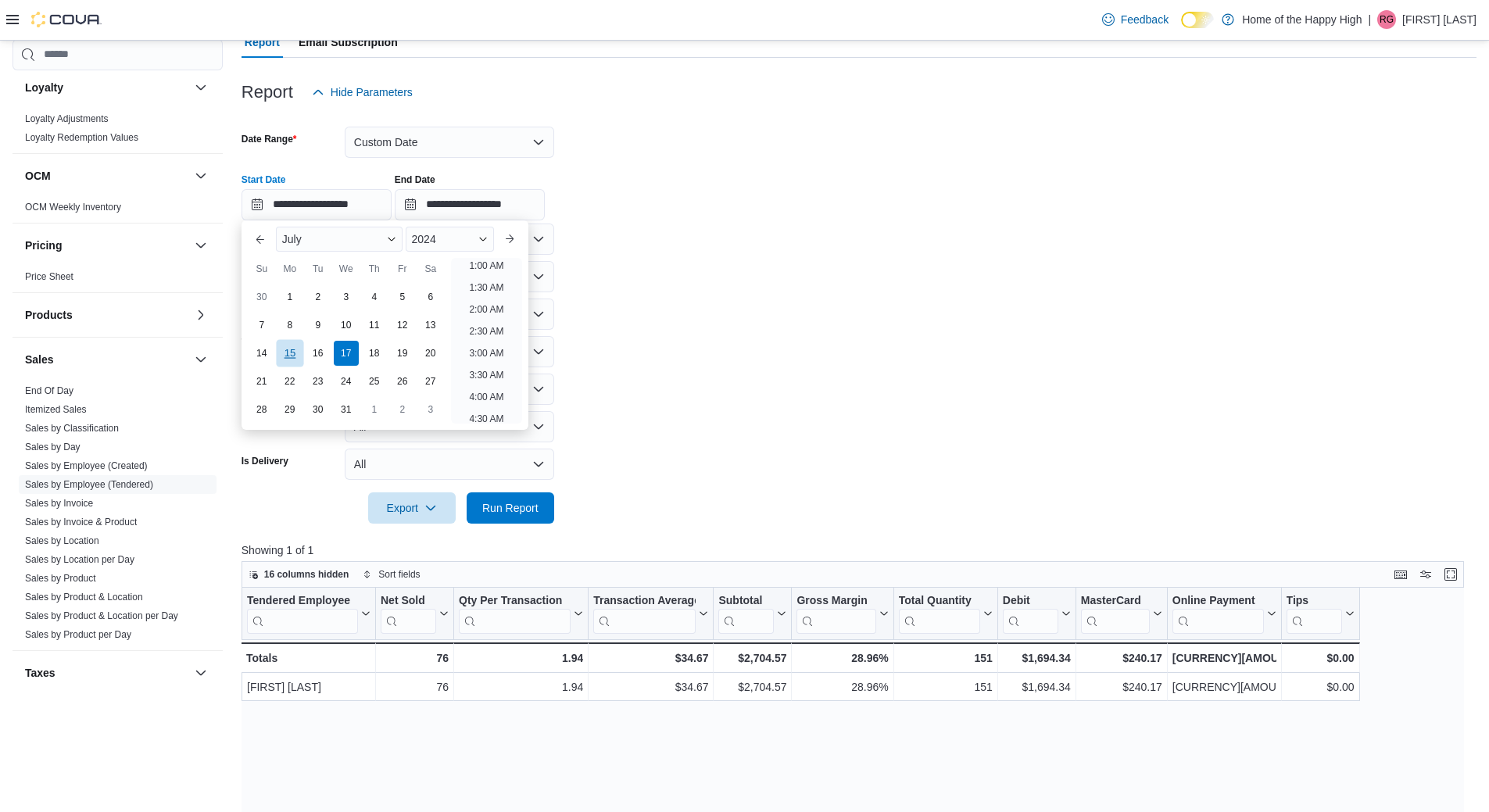 click on "15" at bounding box center (289, 352) 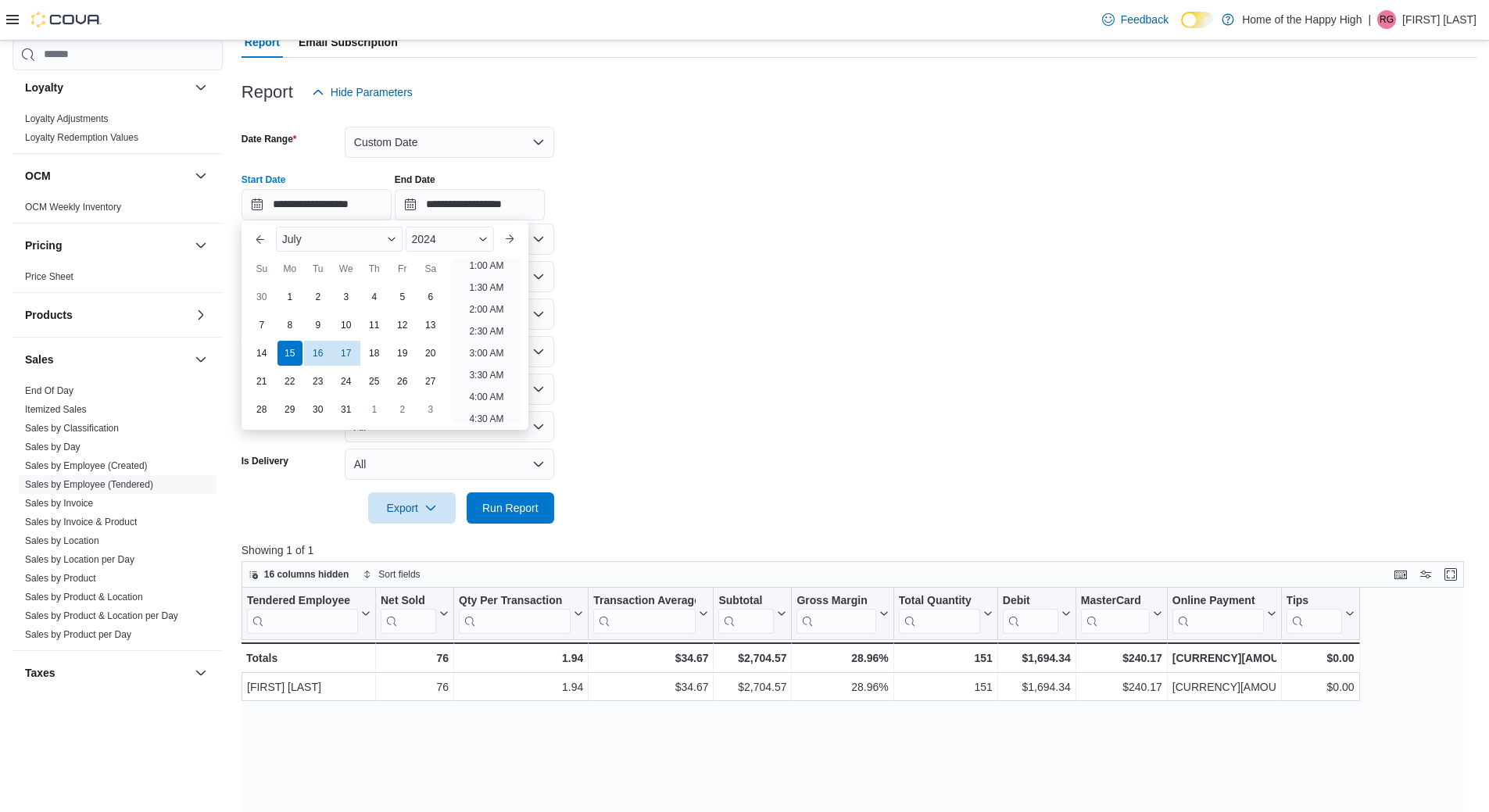 scroll, scrollTop: 3, scrollLeft: 0, axis: vertical 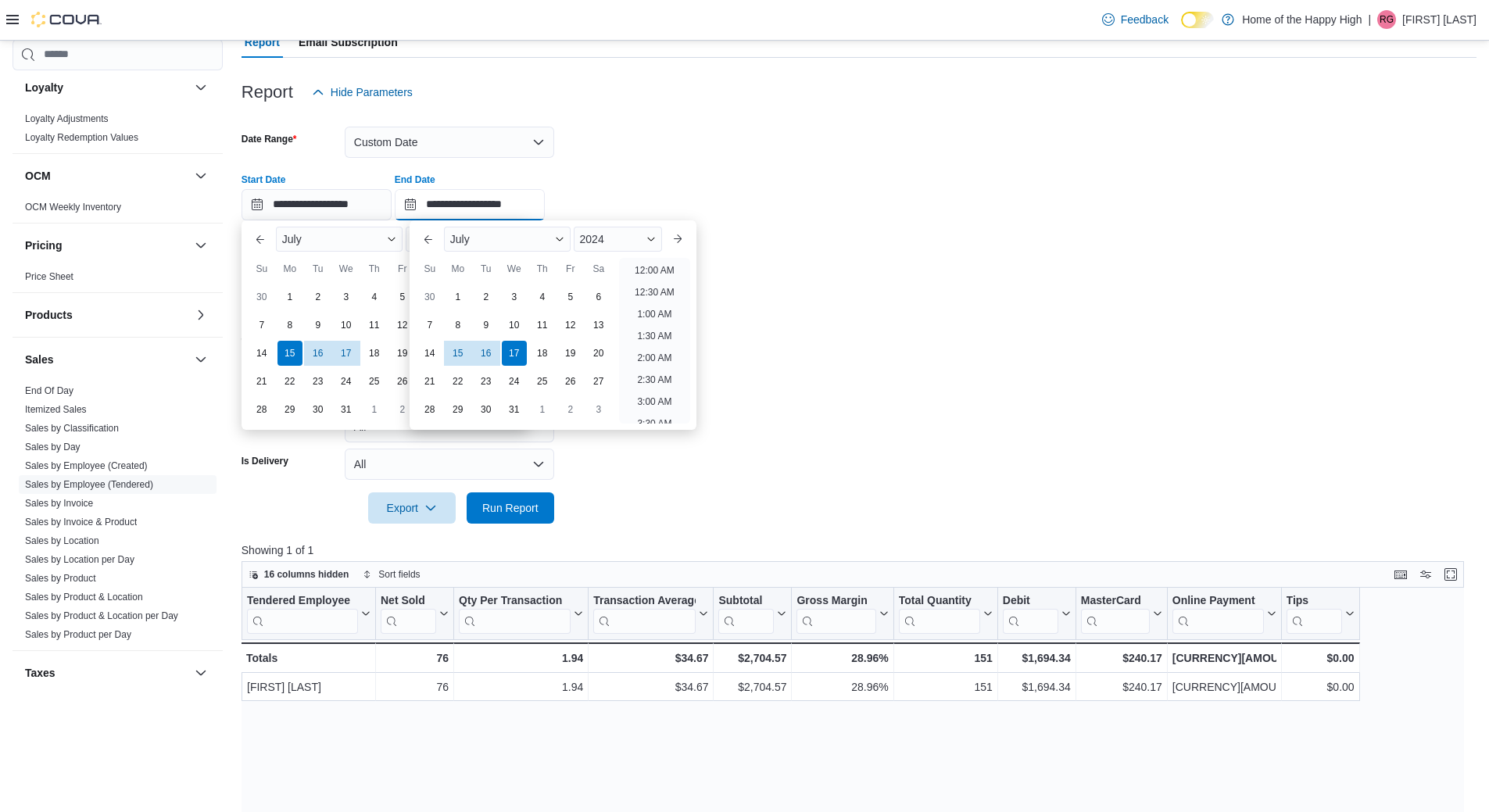 click on "**********" at bounding box center [470, 205] 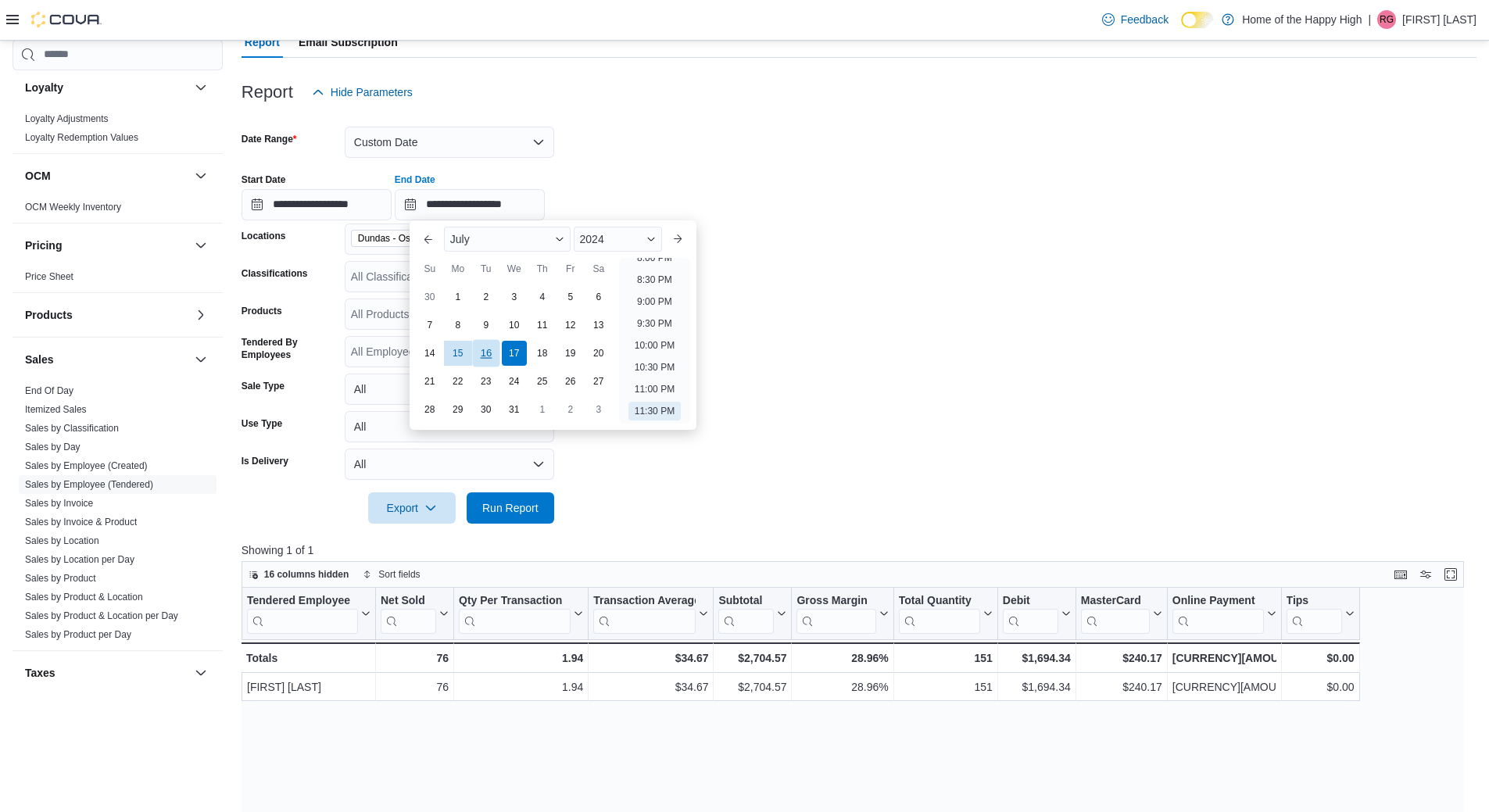 click on "16" at bounding box center (485, 352) 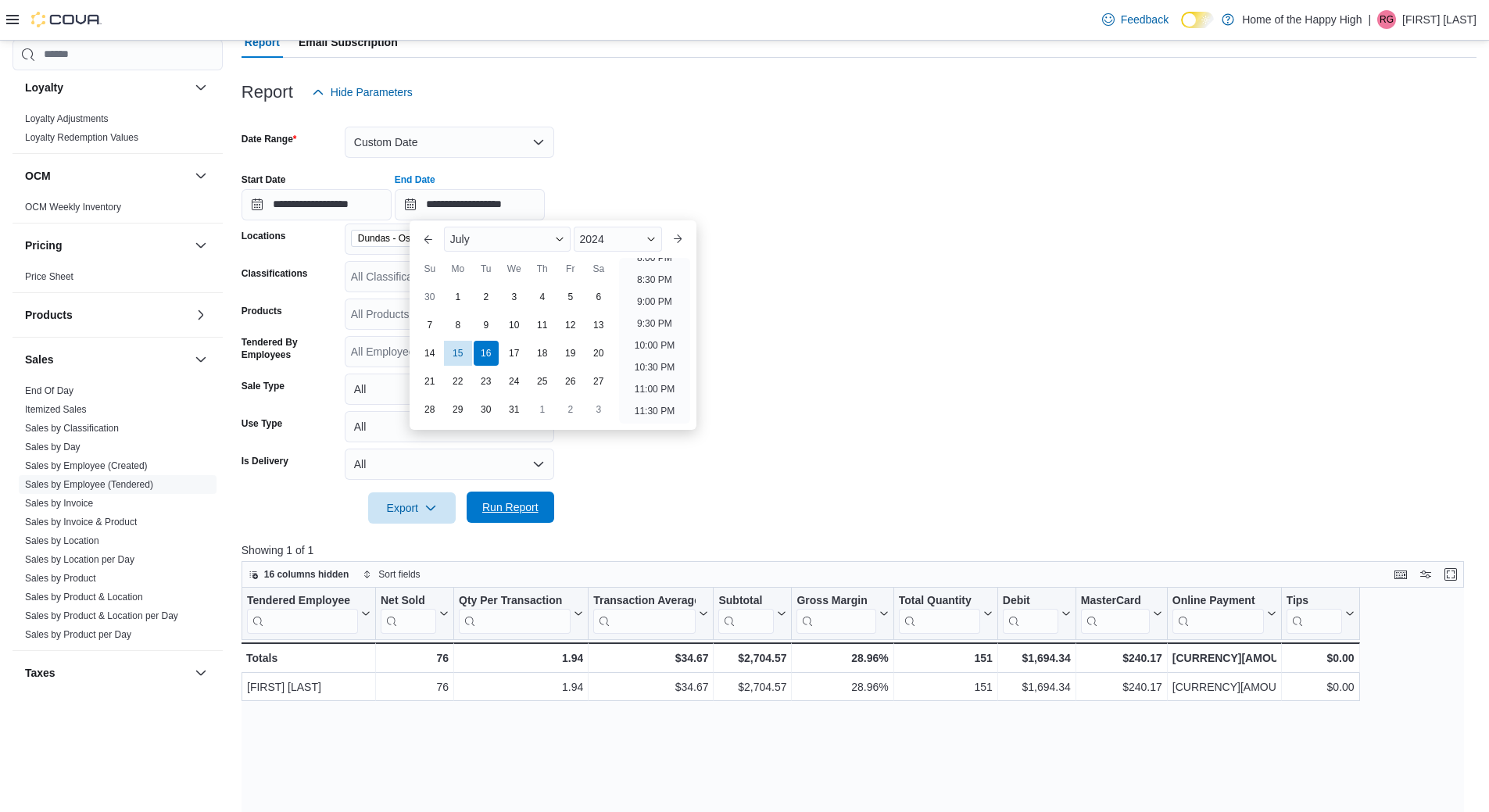 click on "Run Report" at bounding box center (510, 507) 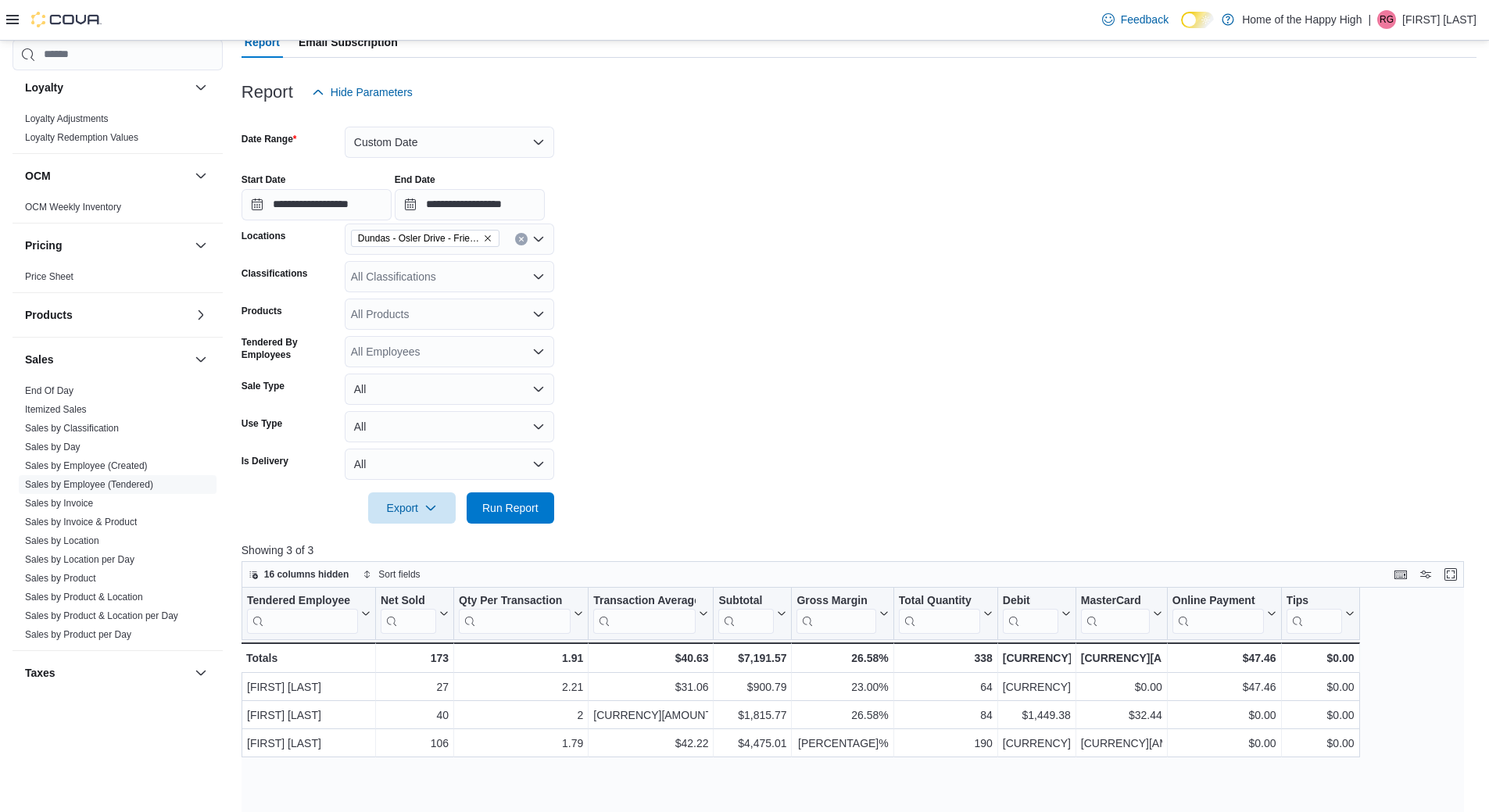 scroll, scrollTop: 234, scrollLeft: 0, axis: vertical 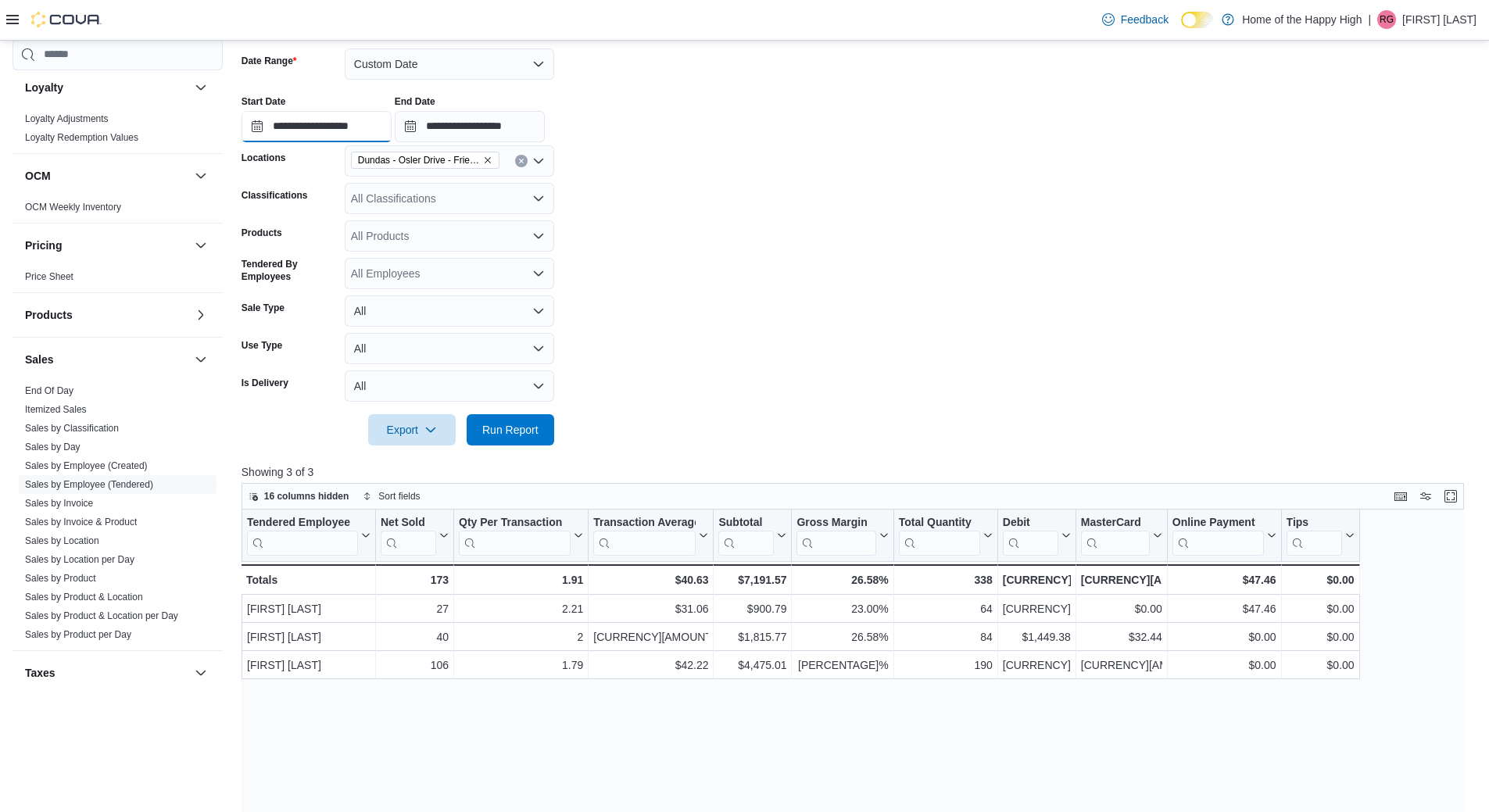 click on "**********" at bounding box center (317, 127) 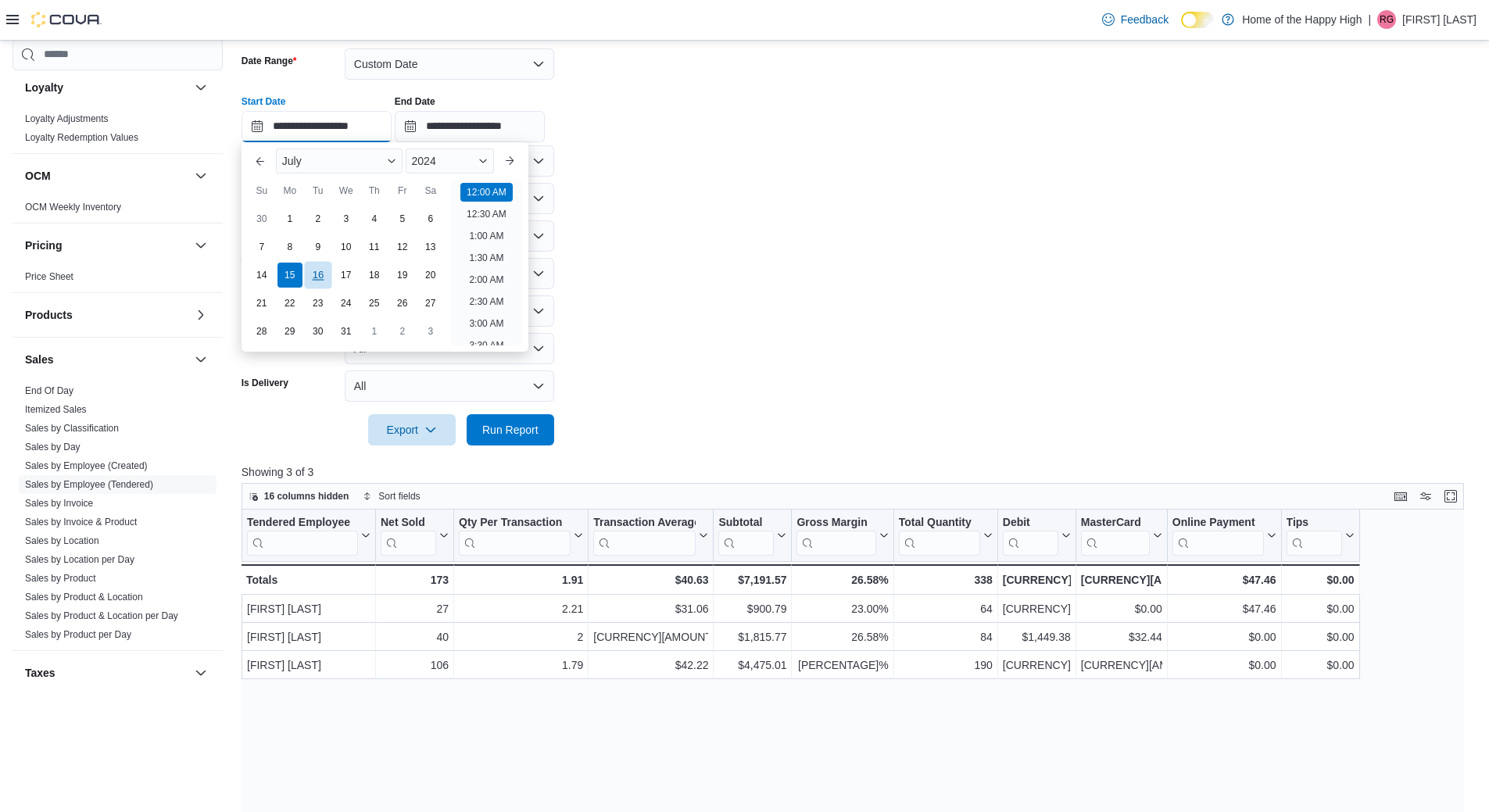 scroll, scrollTop: 48, scrollLeft: 0, axis: vertical 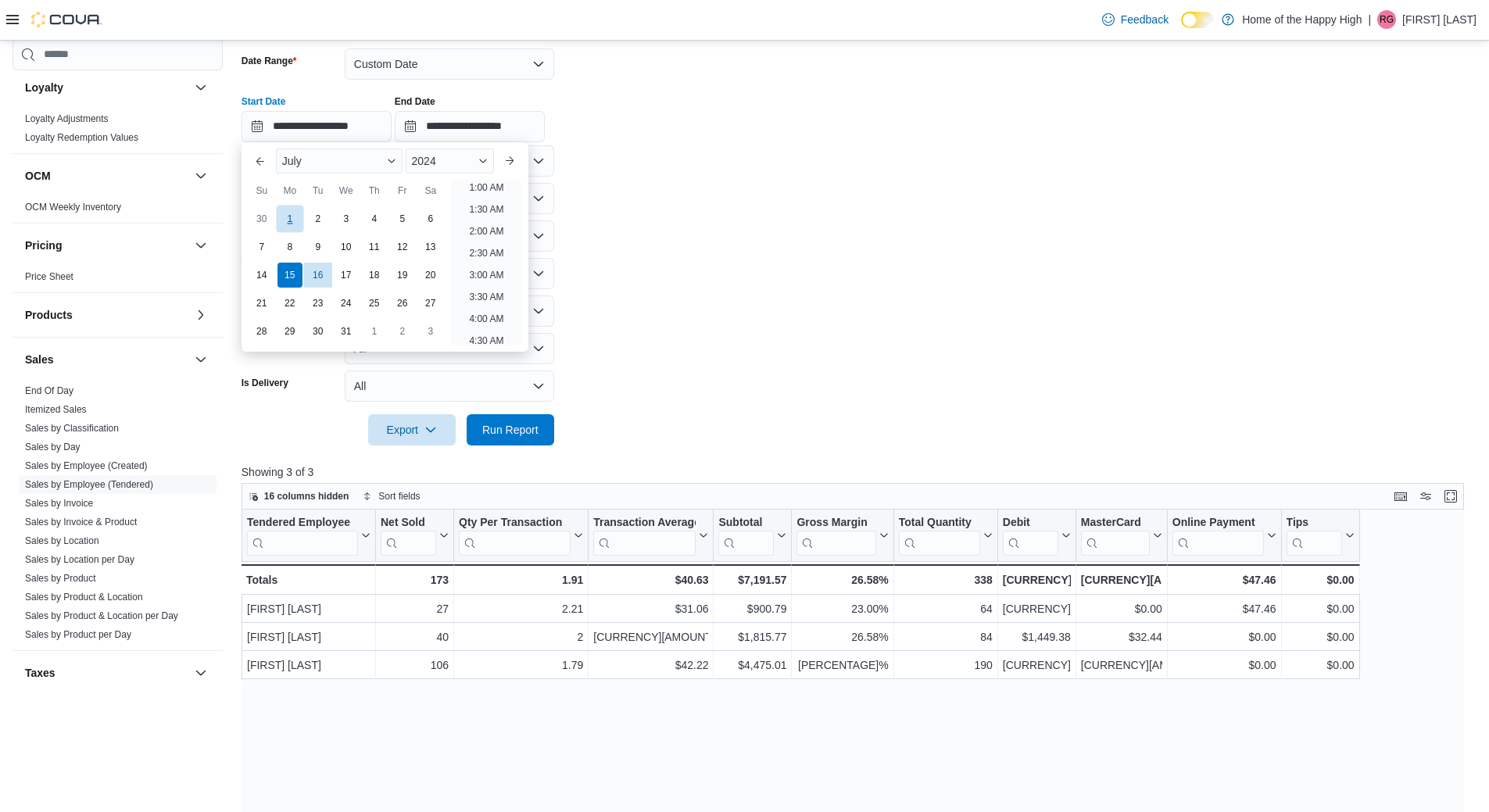 click on "1" at bounding box center [289, 218] 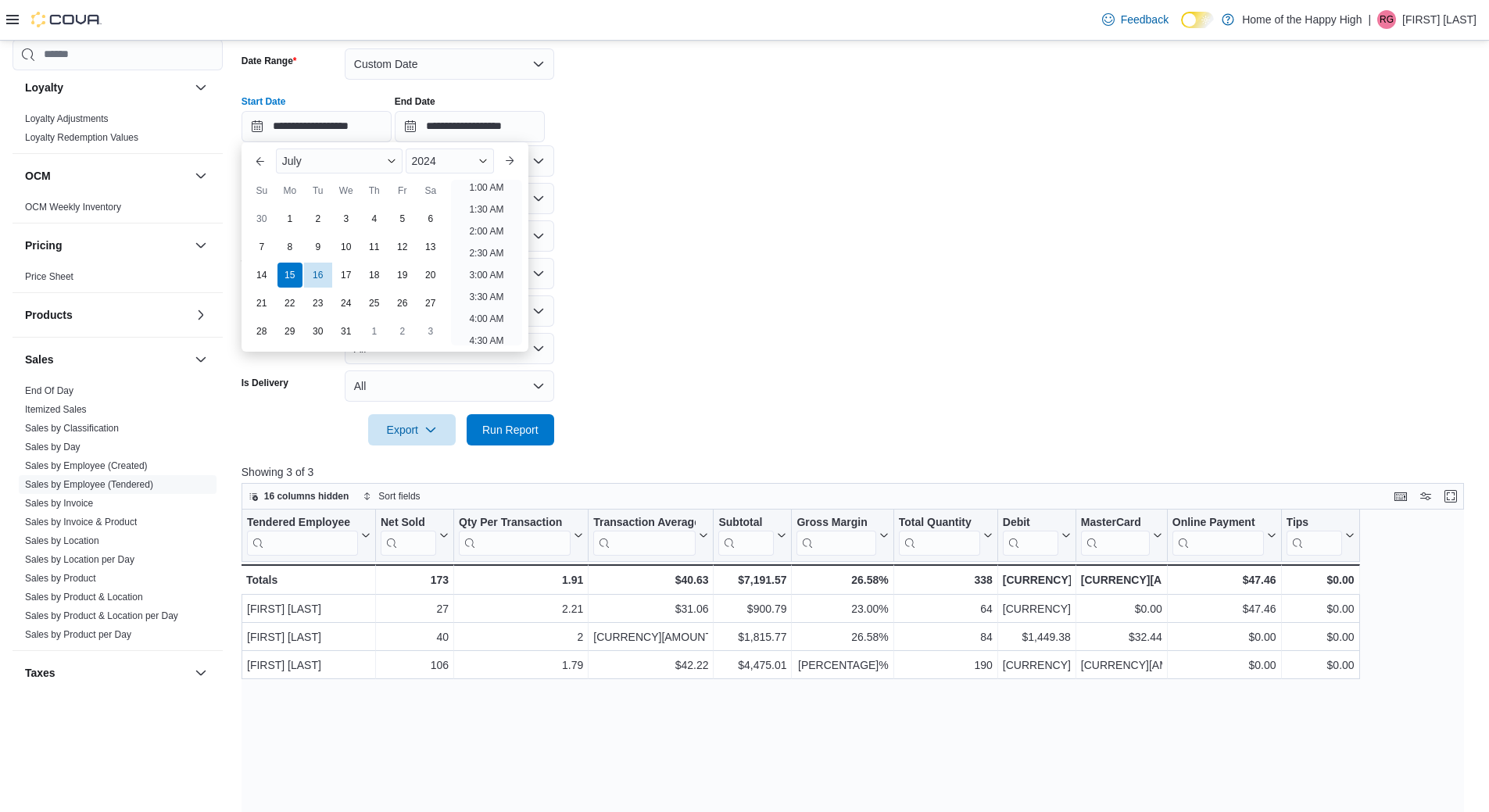 scroll, scrollTop: 3, scrollLeft: 0, axis: vertical 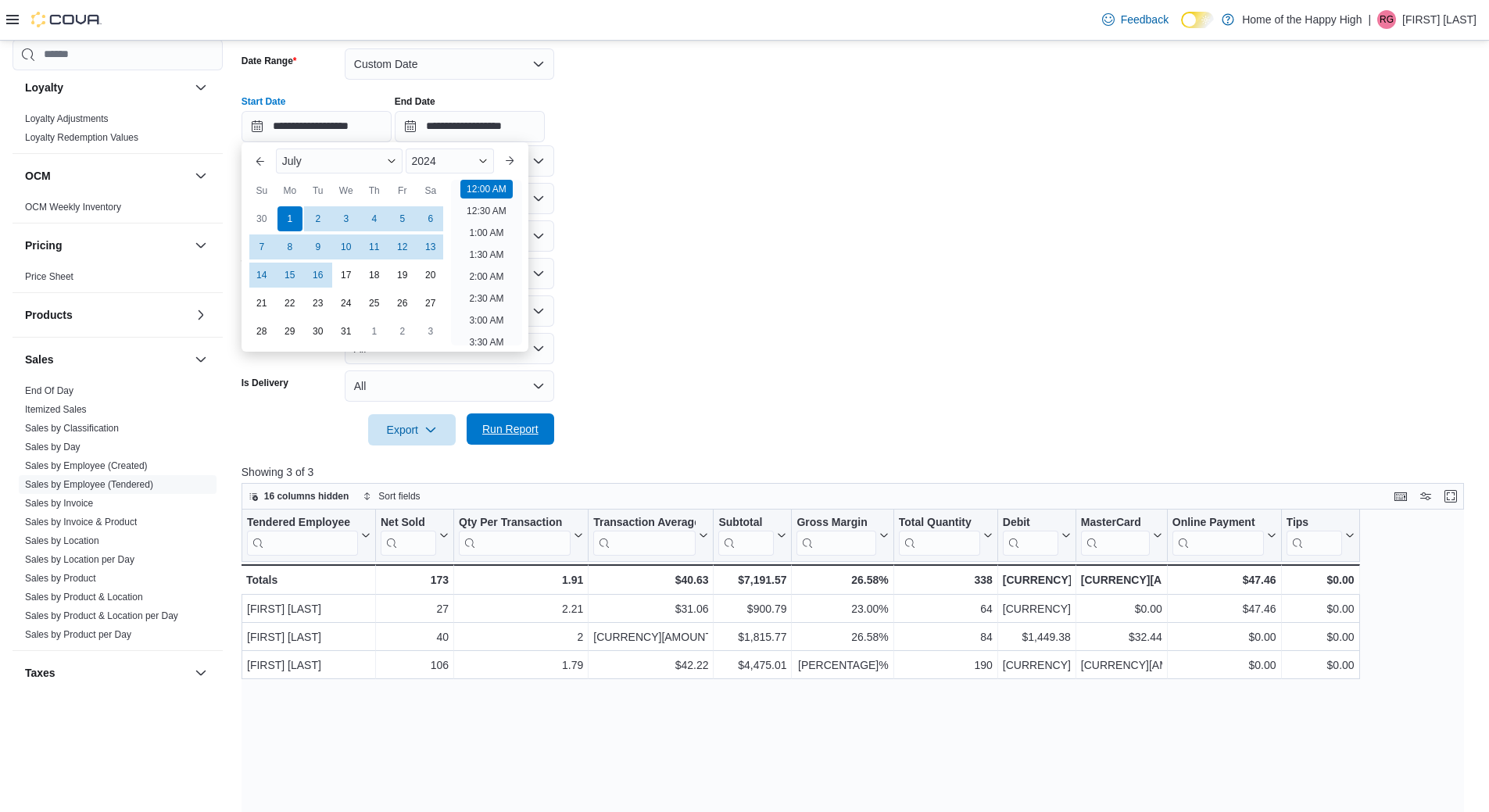 click on "Run Report" at bounding box center (510, 429) 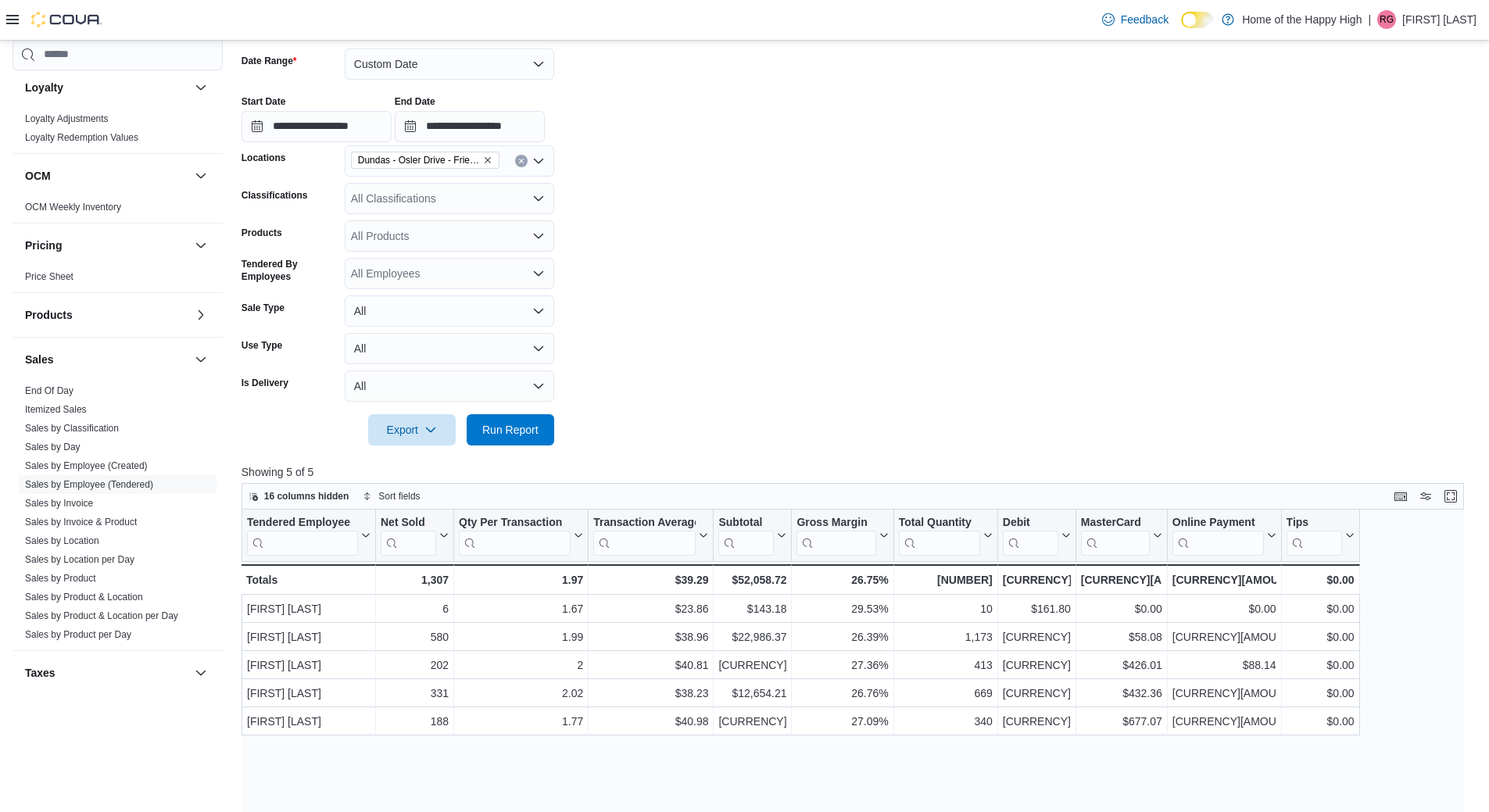 click on "Reports Feedback Cash Management Cash Management Cash Out Details Compliance OCS Transaction Submission Details Customer Customer Queue Discounts & Promotions Discounts Promotion Details Promotions Finance GL Account Totals GL Transactions Inventory Inventory Adjustments Inventory by Product Historical Inventory Count Details Inventory On Hand by Package Inventory On Hand by Product Inventory Transactions Package Details Package History Product Expirations Purchase Orders Reorder Transfers Loyalty Loyalty Adjustments Loyalty Redemption Values OCM OCM Weekly Inventory Pricing Price Sheet Products Catalog Export Products to Archive Sales End Of Day Itemized Sales Sales by Classification Sales by Day Sales by Employee (Created) Sales by Employee (Tendered) Sales by Invoice Sales by Invoice & Product Sales by Location Sales by Location per Day Sales by Product Sales by Product & Location Sales by Product & Location per Day Sales by Product per Day Taxes Tax Details Tax Exemptions Sales by Employee (Tendered)" at bounding box center [744, 475] 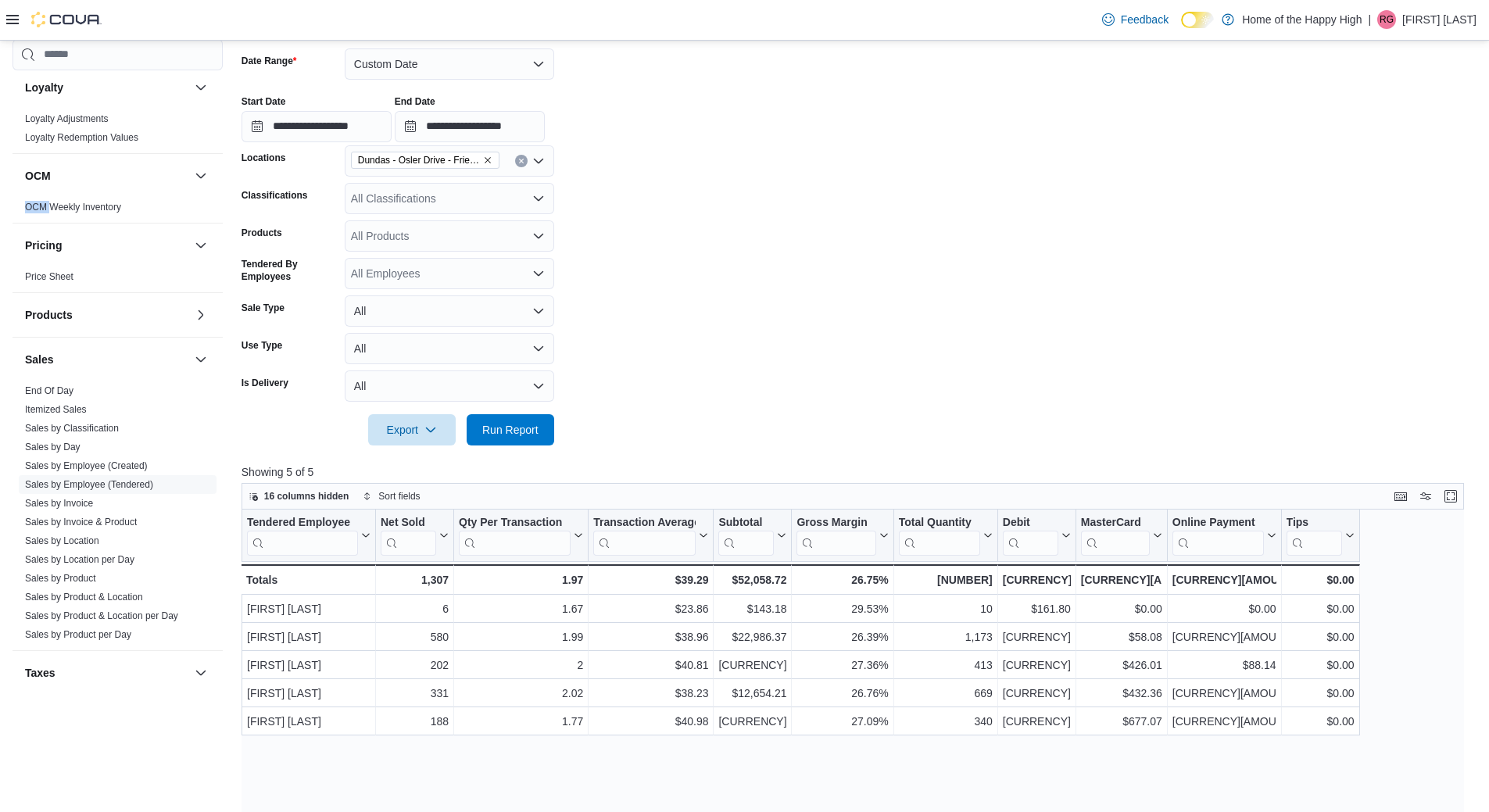 click on "Reports Feedback Cash Management Cash Management Cash Out Details Compliance OCS Transaction Submission Details Customer Customer Queue Discounts & Promotions Discounts Promotion Details Promotions Finance GL Account Totals GL Transactions Inventory Inventory Adjustments Inventory by Product Historical Inventory Count Details Inventory On Hand by Package Inventory On Hand by Product Inventory Transactions Package Details Package History Product Expirations Purchase Orders Reorder Transfers Loyalty Loyalty Adjustments Loyalty Redemption Values OCM OCM Weekly Inventory Pricing Price Sheet Products Catalog Export Products to Archive Sales End Of Day Itemized Sales Sales by Classification Sales by Day Sales by Employee (Created) Sales by Employee (Tendered) Sales by Invoice Sales by Invoice & Product Sales by Location Sales by Location per Day Sales by Product Sales by Product & Location Sales by Product & Location per Day Sales by Product per Day Taxes Tax Details Tax Exemptions Sales by Employee (Tendered)" at bounding box center (744, 475) 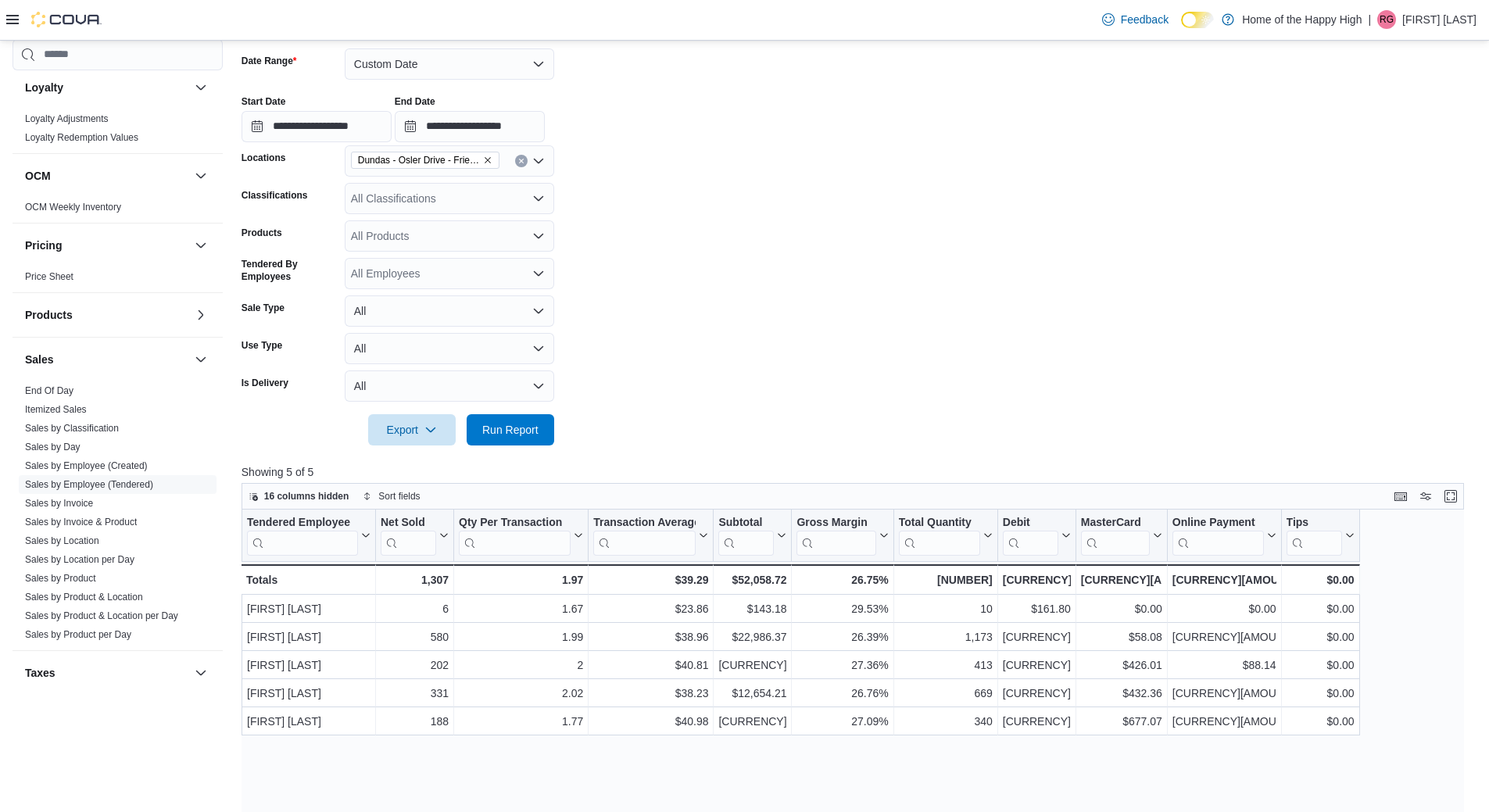 click on "**********" at bounding box center [859, 238] 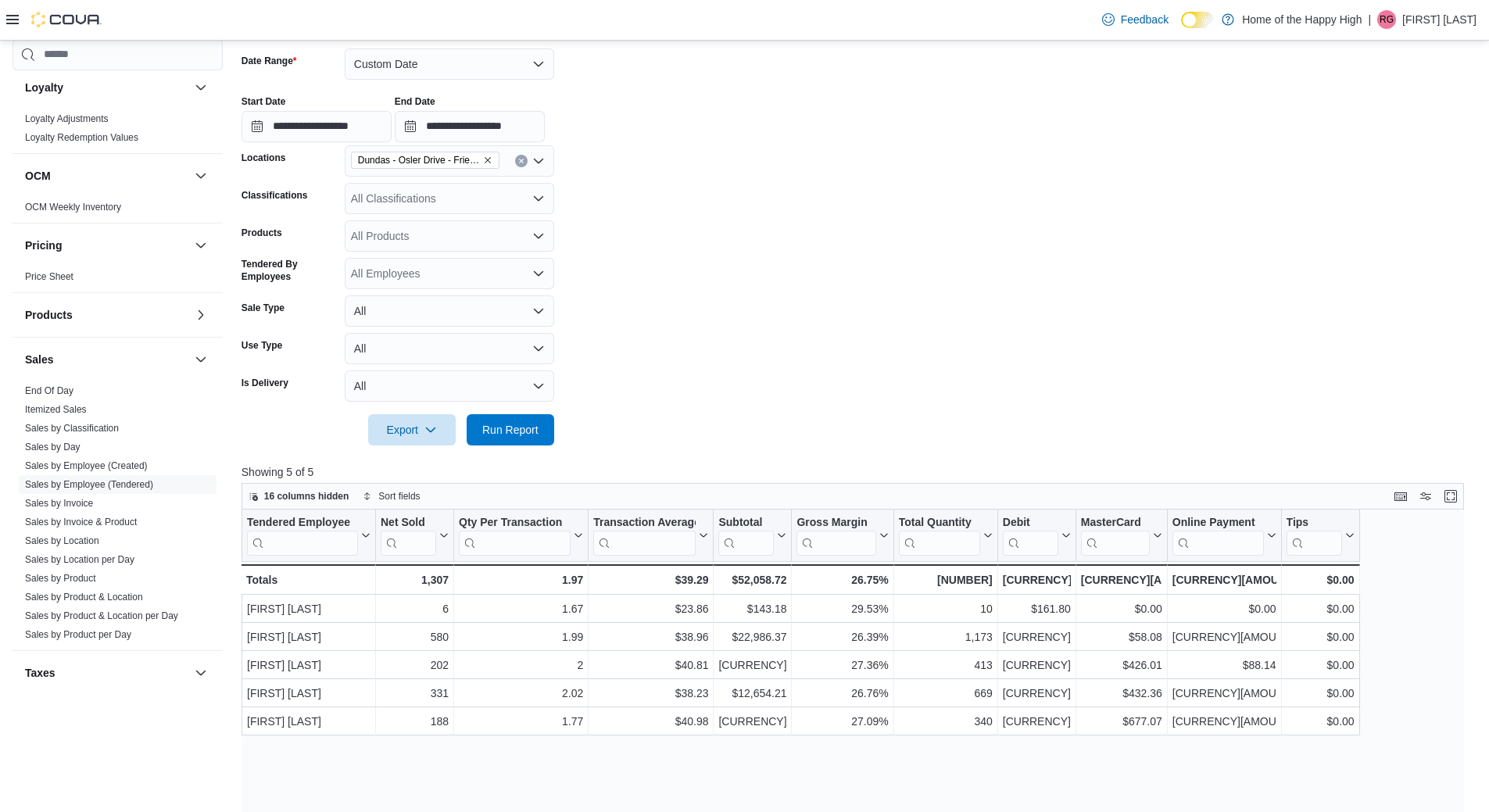 click 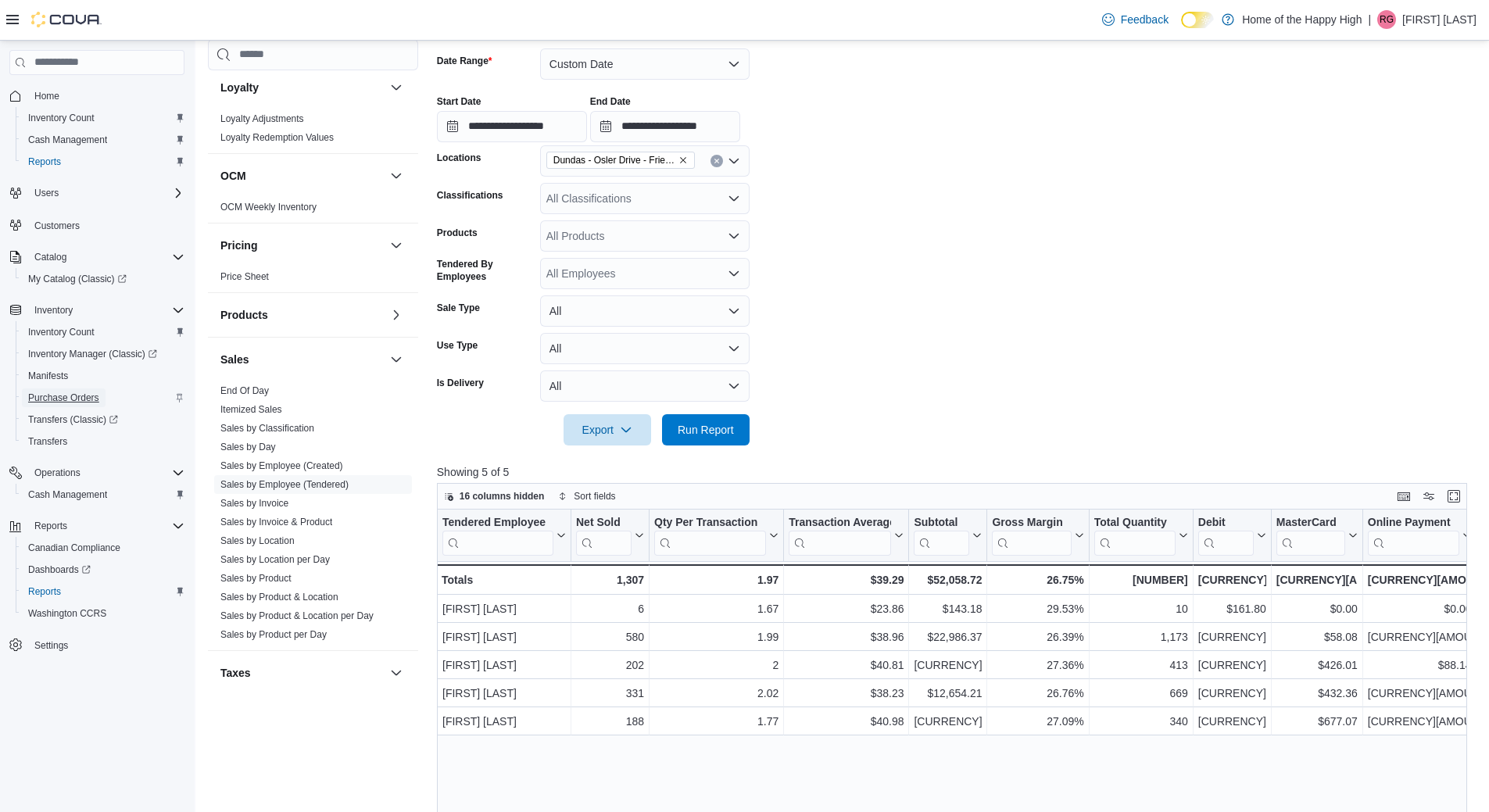click on "Purchase Orders" at bounding box center (63, 398) 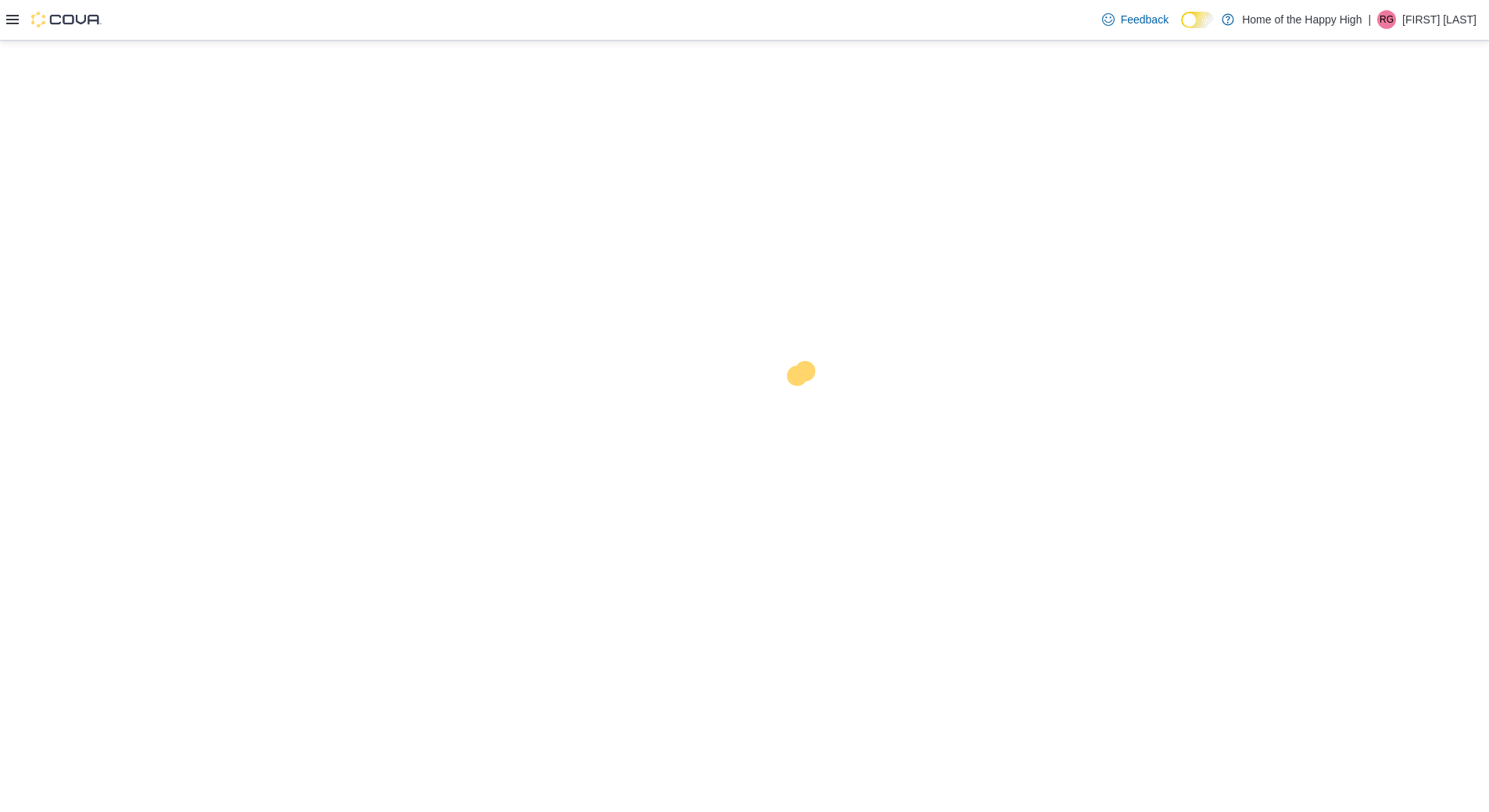 scroll, scrollTop: 0, scrollLeft: 0, axis: both 